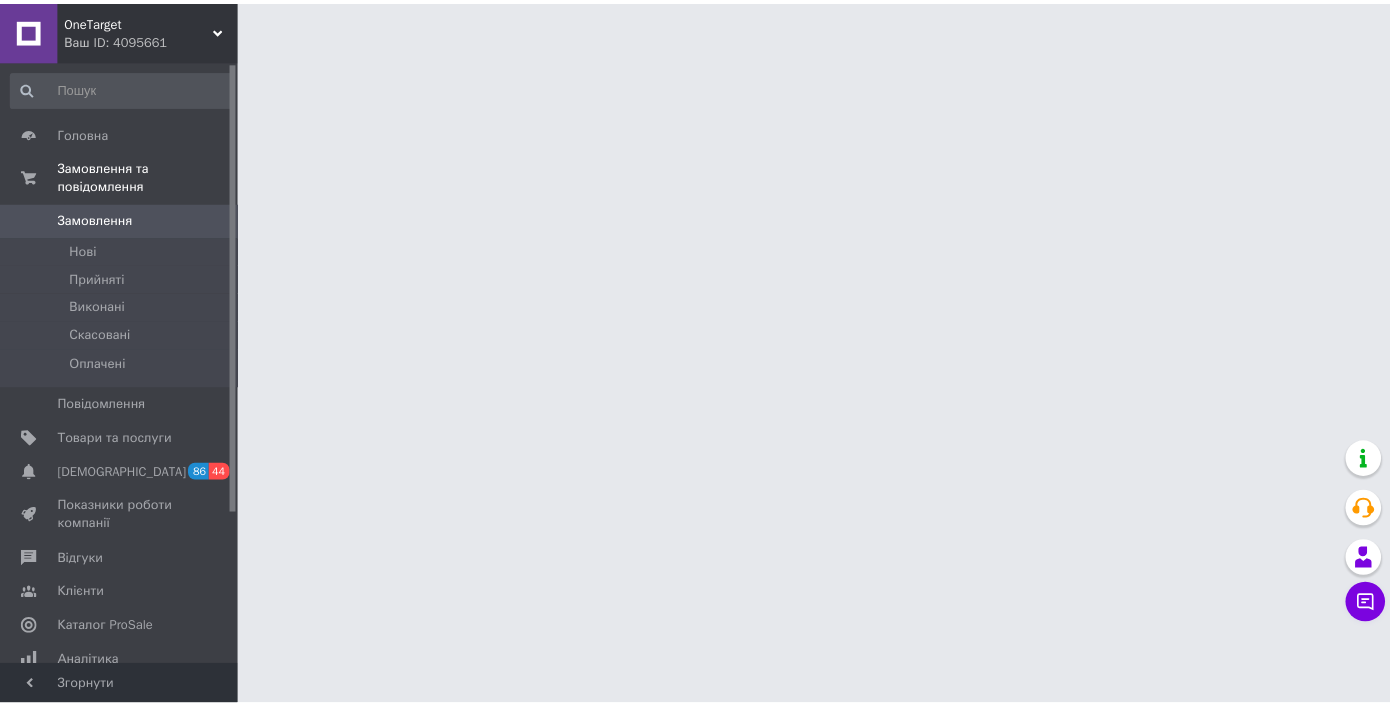 scroll, scrollTop: 0, scrollLeft: 0, axis: both 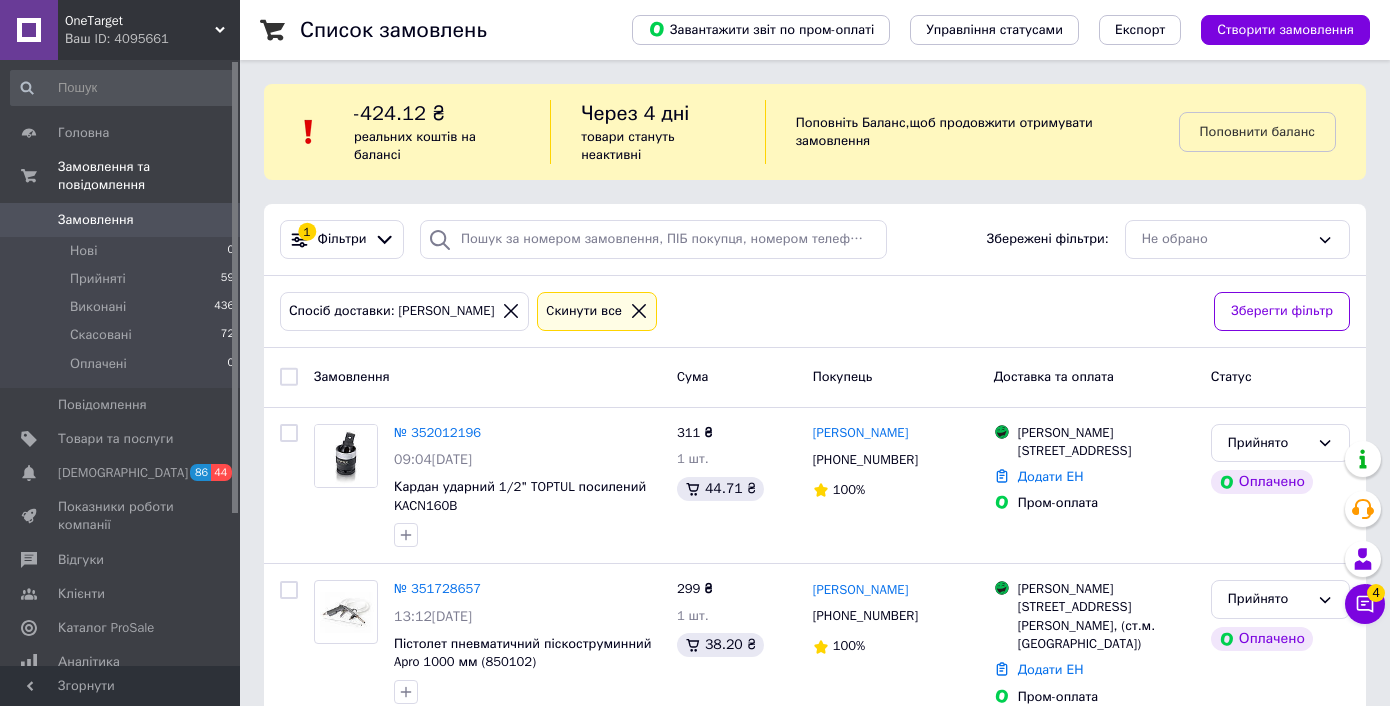 click on "Замовлення" at bounding box center [96, 220] 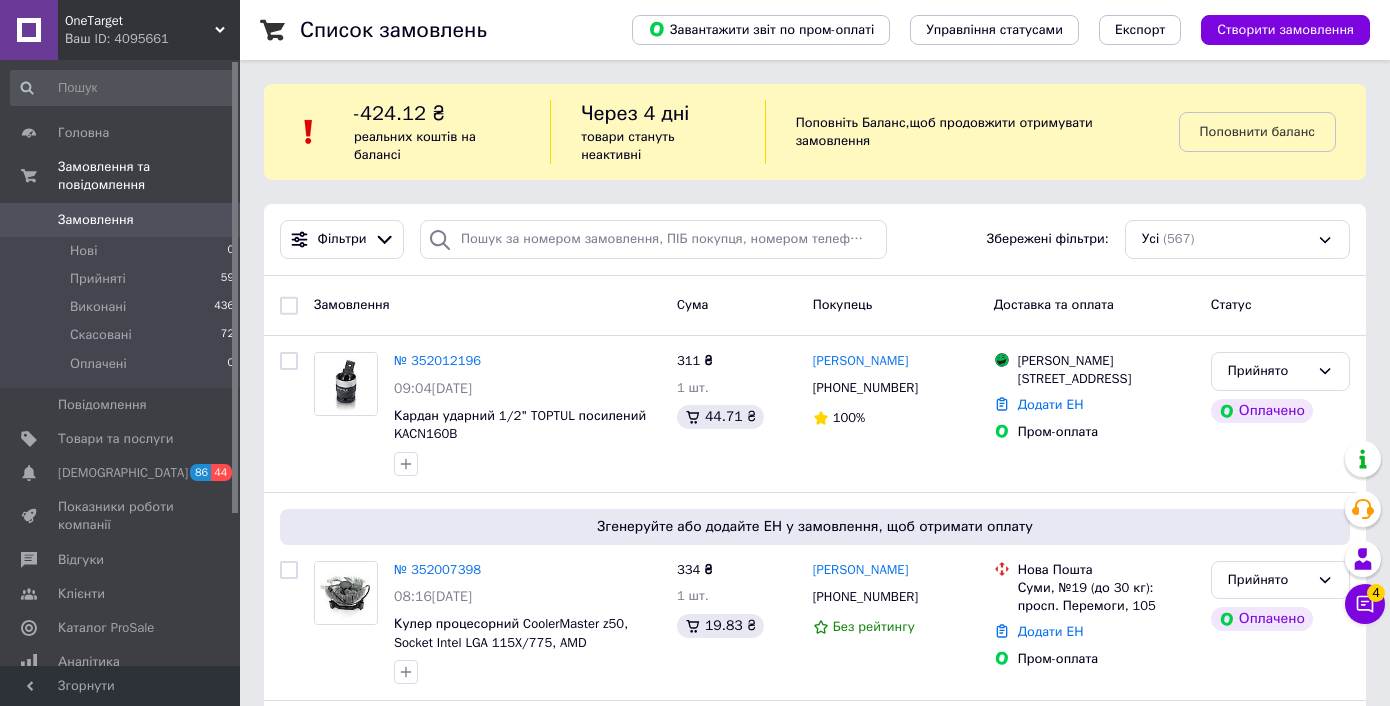 click on "Чат з покупцем 4" at bounding box center [1365, 604] 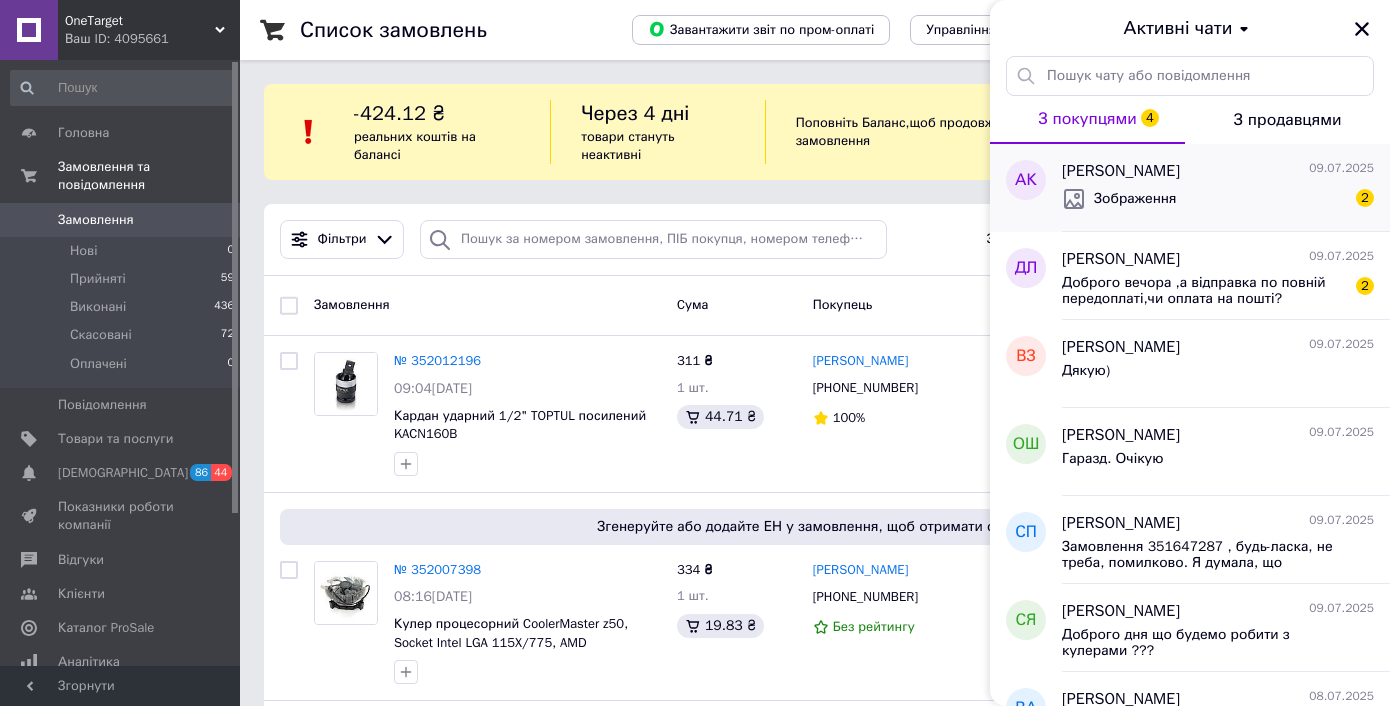 click on "Артур Корсун 09.07.2025 Зображення 2" at bounding box center (1226, 188) 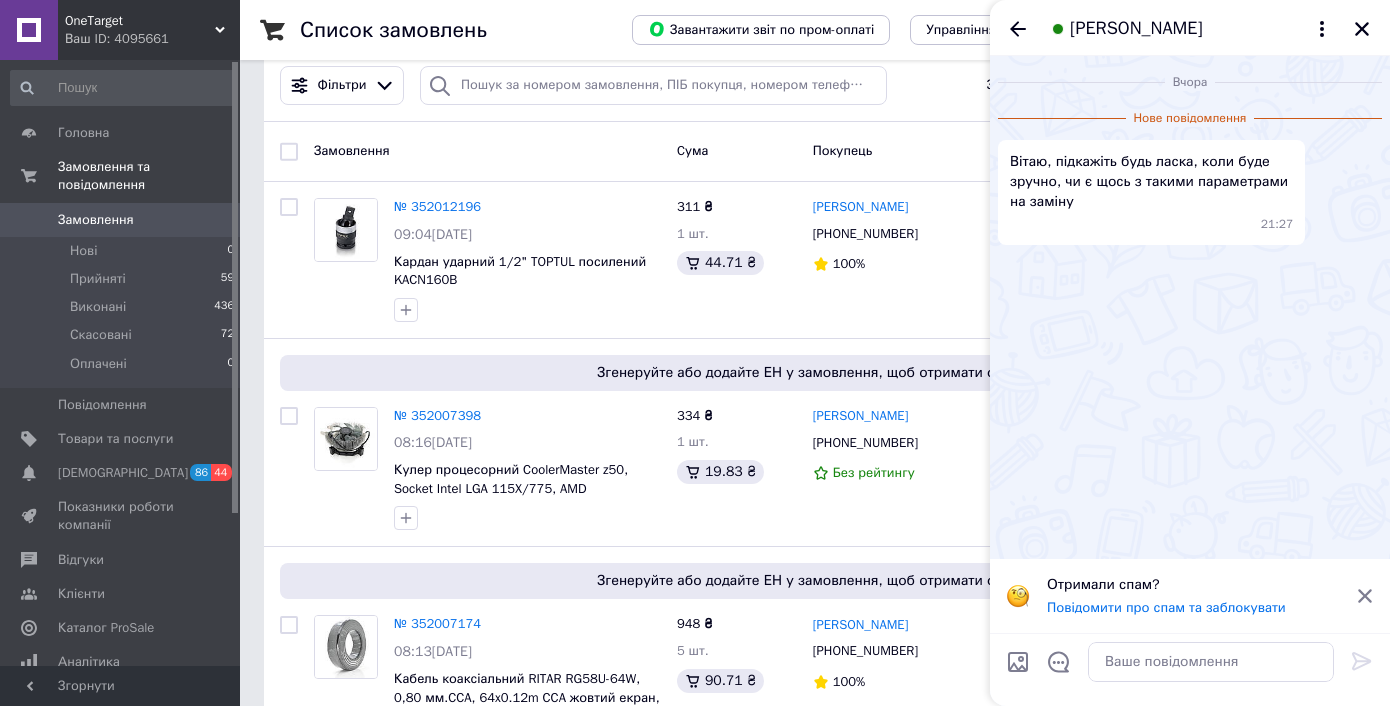 scroll, scrollTop: 154, scrollLeft: 0, axis: vertical 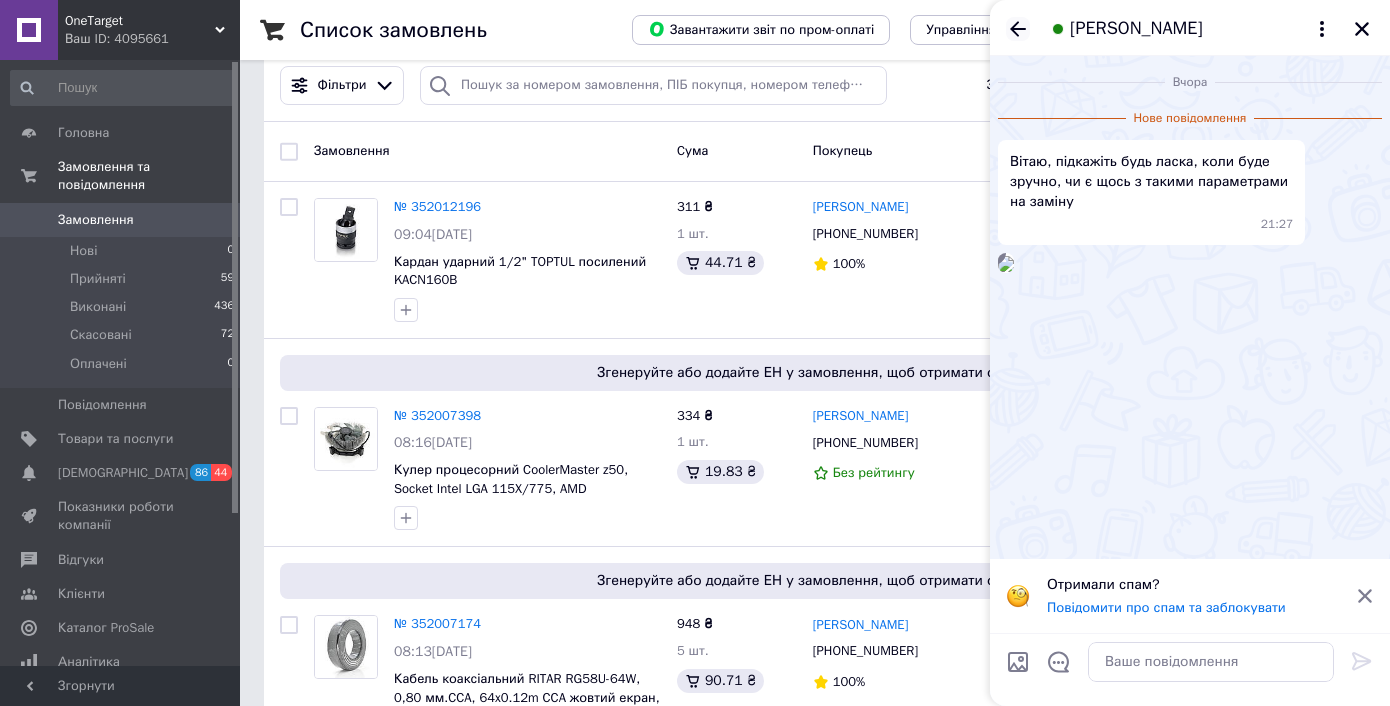 click 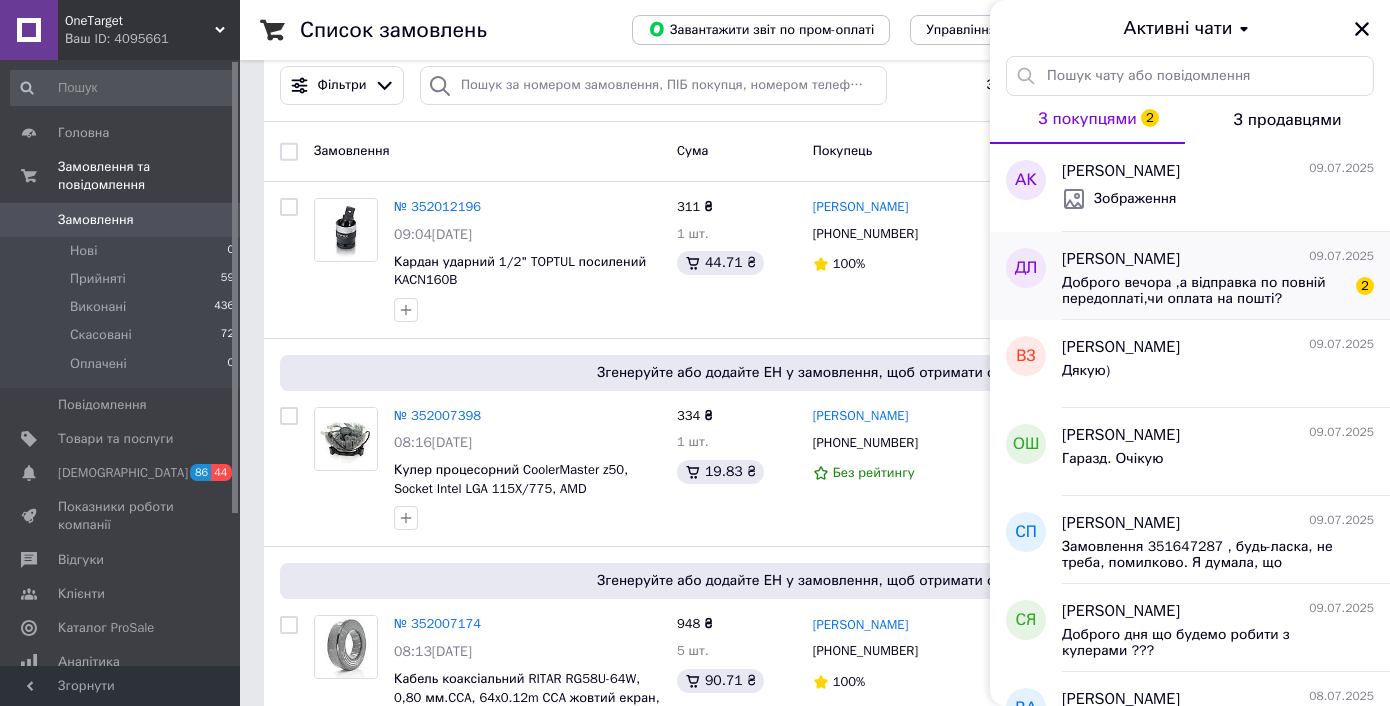 click on "Доброго вечора ,а відправка по повній передоплаті,чи оплата на пошті?" at bounding box center (1204, 291) 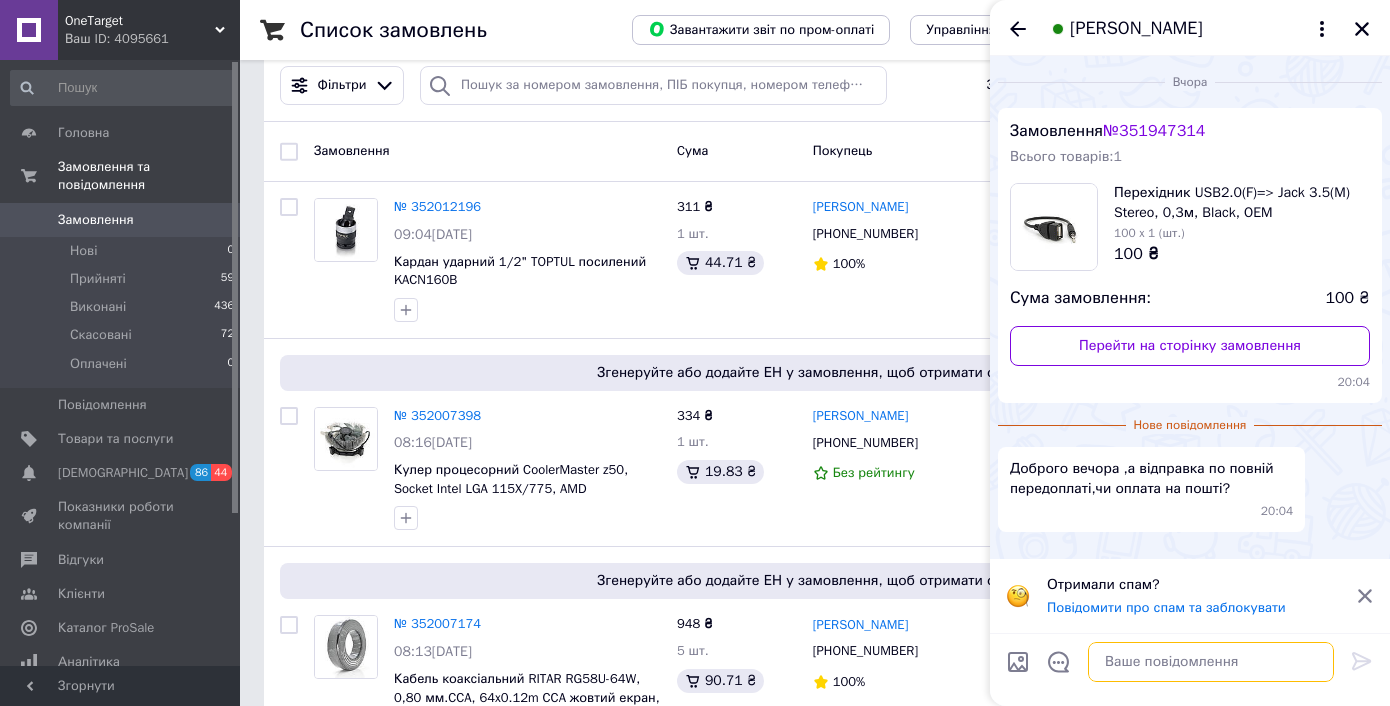 click at bounding box center (1211, 662) 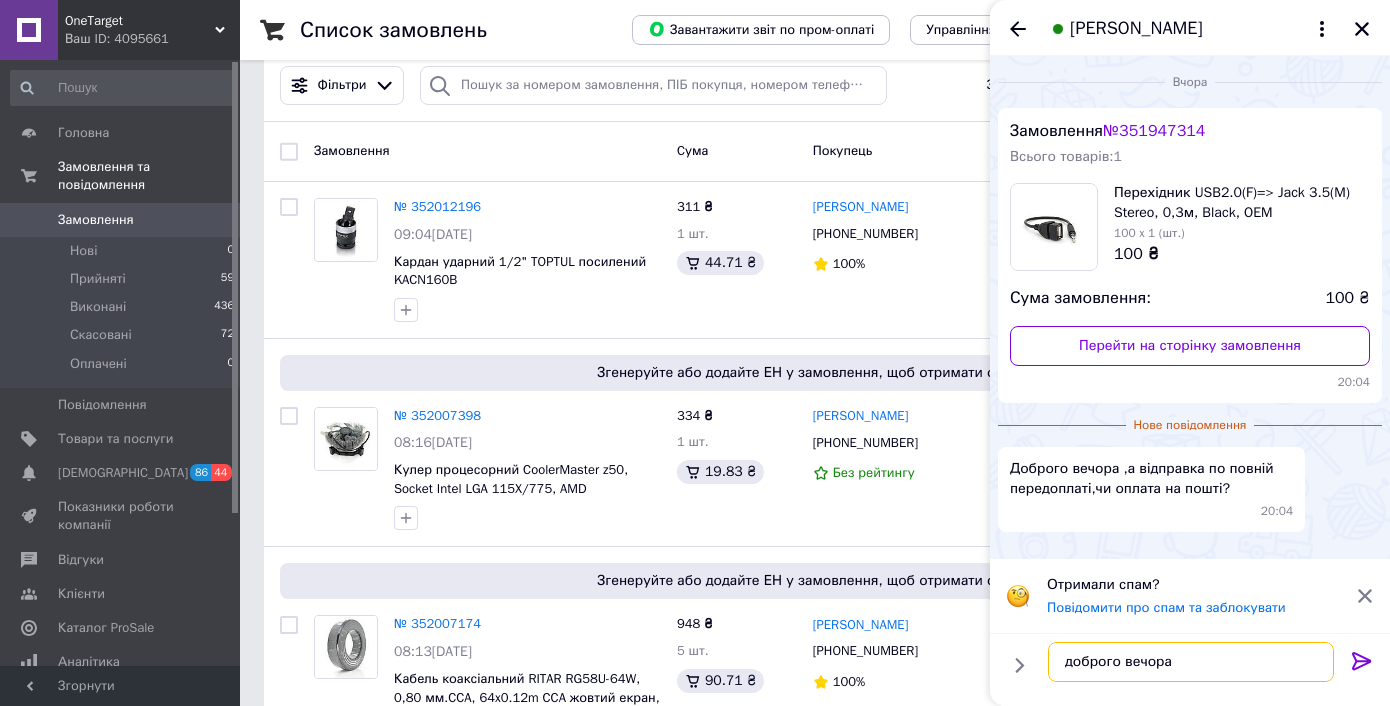 scroll, scrollTop: 11, scrollLeft: 0, axis: vertical 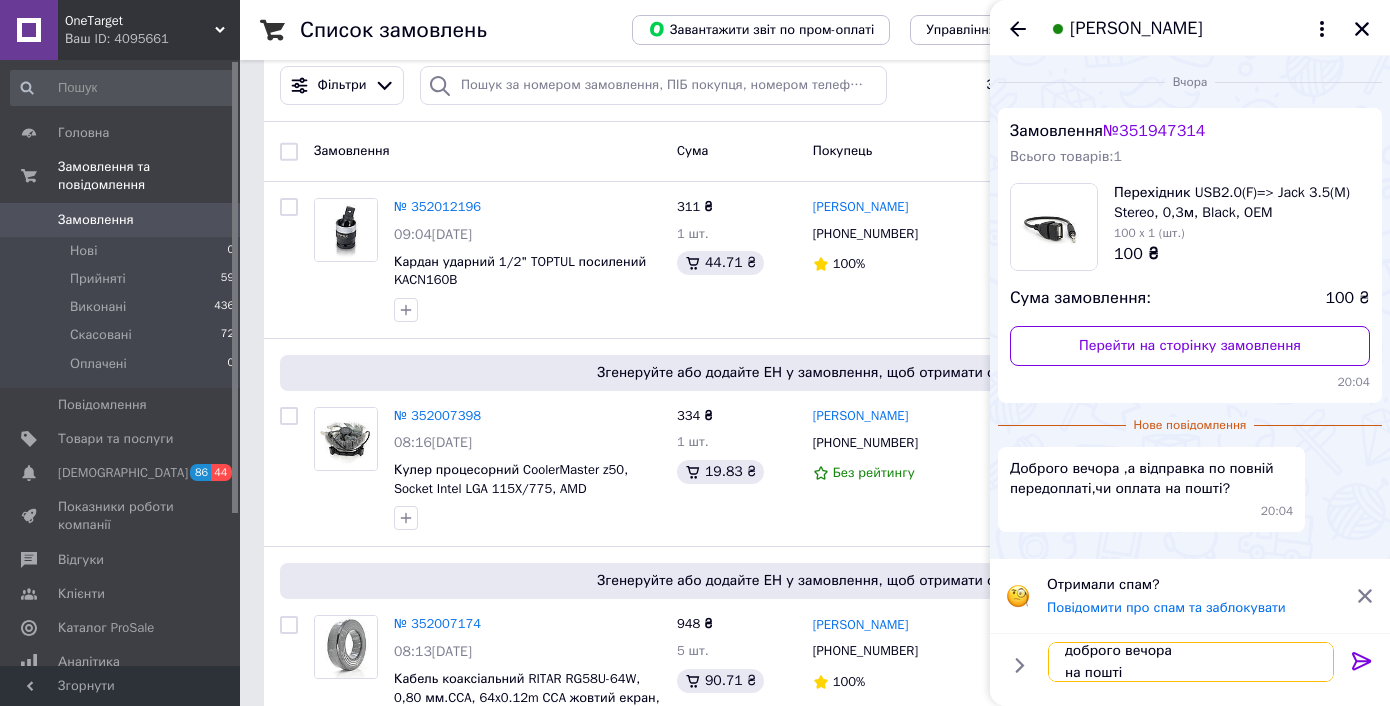 type on "доброго вечора
на пошті)" 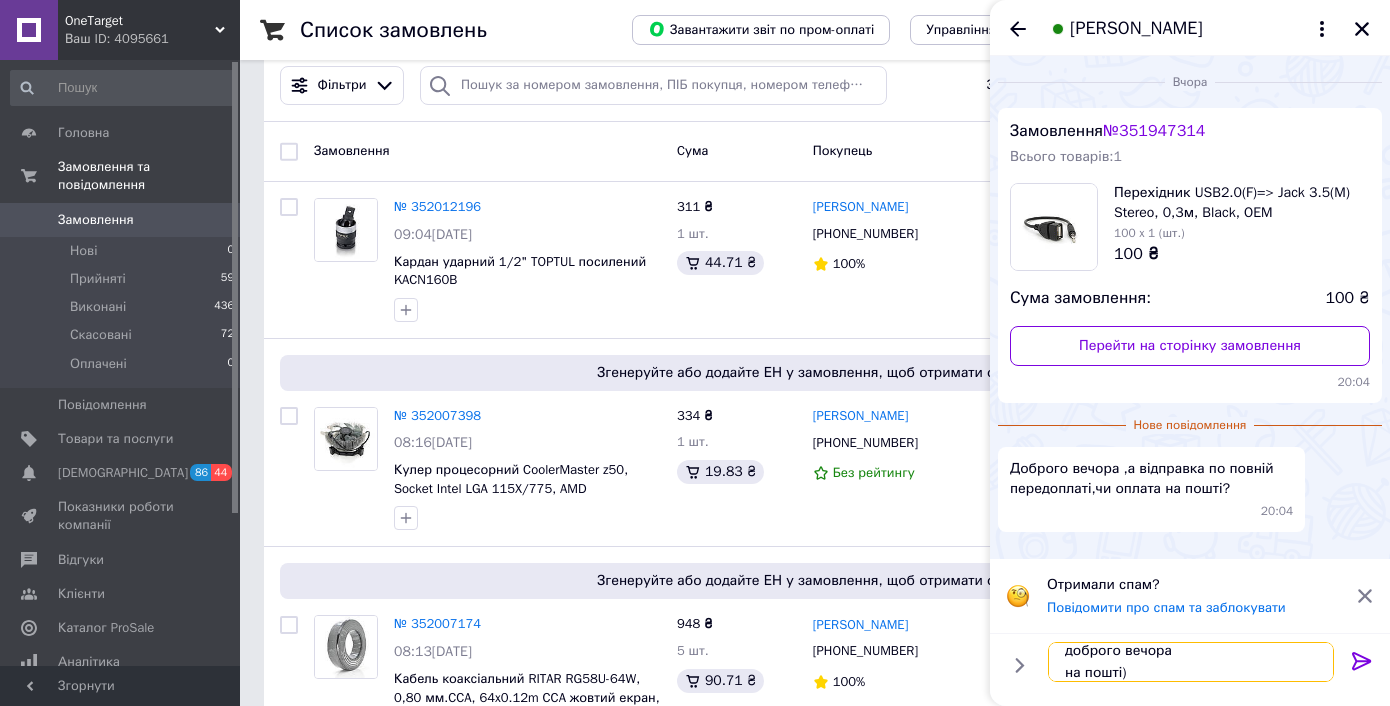 type 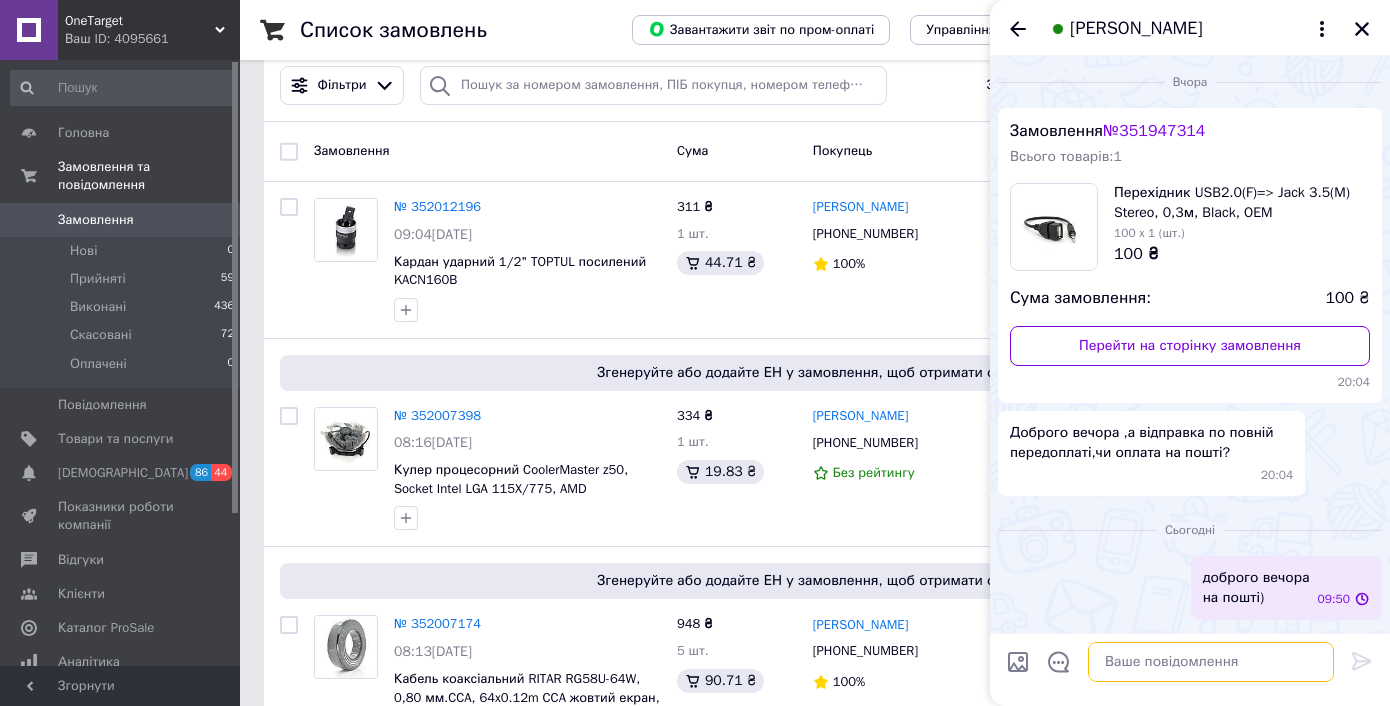 scroll, scrollTop: 0, scrollLeft: 0, axis: both 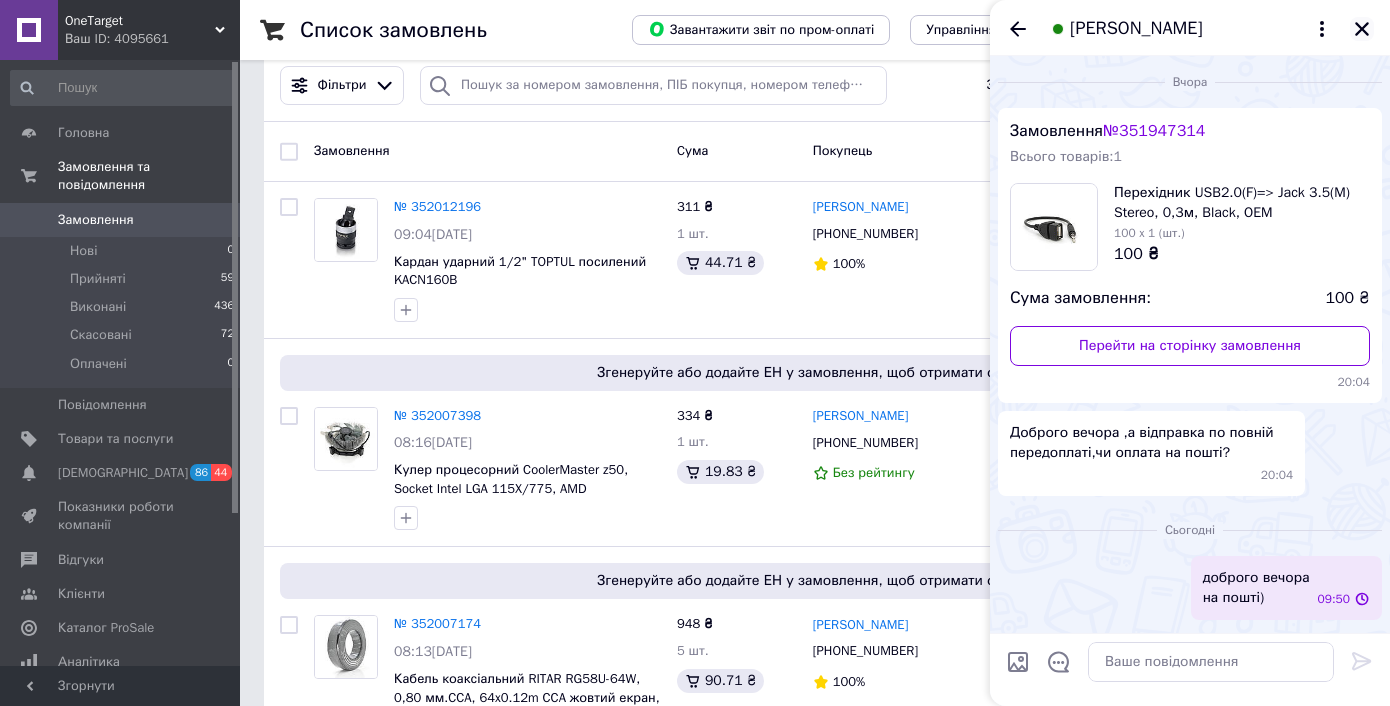 click 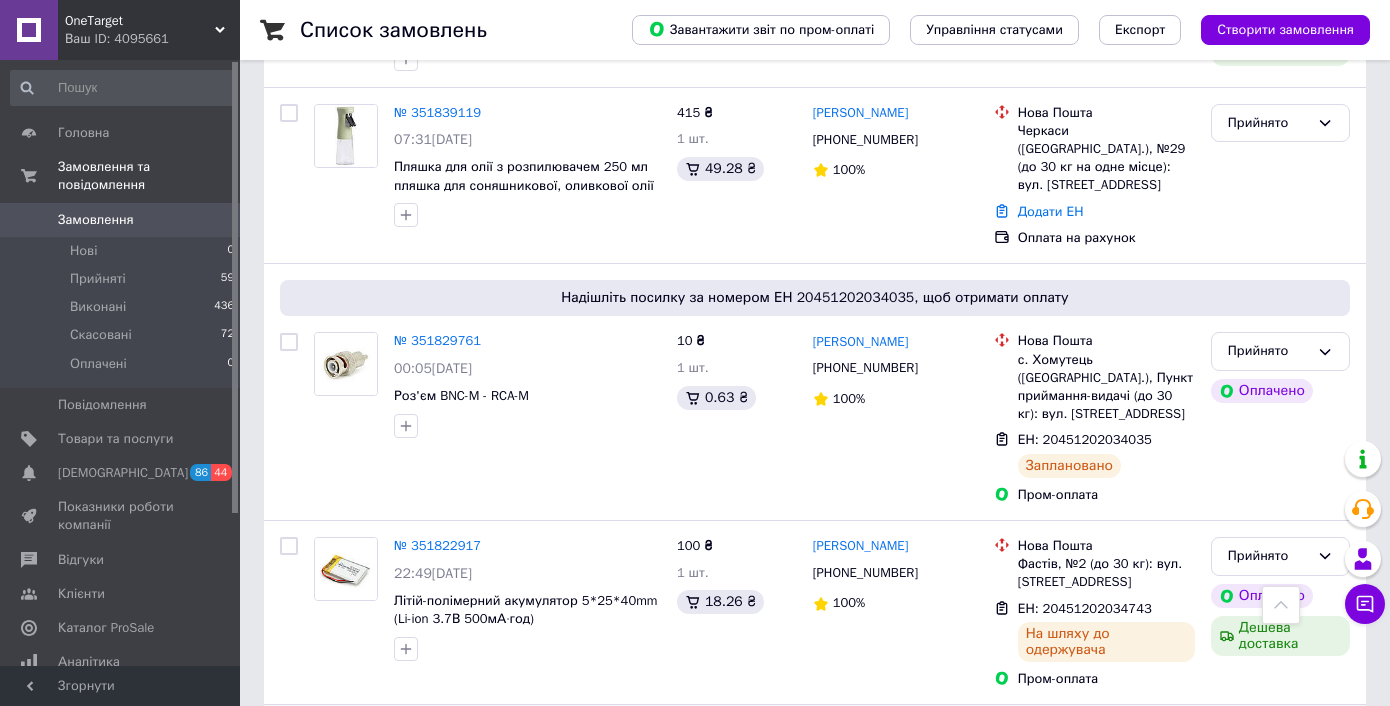 scroll, scrollTop: 3739, scrollLeft: 0, axis: vertical 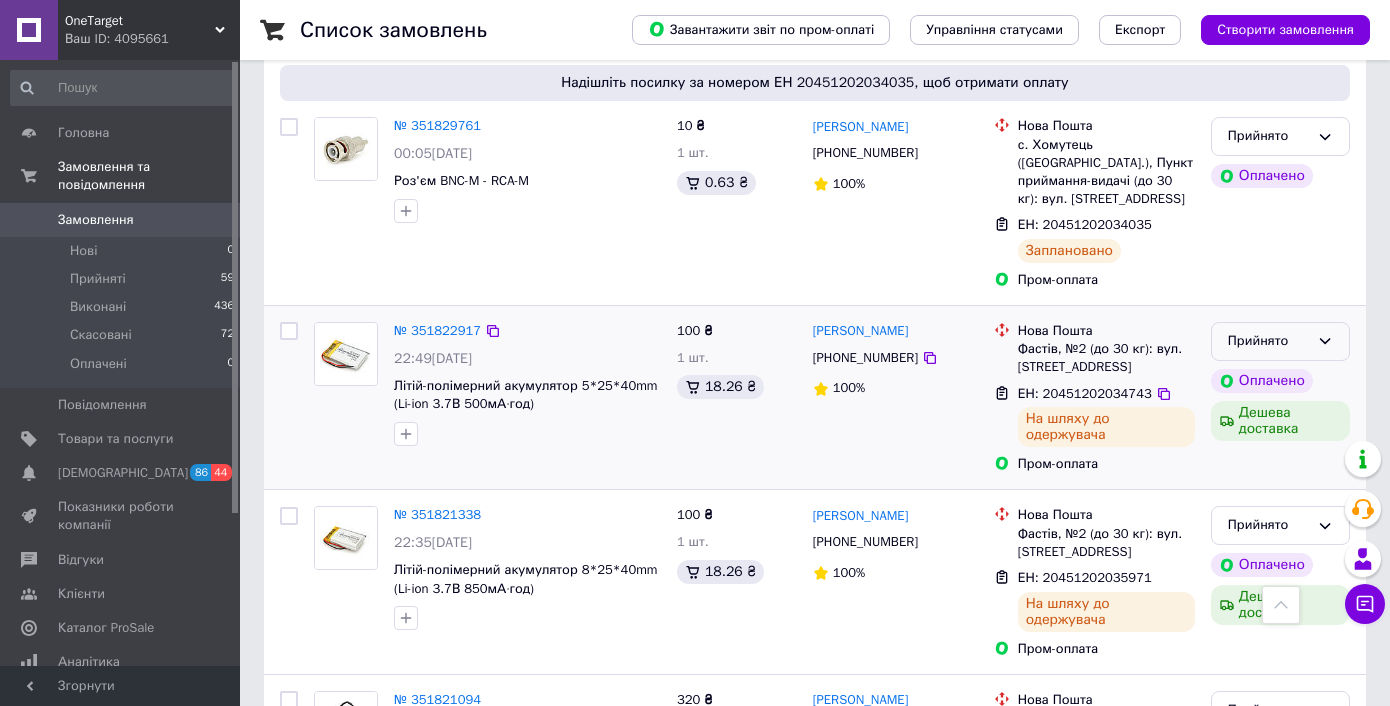 click on "Прийнято" at bounding box center [1280, 341] 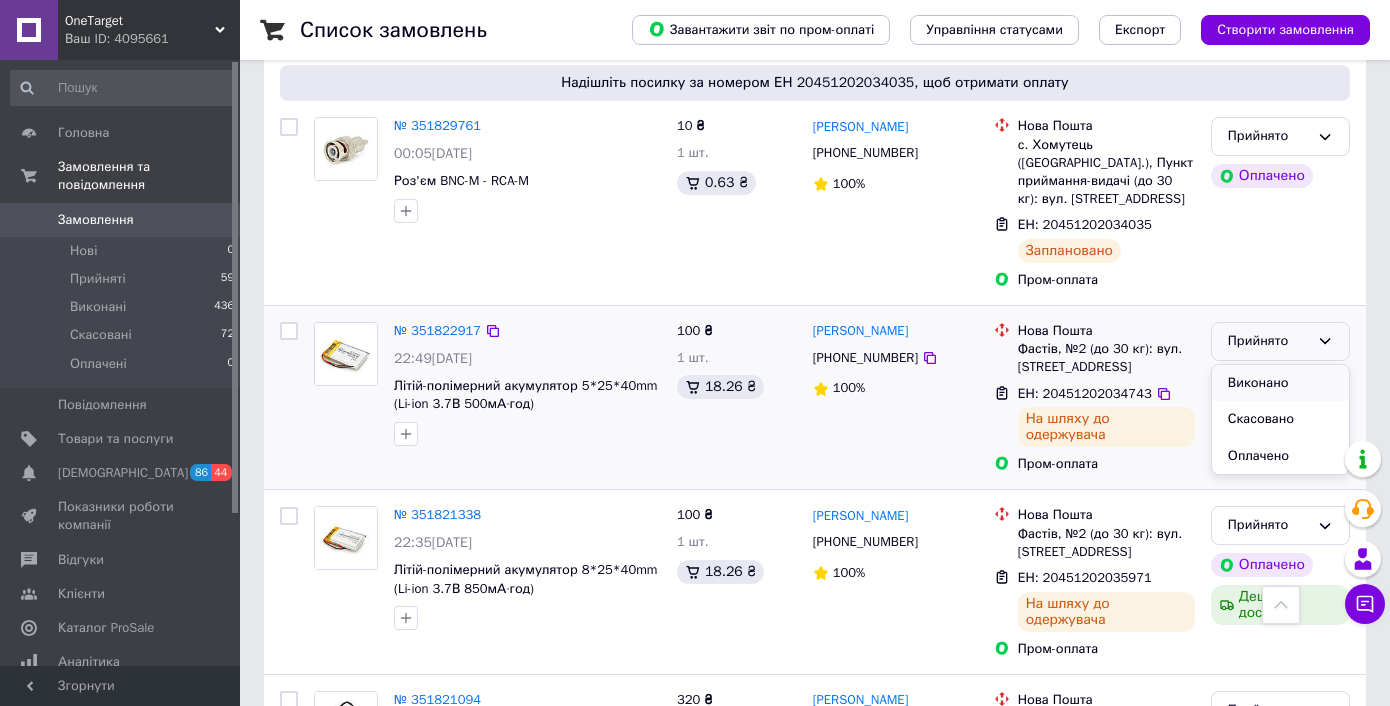 click on "Виконано" at bounding box center [1280, 383] 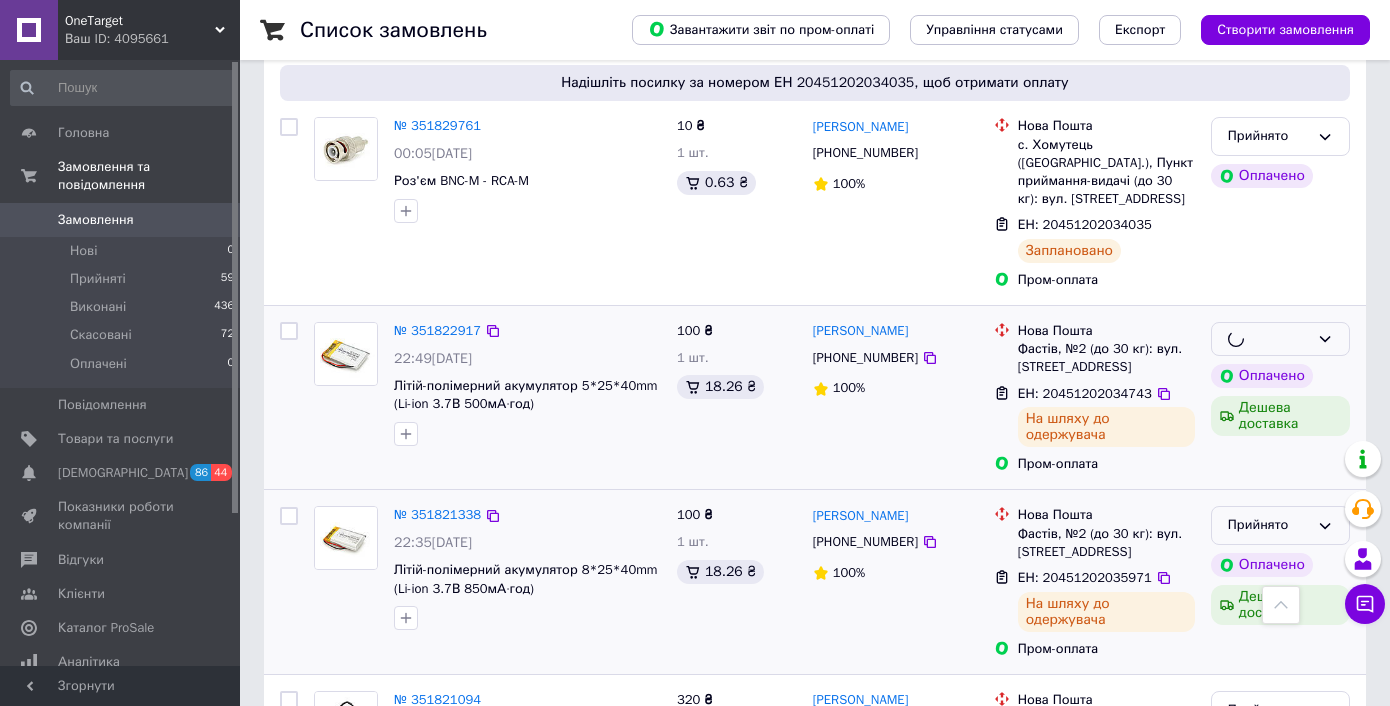 click on "Прийнято" at bounding box center (1268, 525) 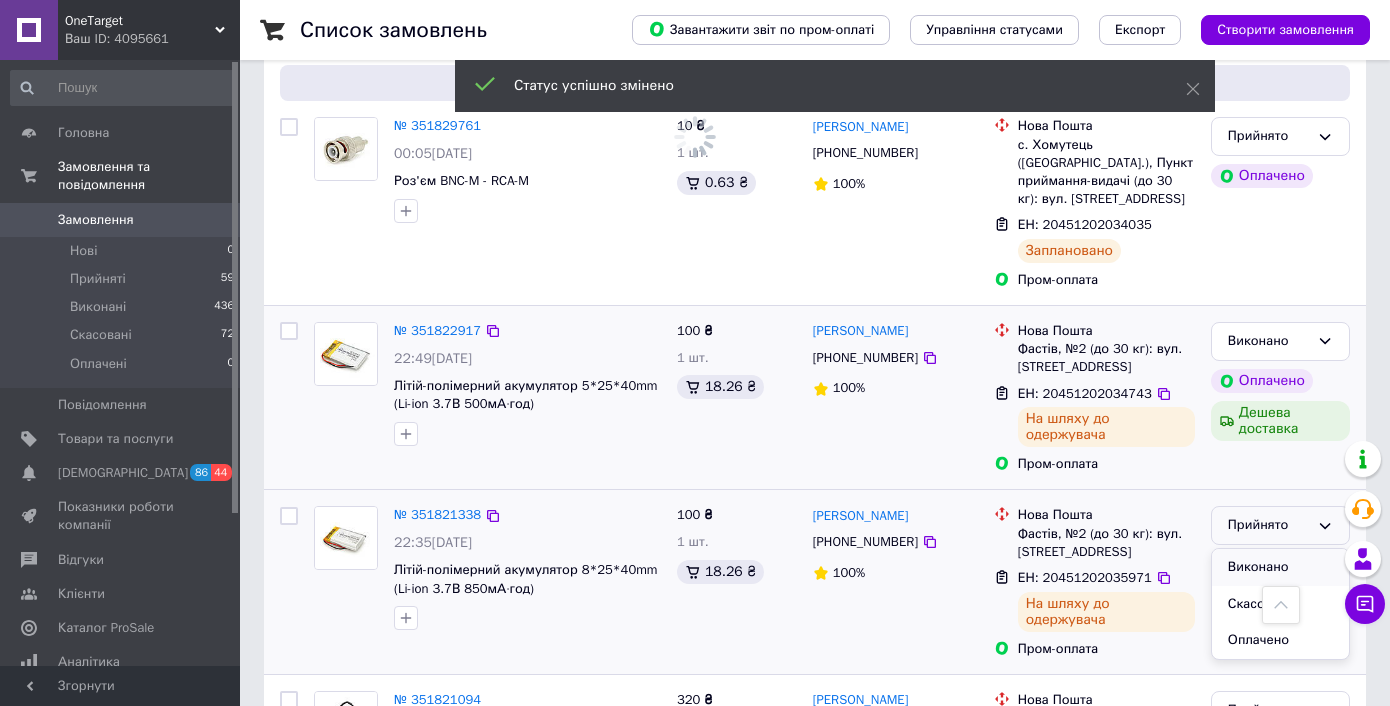 click on "Виконано" at bounding box center [1280, 567] 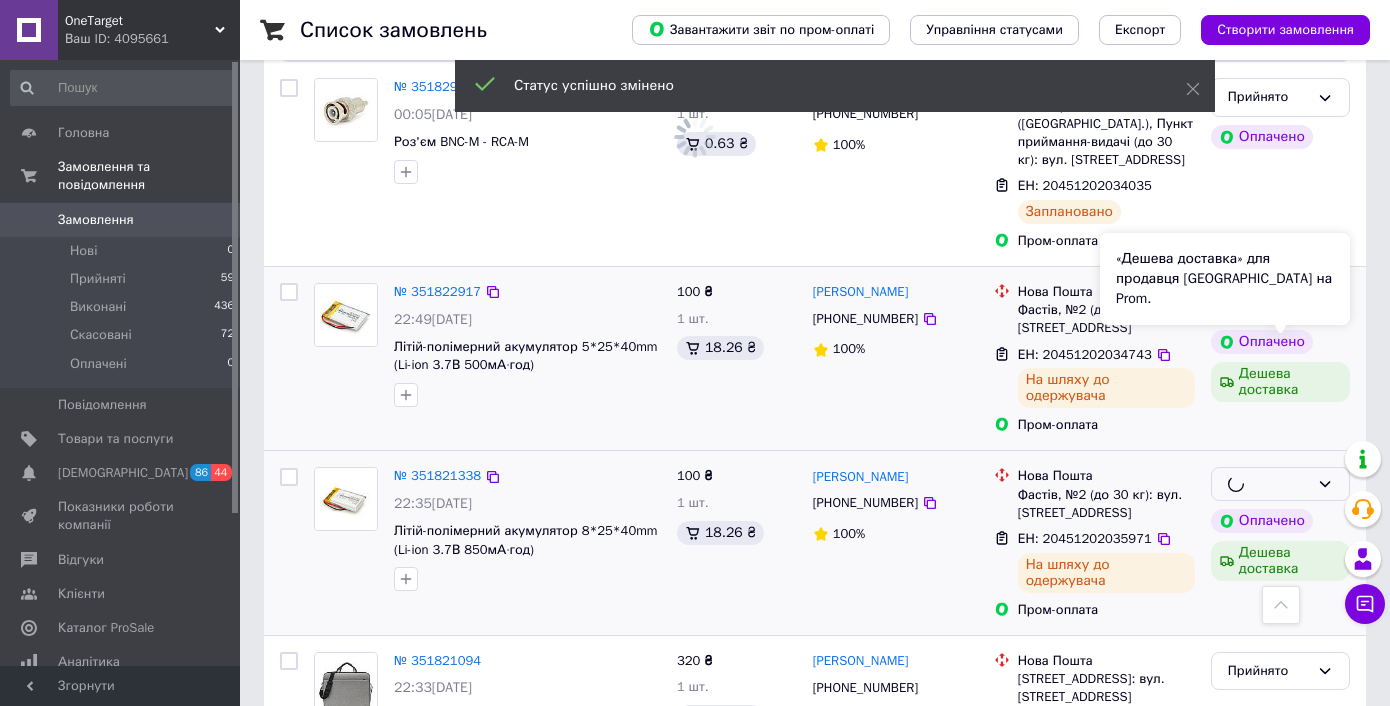 scroll, scrollTop: 3865, scrollLeft: 0, axis: vertical 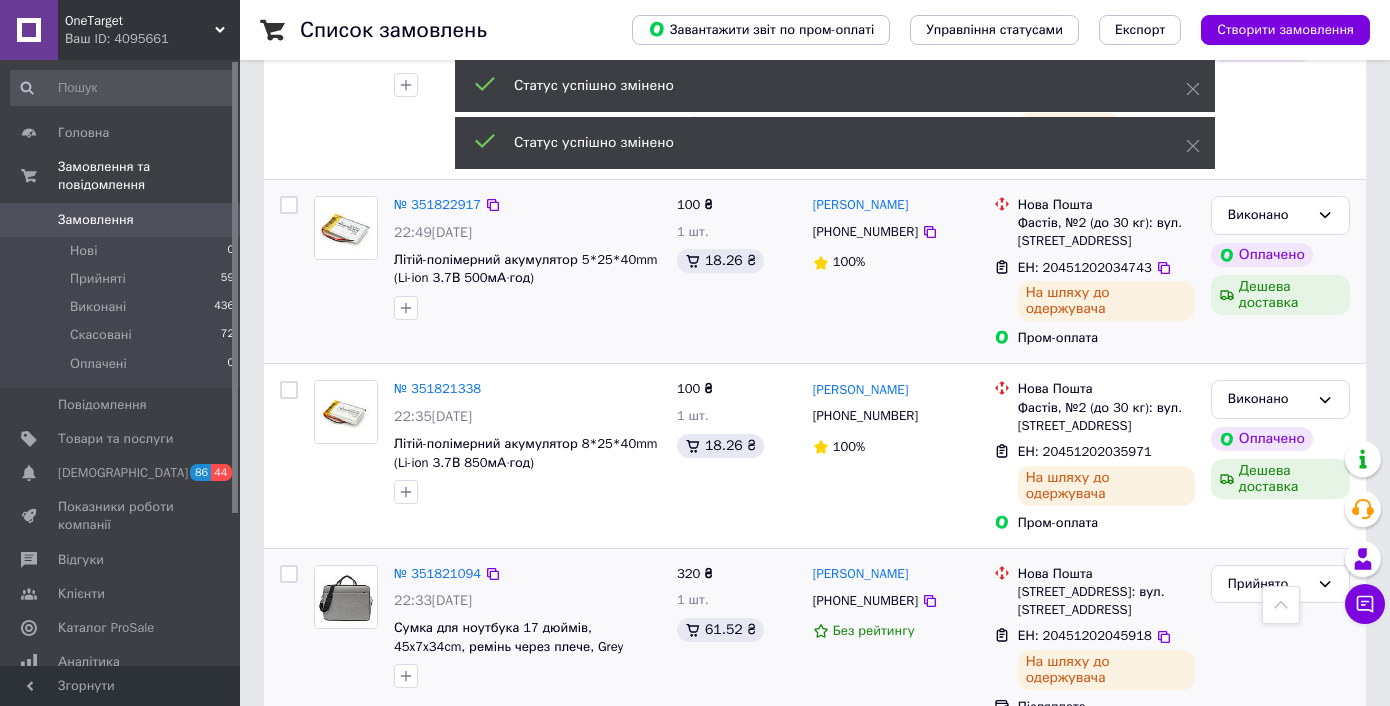 click on "Прийнято" at bounding box center (1280, 640) 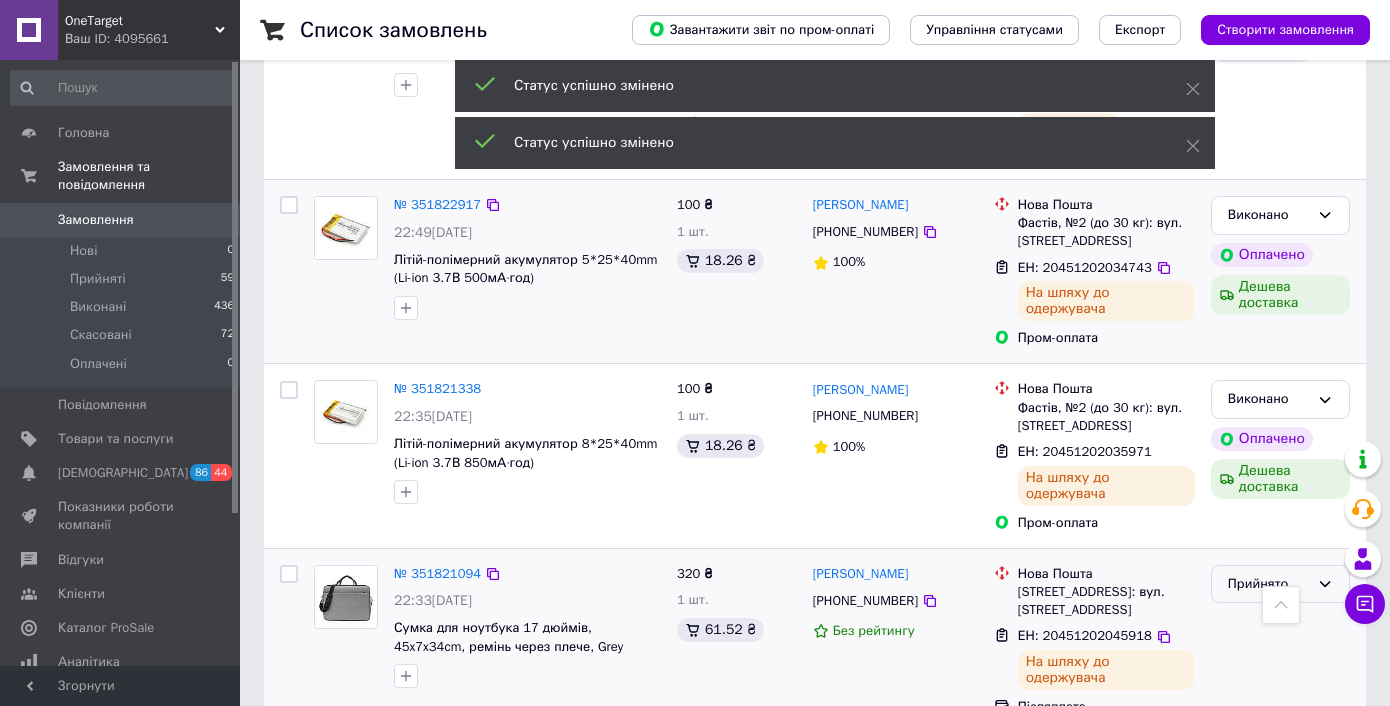 click on "Прийнято" at bounding box center [1280, 584] 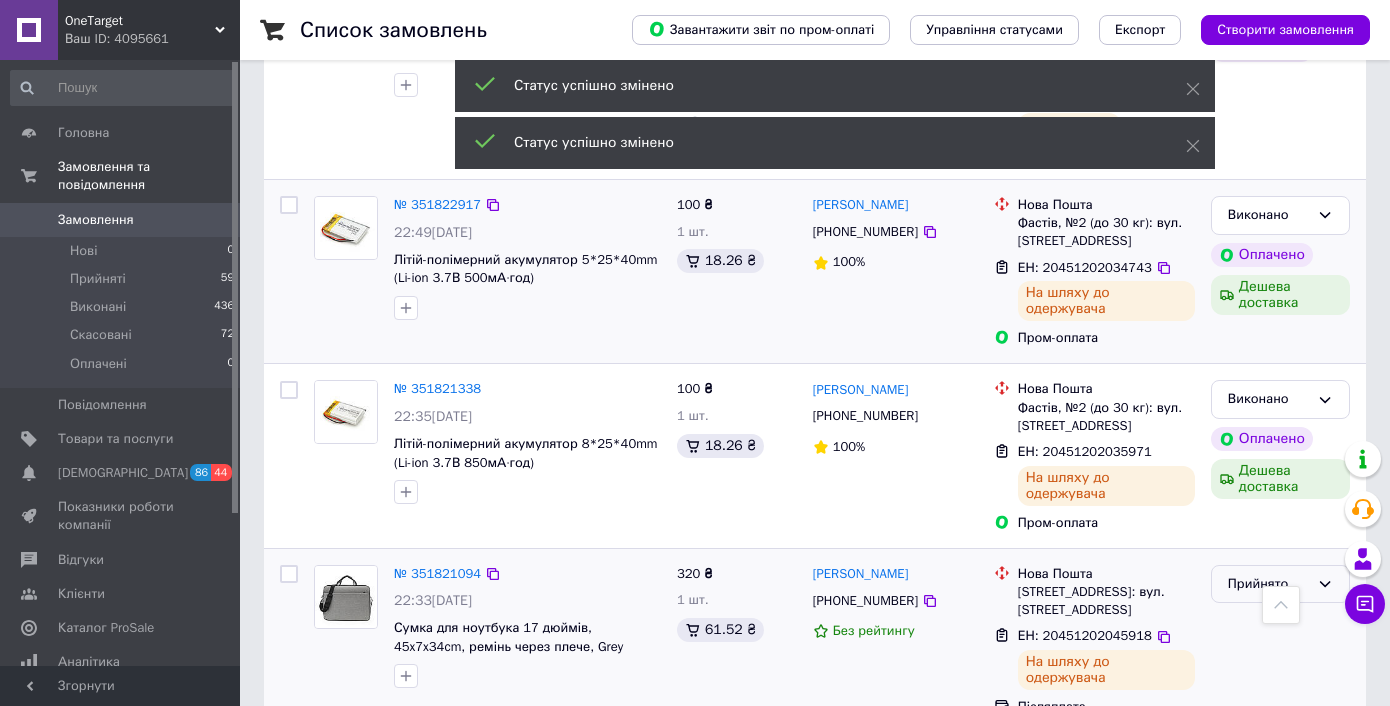 click on "Прийнято" at bounding box center [1280, 584] 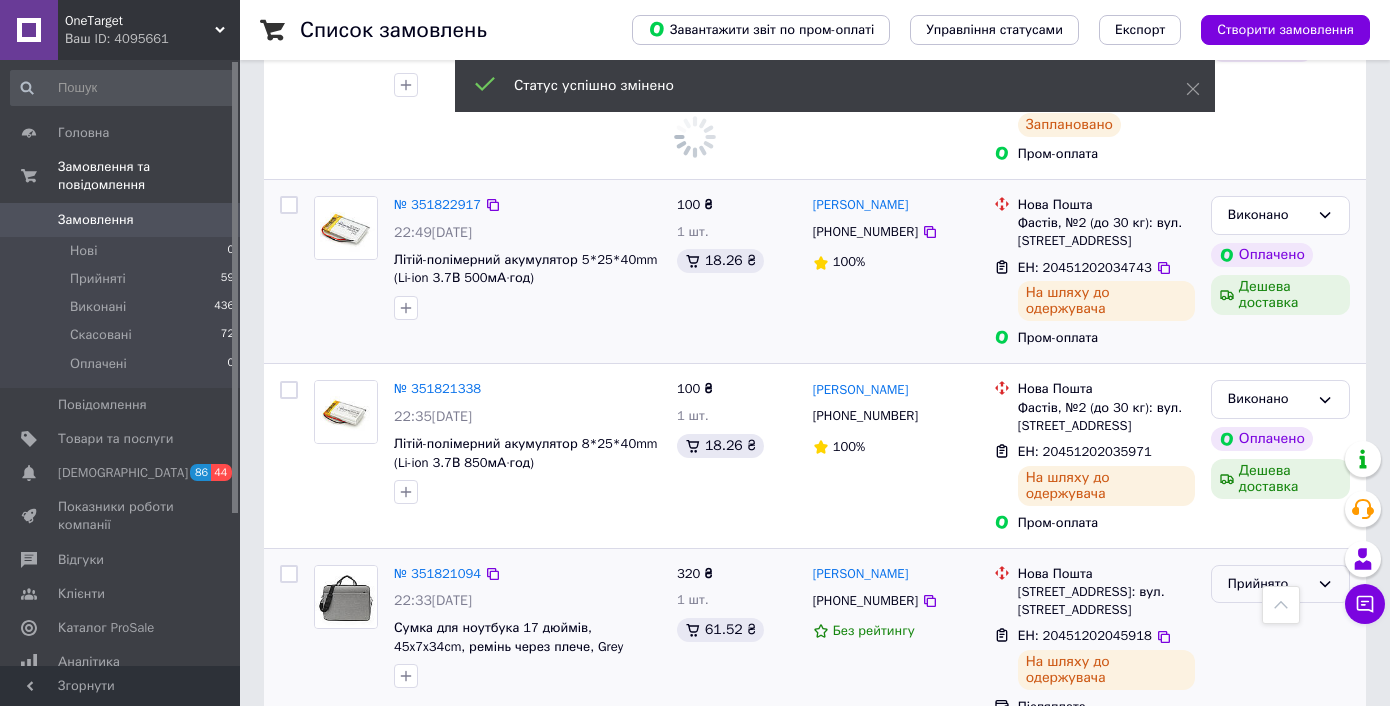 click on "Прийнято" at bounding box center [1268, 584] 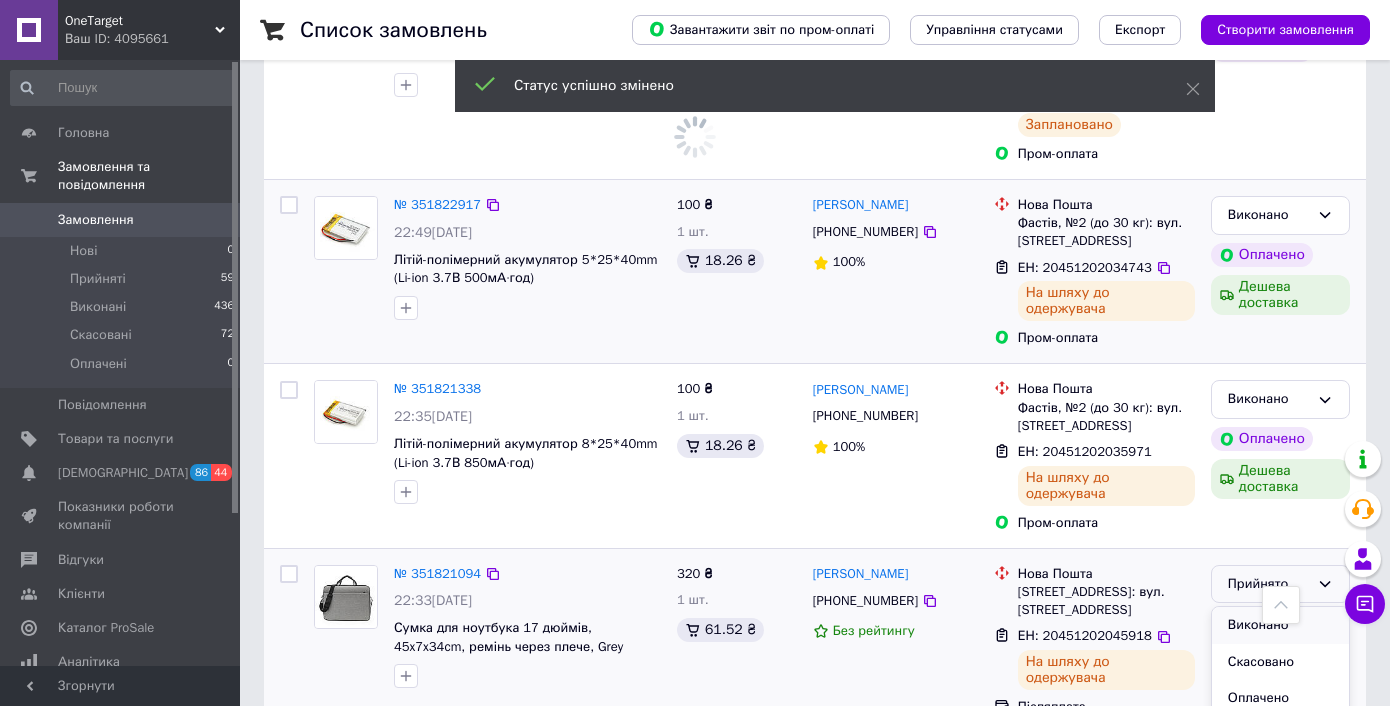click on "Виконано" at bounding box center [1280, 625] 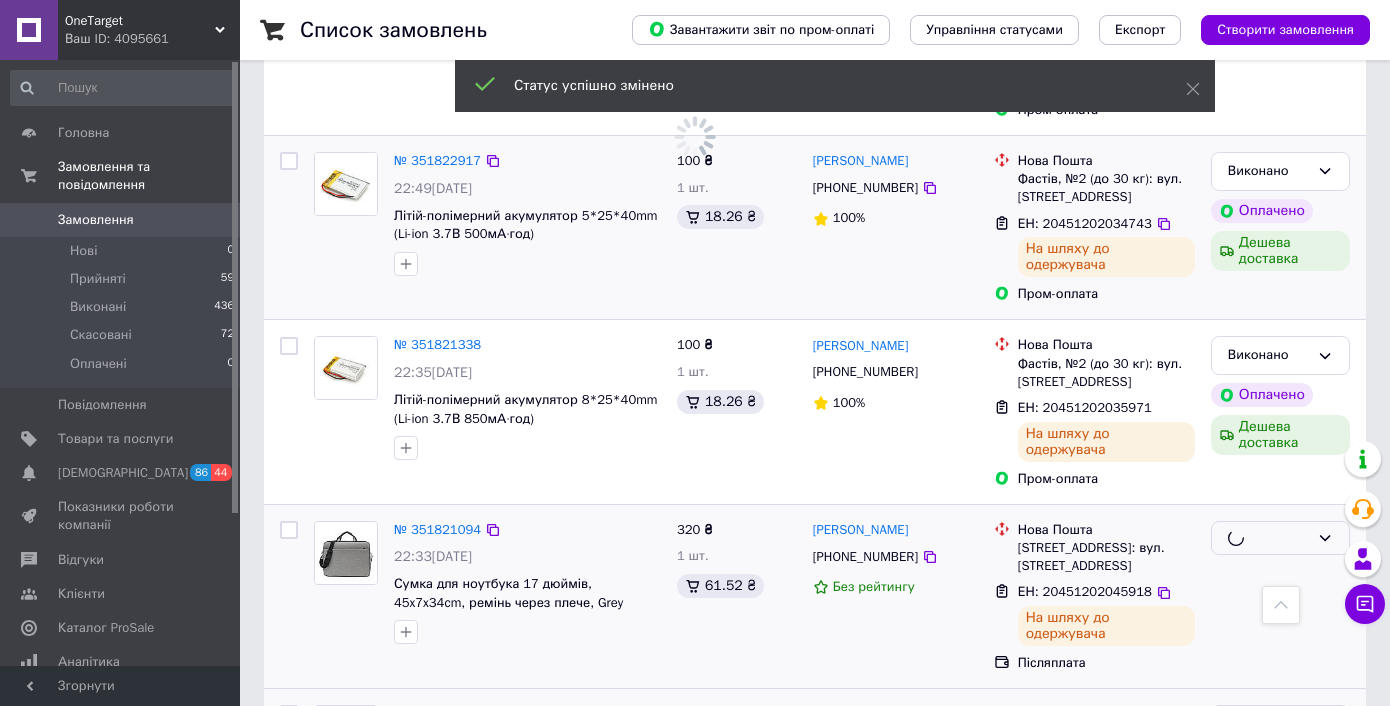 scroll, scrollTop: 4002, scrollLeft: 0, axis: vertical 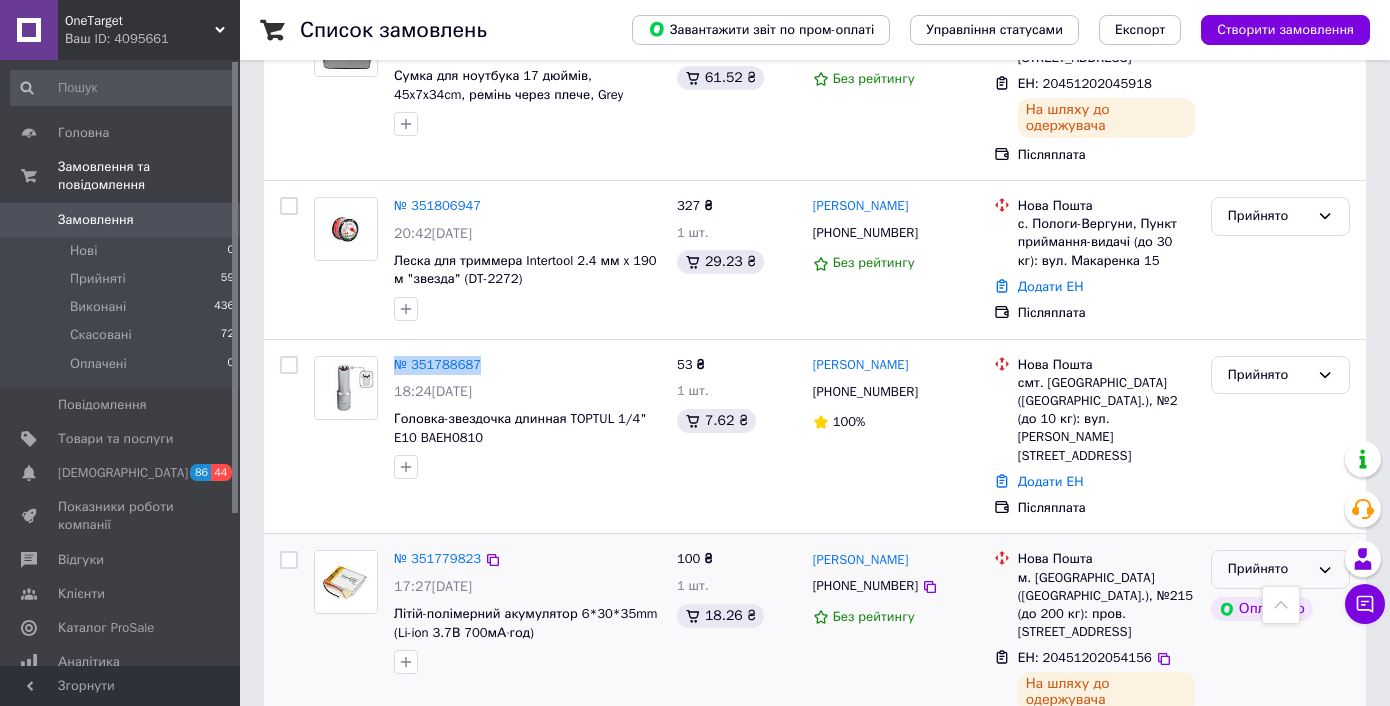 click on "Прийнято" at bounding box center (1280, 569) 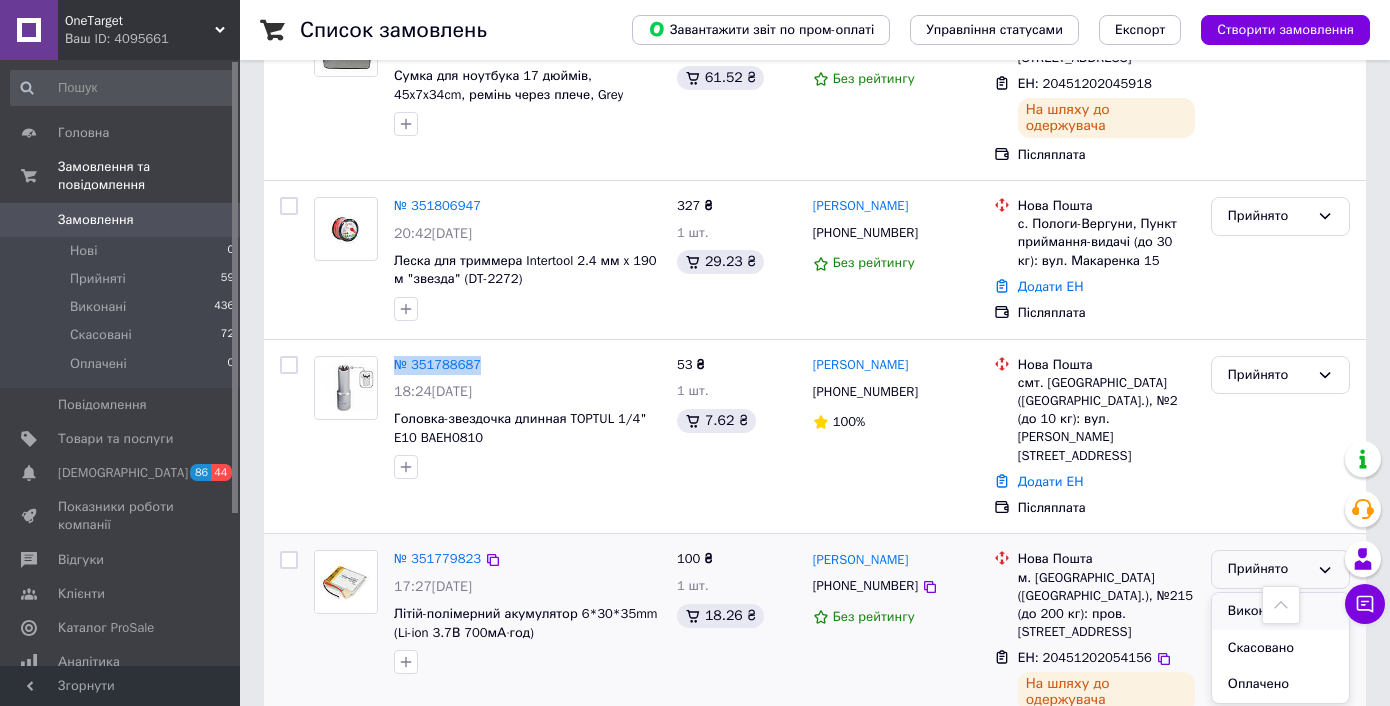 click on "Виконано" at bounding box center (1280, 611) 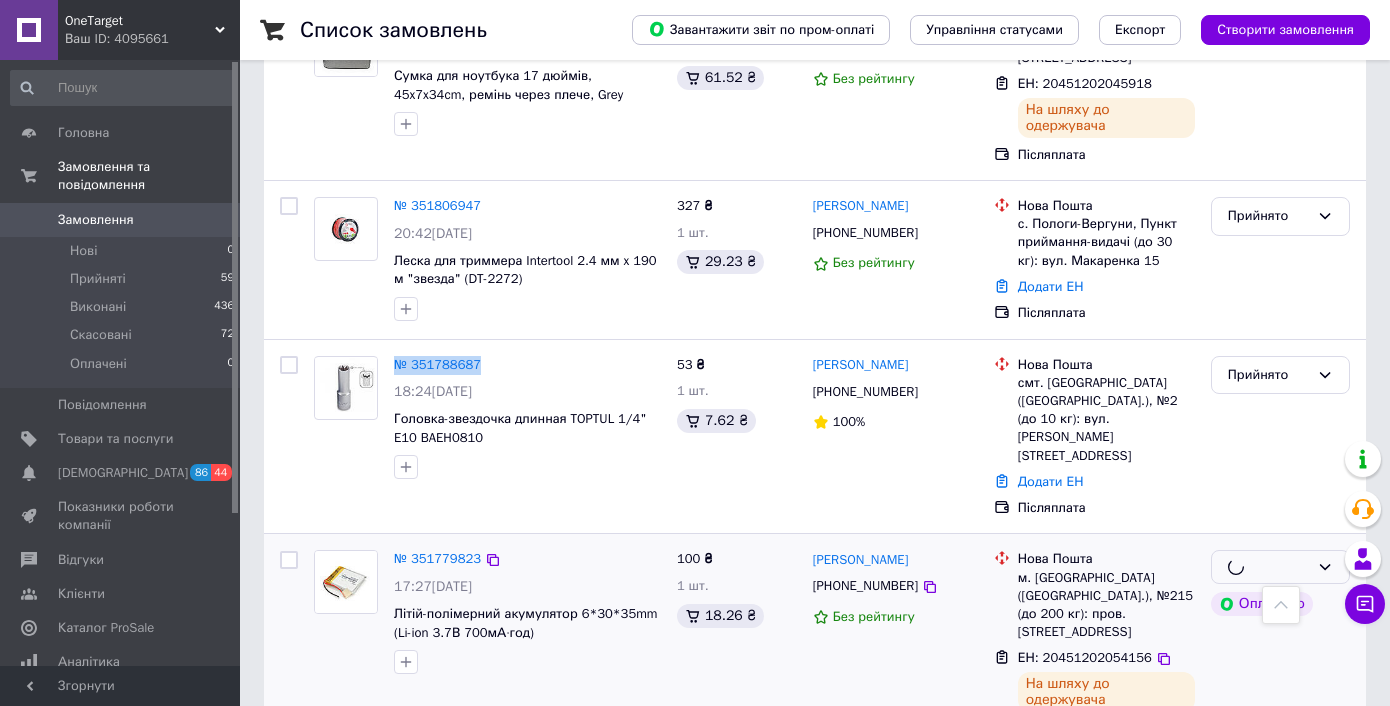 scroll, scrollTop: 4539, scrollLeft: 0, axis: vertical 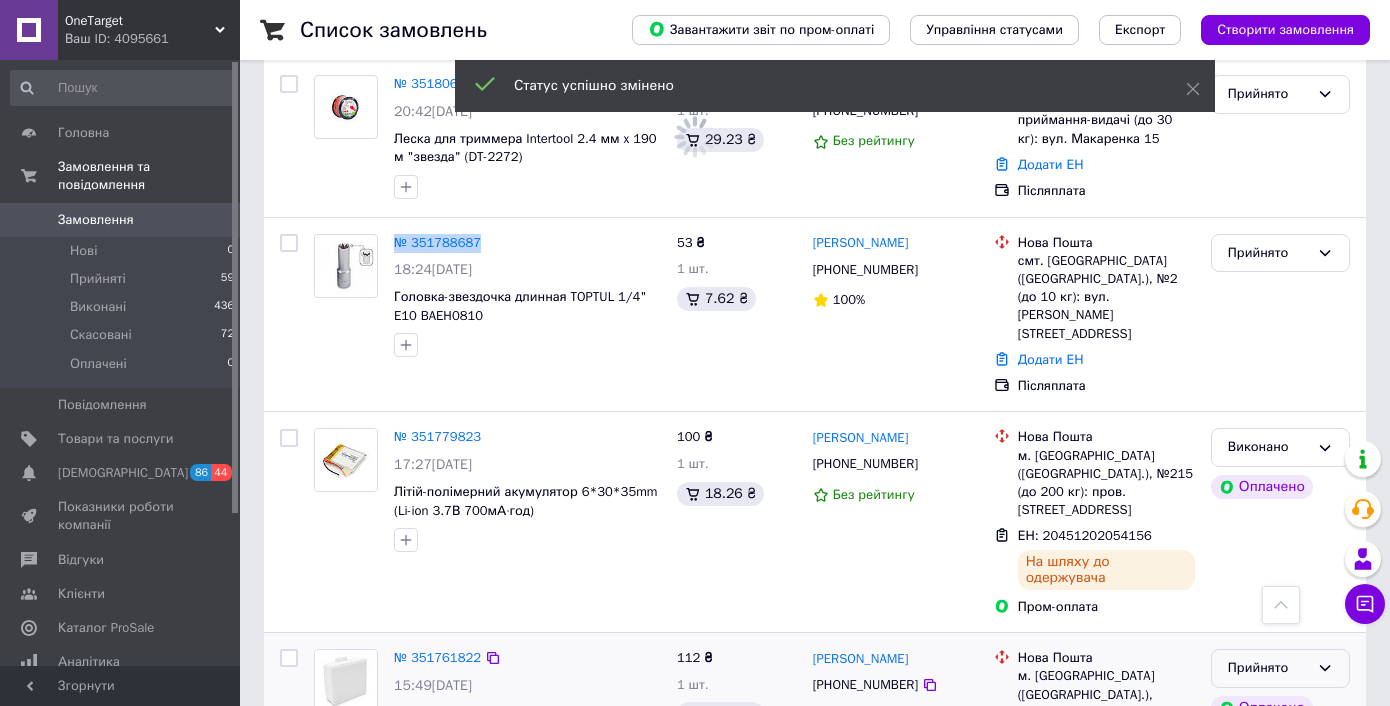 click on "Прийнято" at bounding box center [1268, 668] 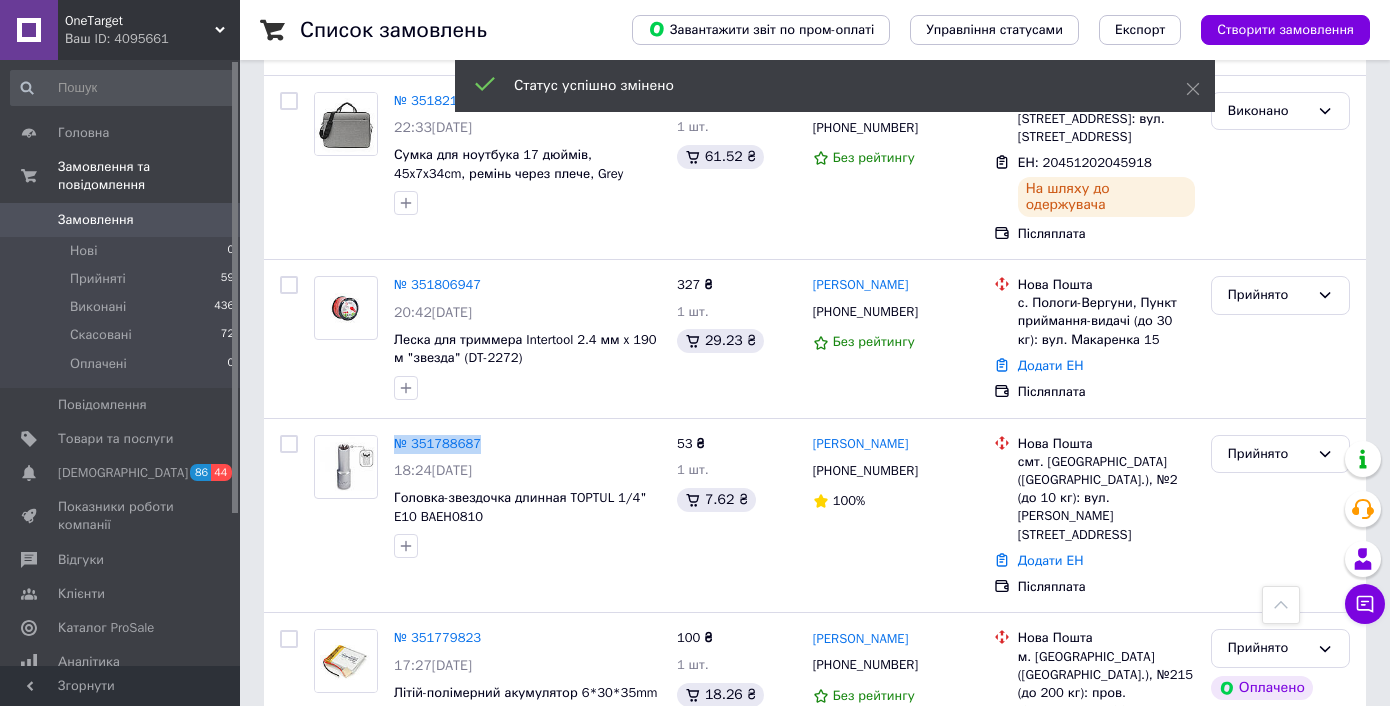 scroll, scrollTop: 4546, scrollLeft: 0, axis: vertical 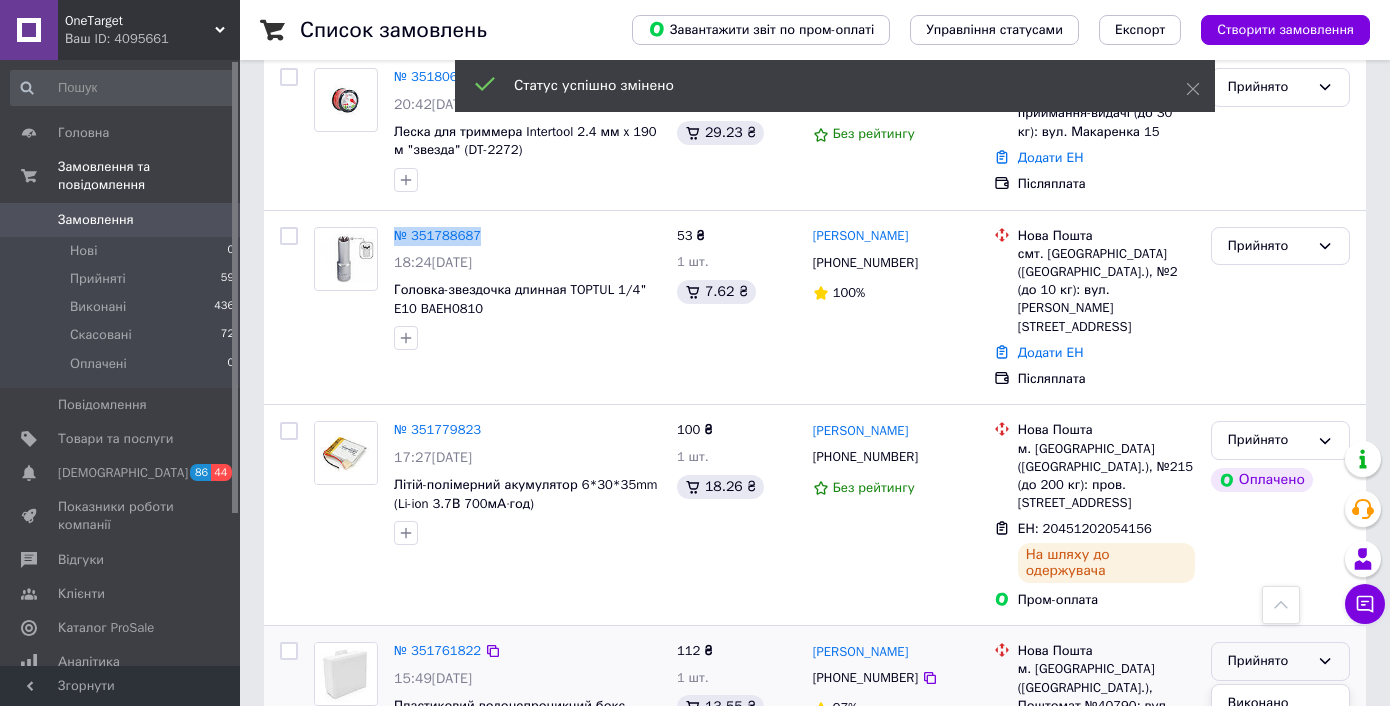 drag, startPoint x: 1281, startPoint y: 436, endPoint x: 1186, endPoint y: 433, distance: 95.047356 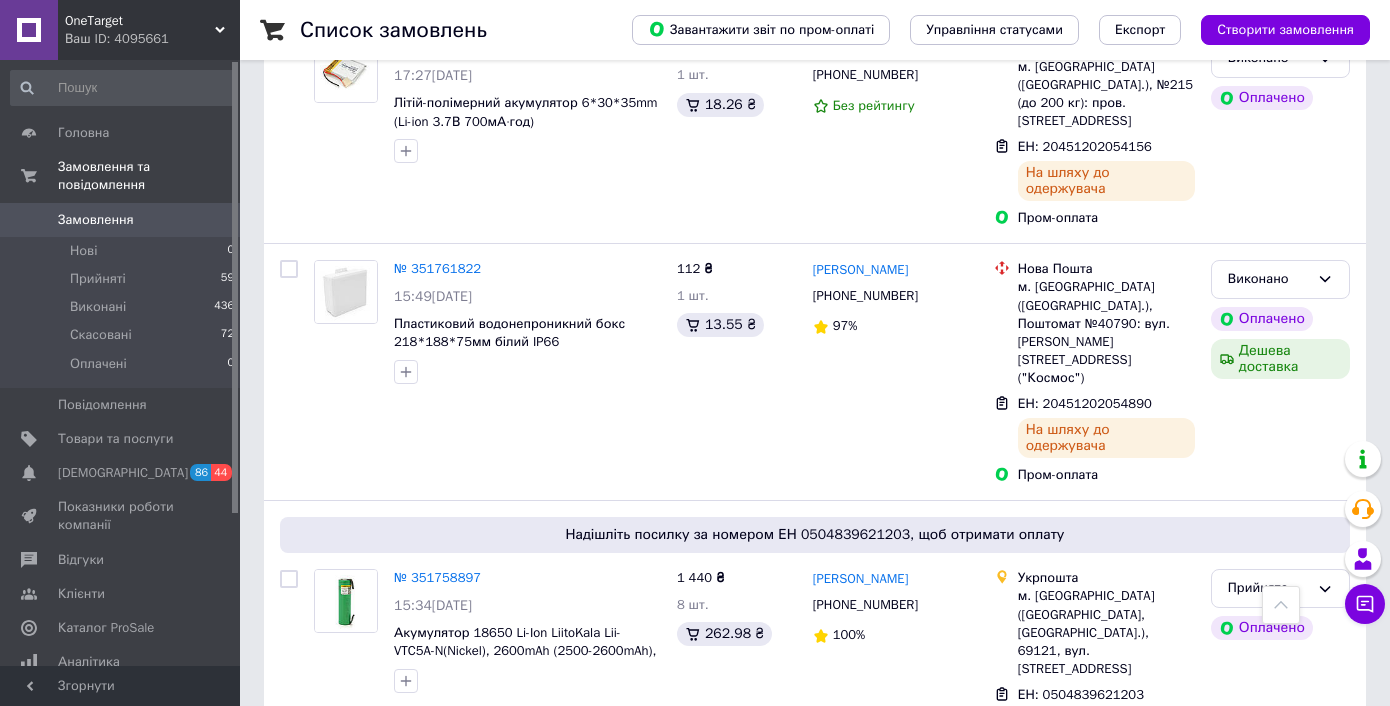 scroll, scrollTop: 5187, scrollLeft: 0, axis: vertical 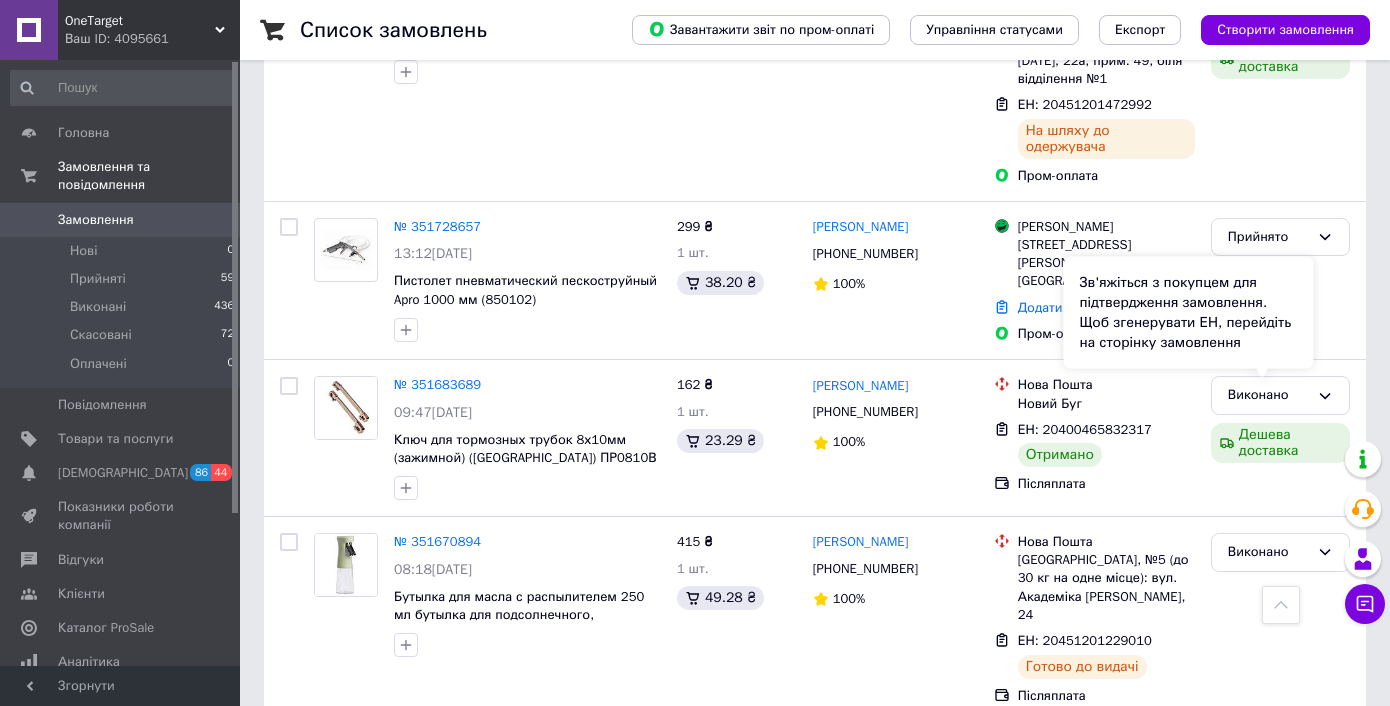 click on "Зв'яжіться з покупцем для підтвердження замовлення.
Щоб згенерувати ЕН, перейдіть на сторінку замовлення" at bounding box center (1189, 313) 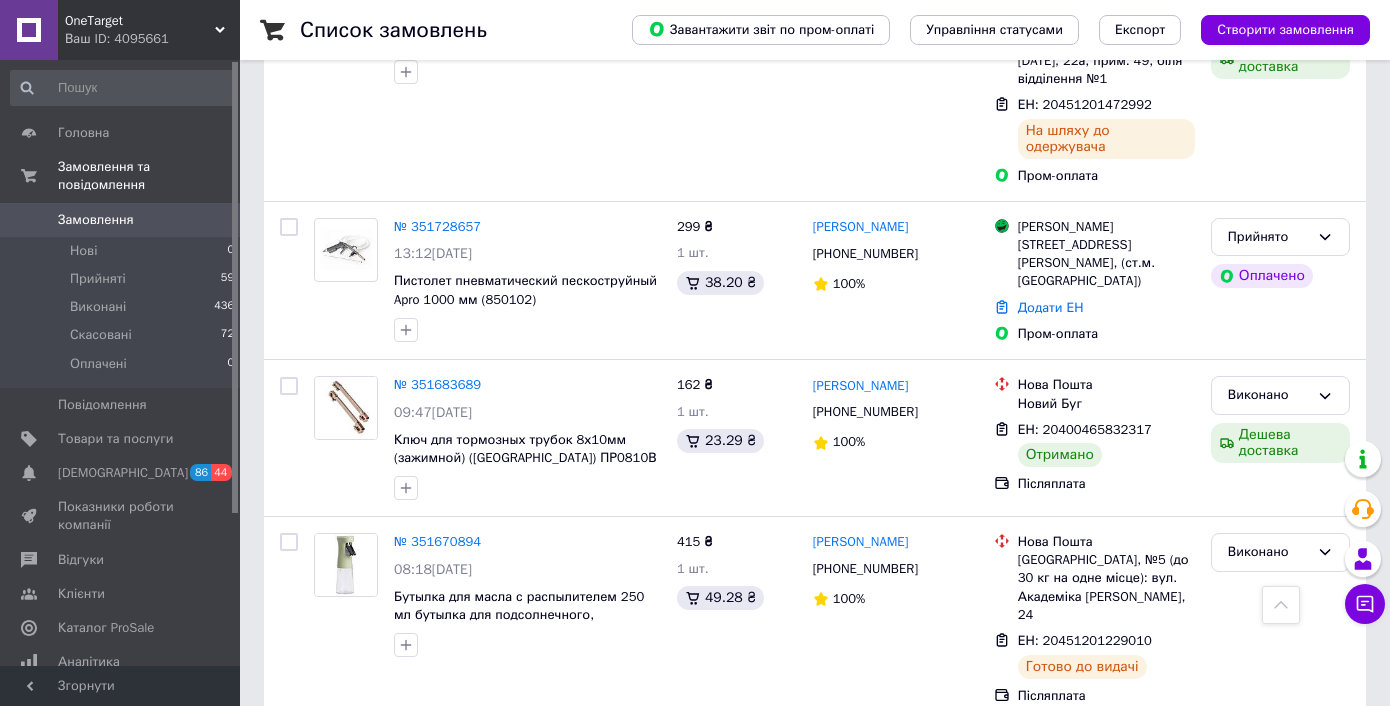 click on "Прийнято" at bounding box center (1280, 757) 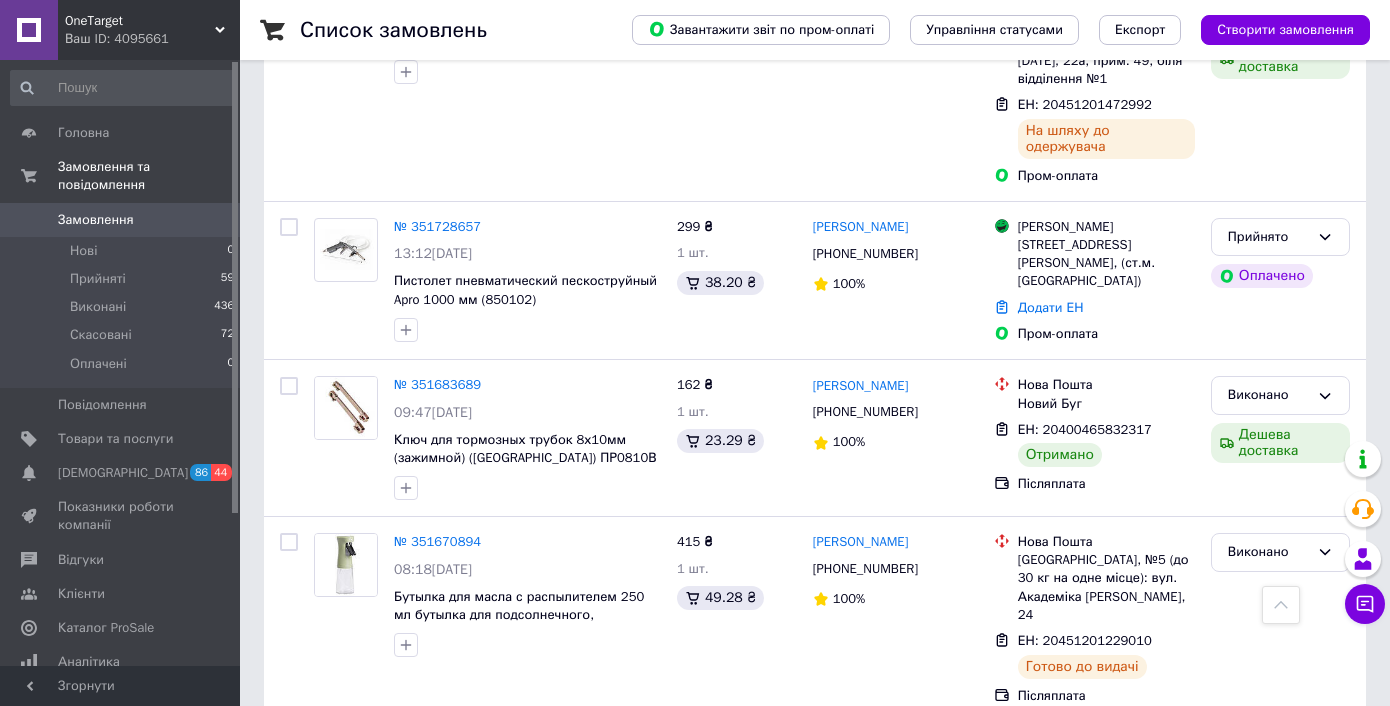 click on "Виконано" at bounding box center [1280, 798] 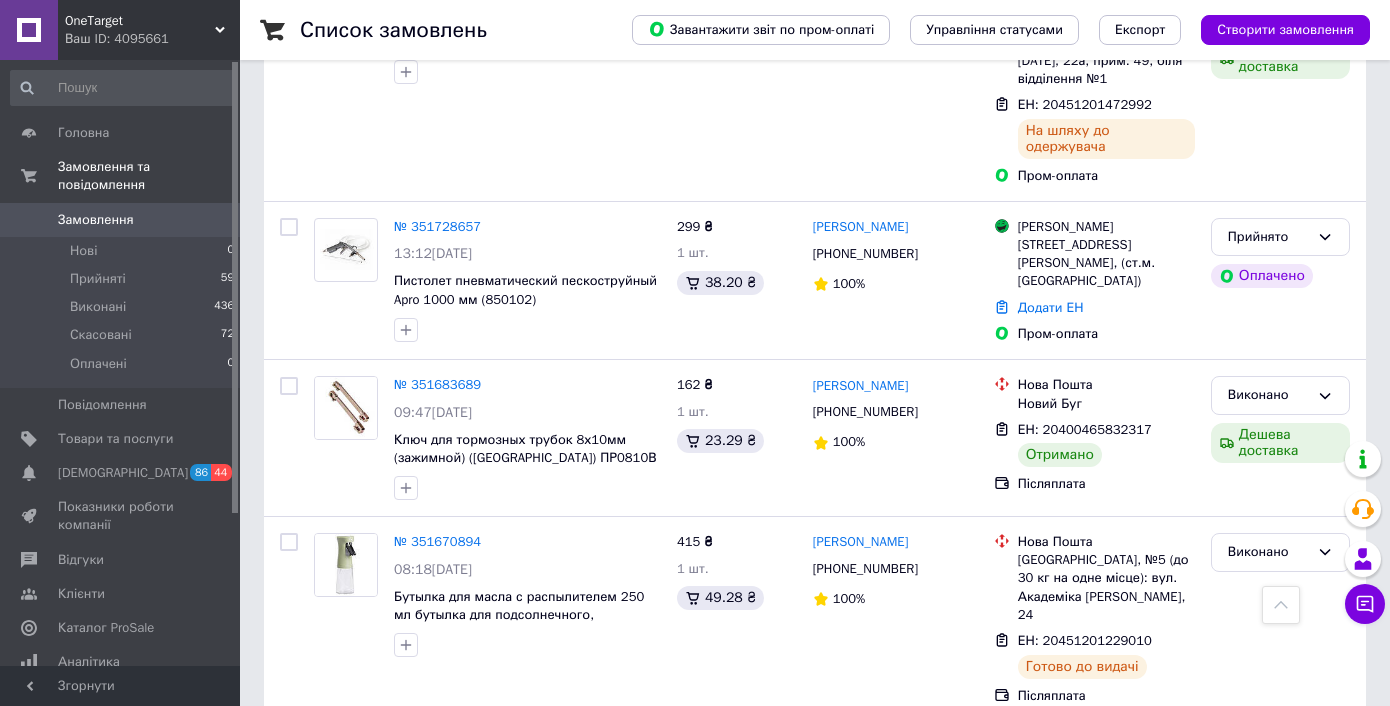 scroll, scrollTop: 6465, scrollLeft: 0, axis: vertical 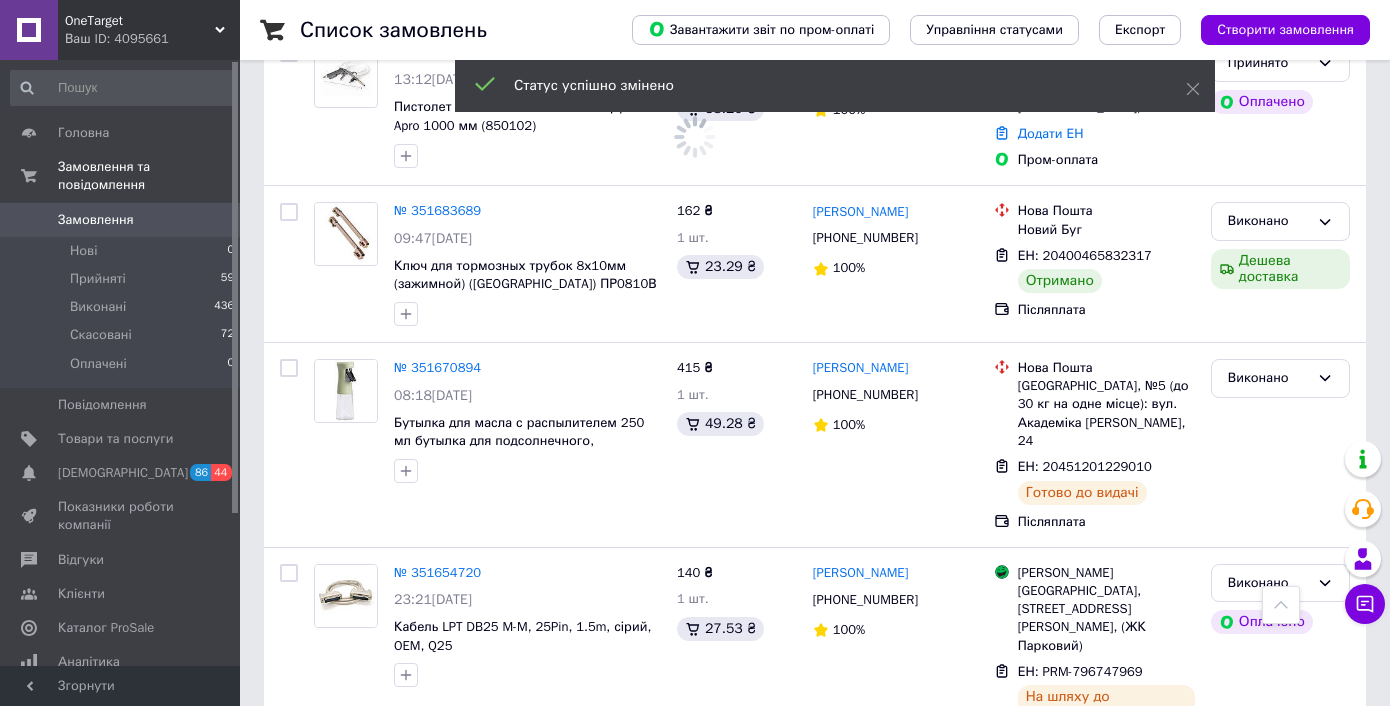 click on "Прийнято" at bounding box center [1280, 803] 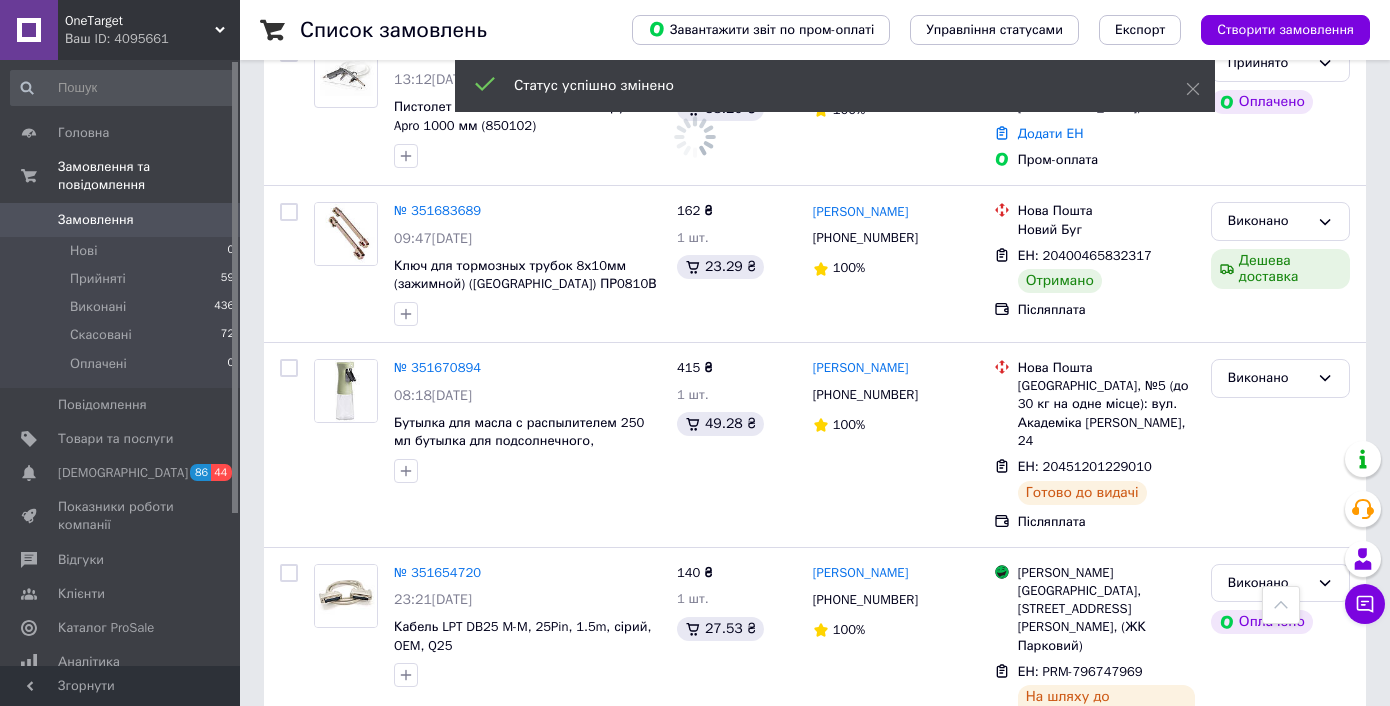 click on "Скасовано" at bounding box center (1280, 882) 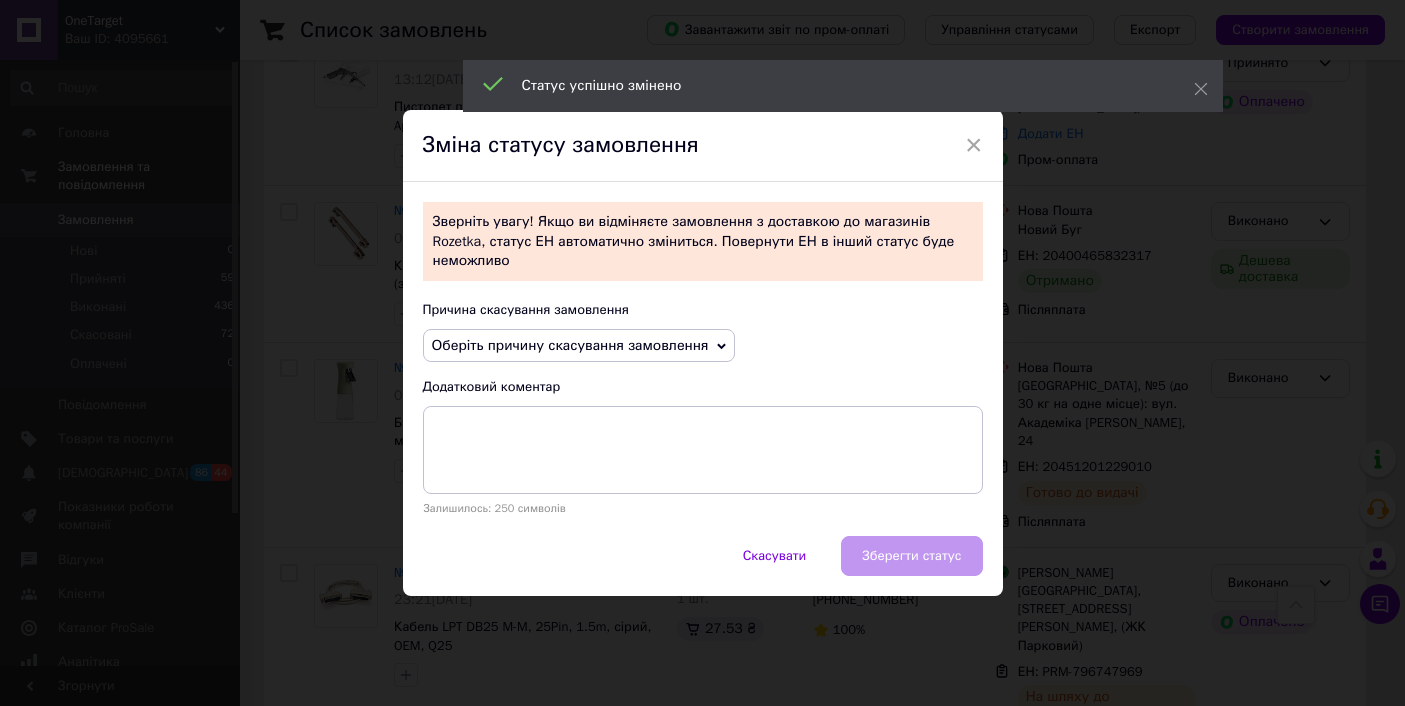 click on "Оберіть причину скасування замовлення" at bounding box center [570, 345] 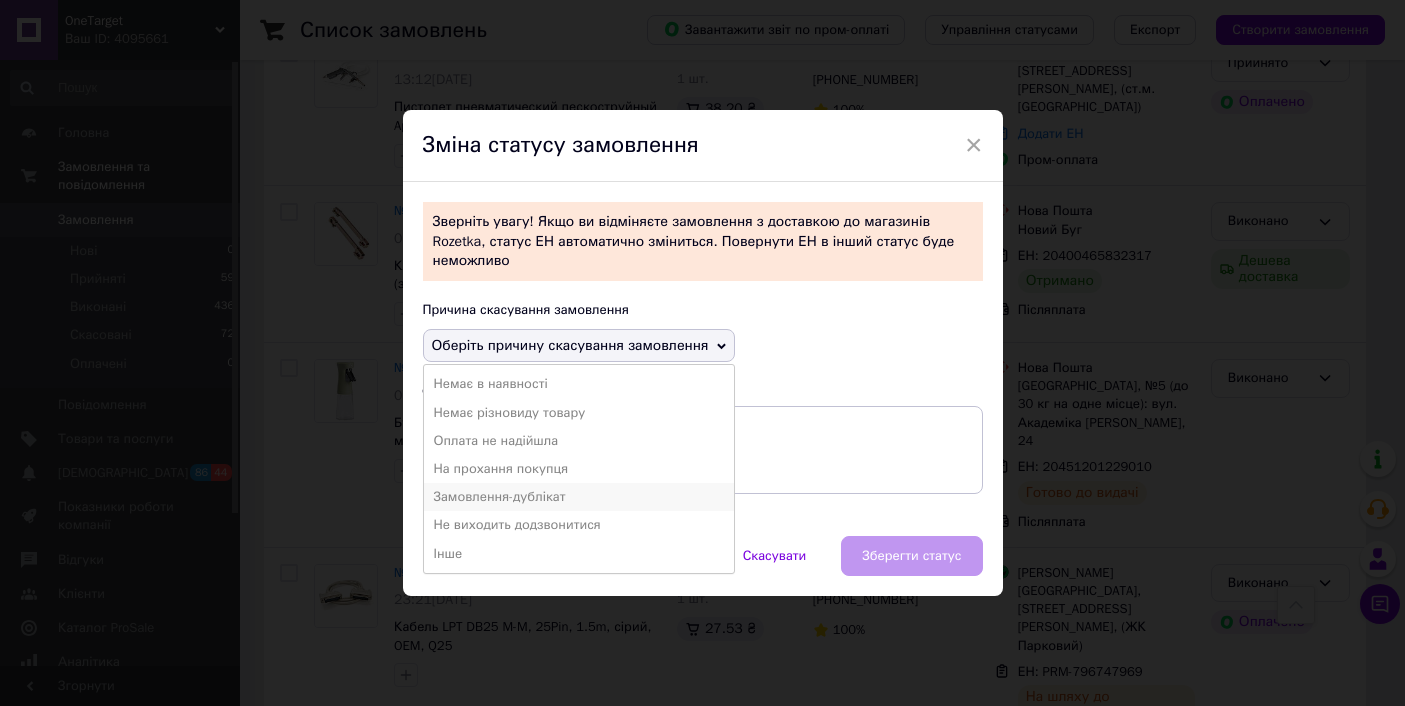 click on "Замовлення-дублікат" at bounding box center [579, 497] 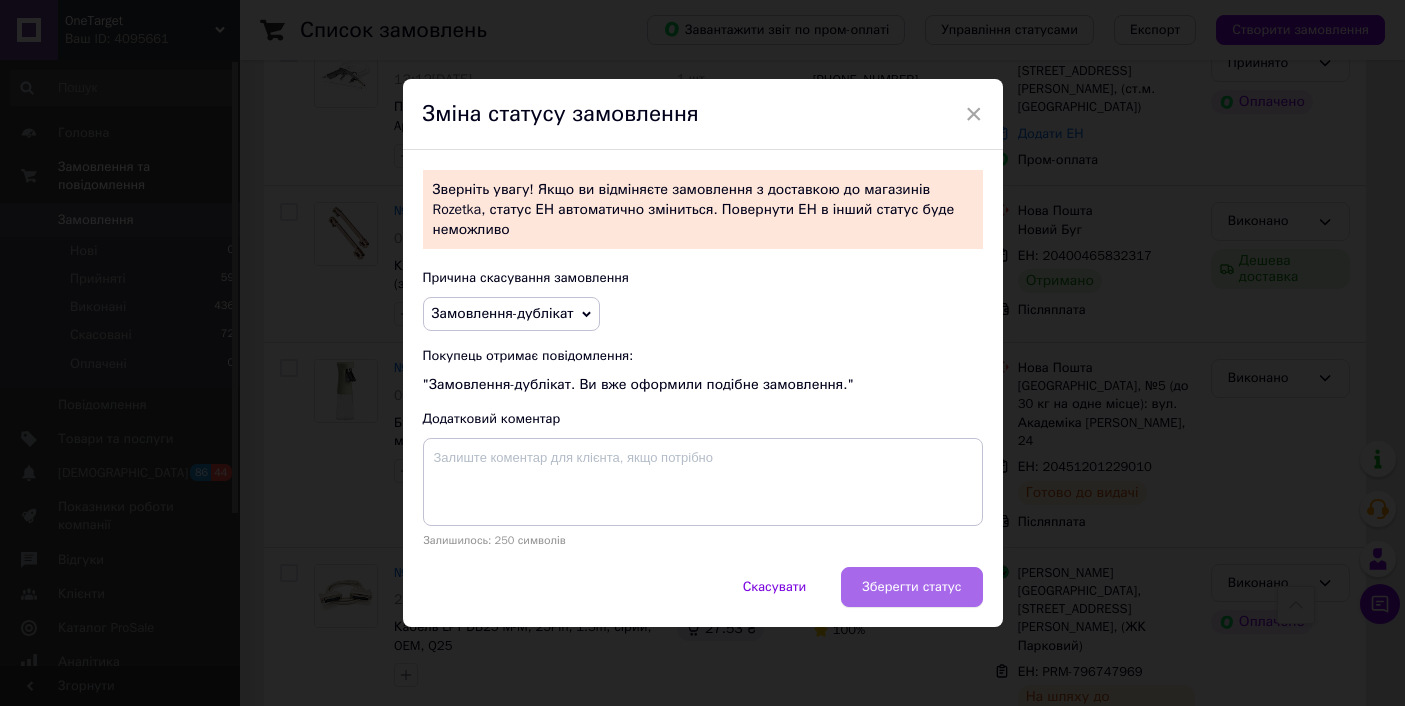 click on "Зберегти статус" at bounding box center [911, 587] 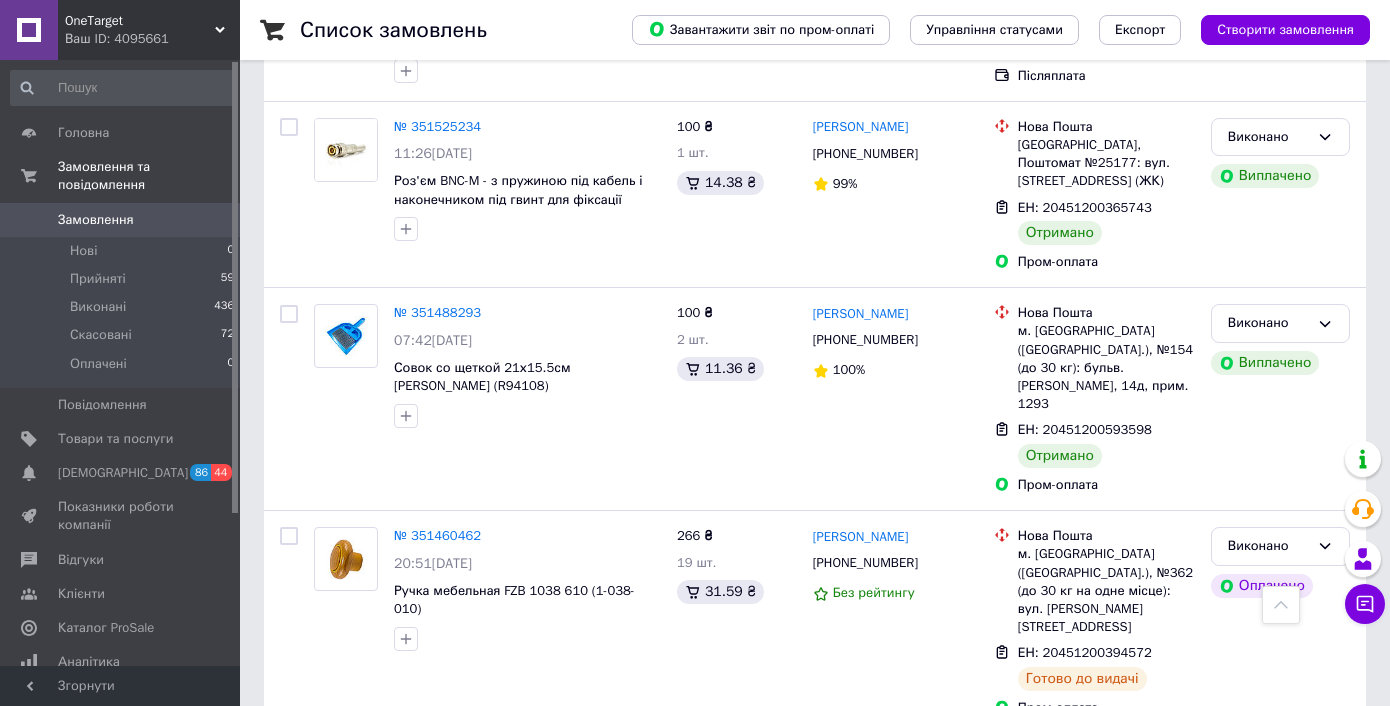 scroll, scrollTop: 8382, scrollLeft: 0, axis: vertical 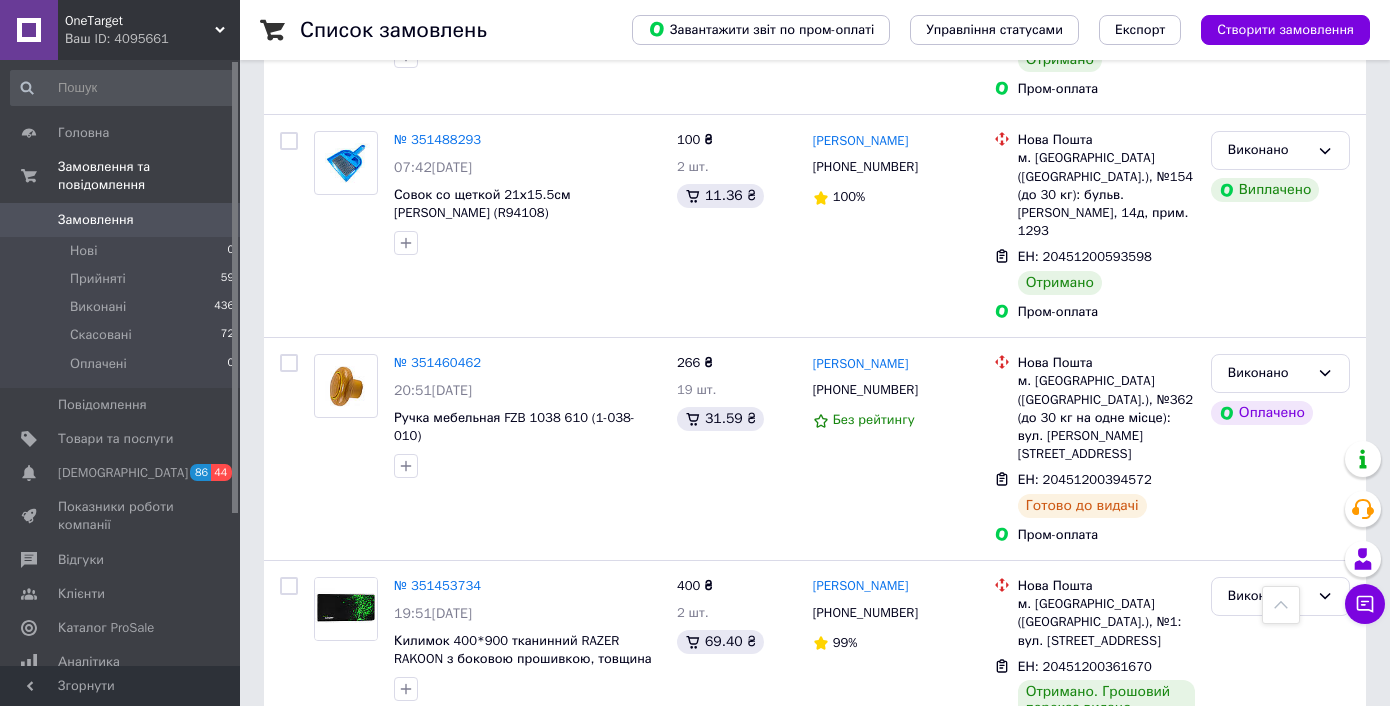 click 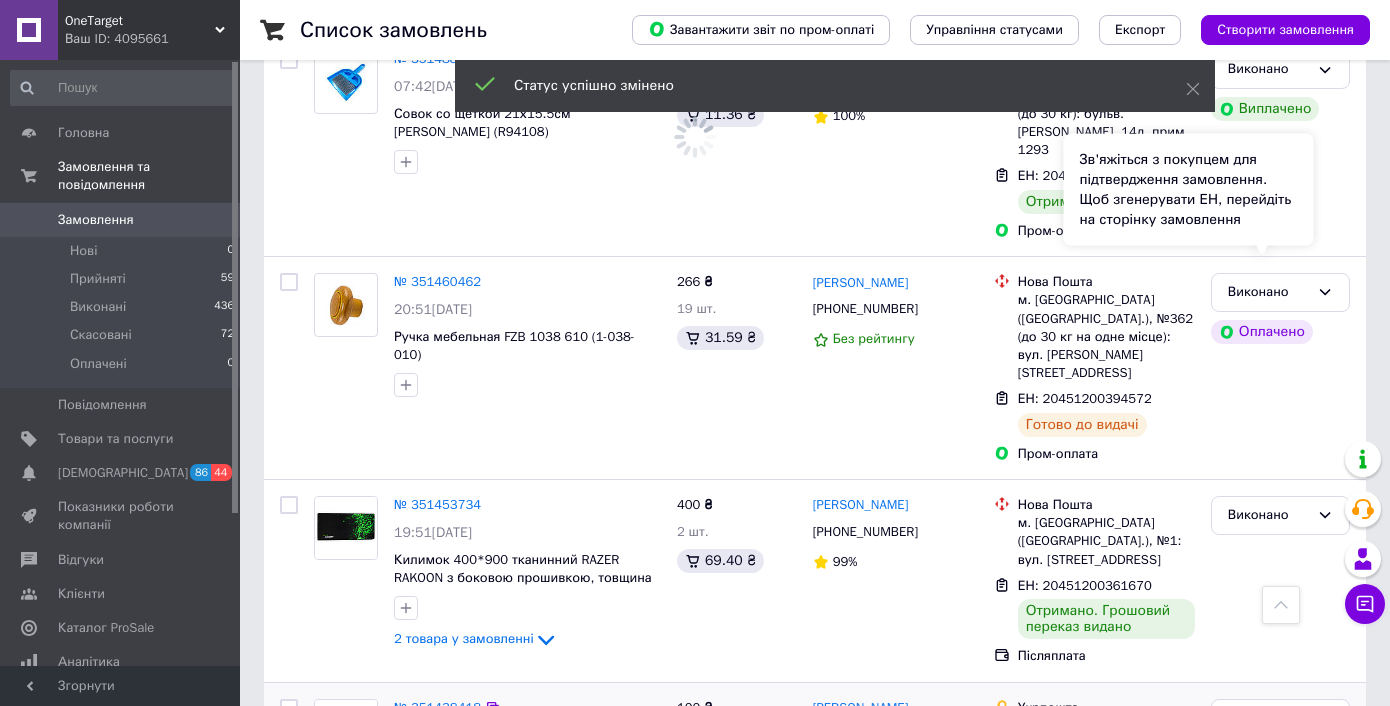 scroll, scrollTop: 8547, scrollLeft: 0, axis: vertical 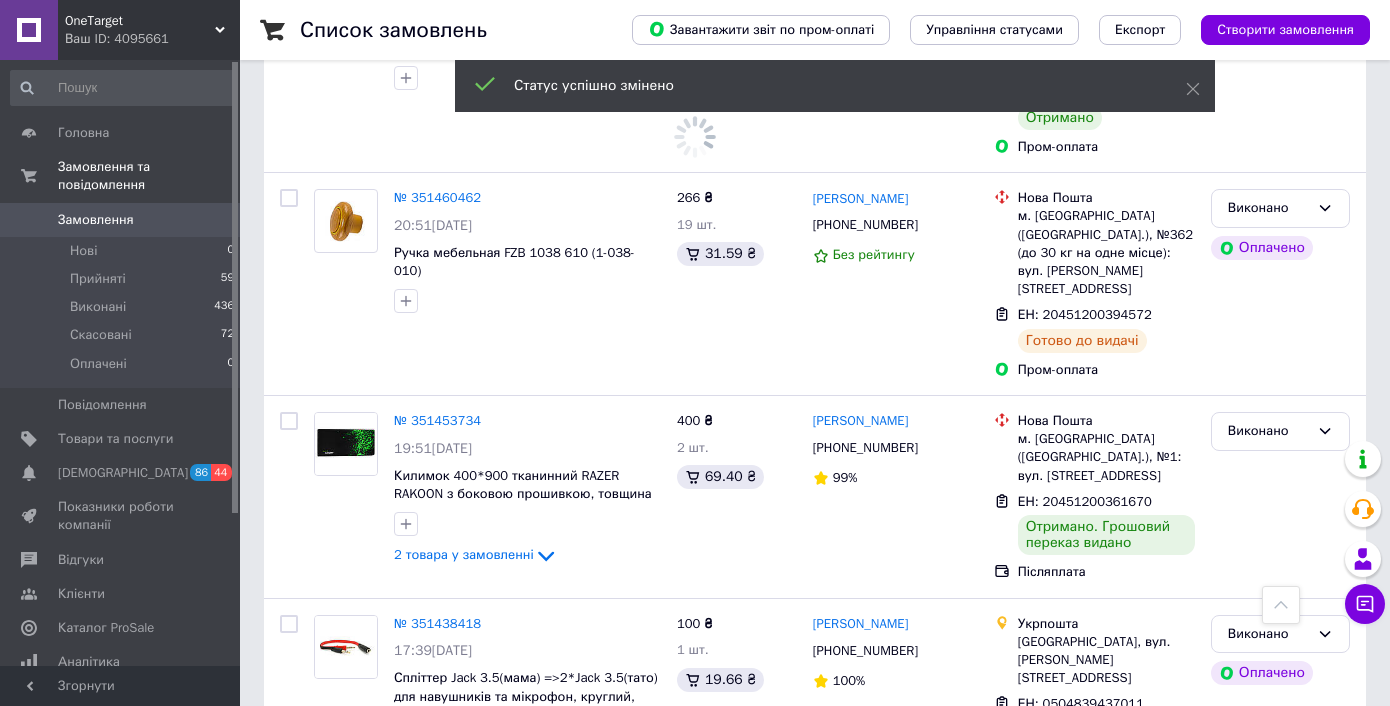 click 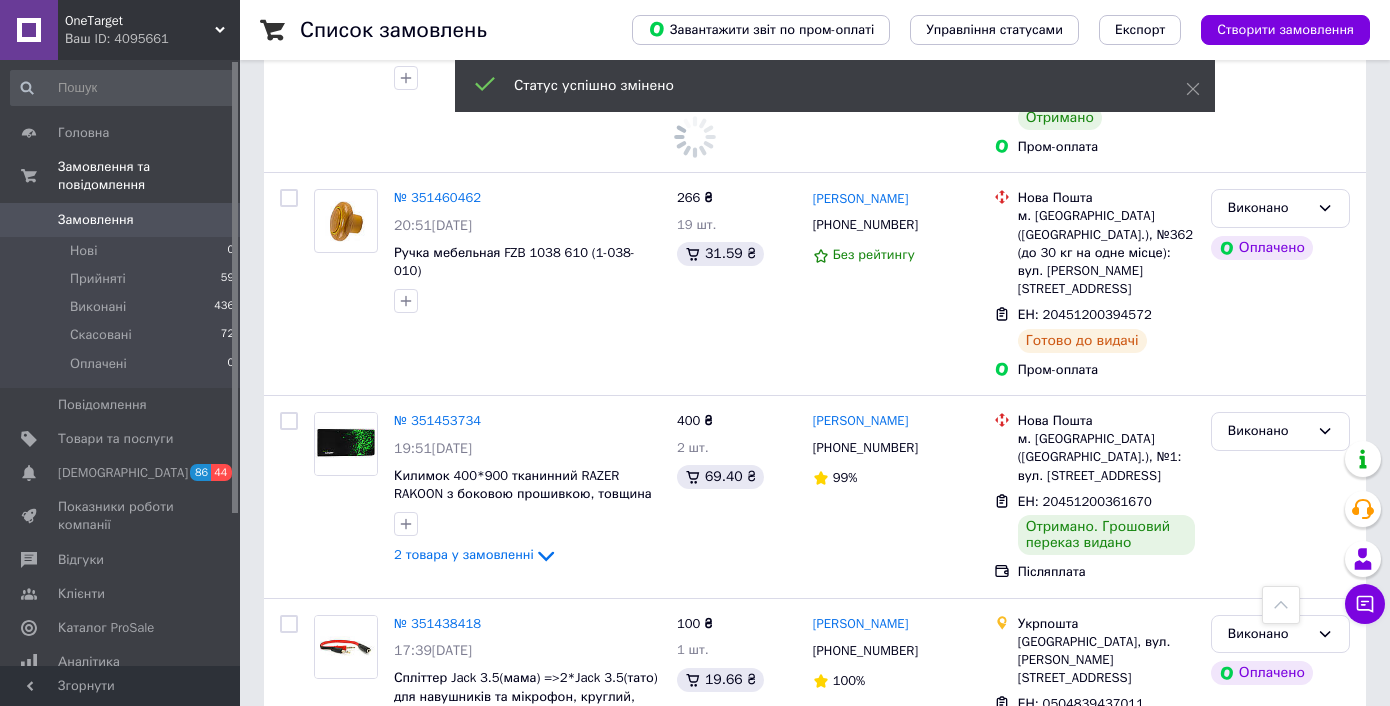click on "Виконано" at bounding box center (1280, 878) 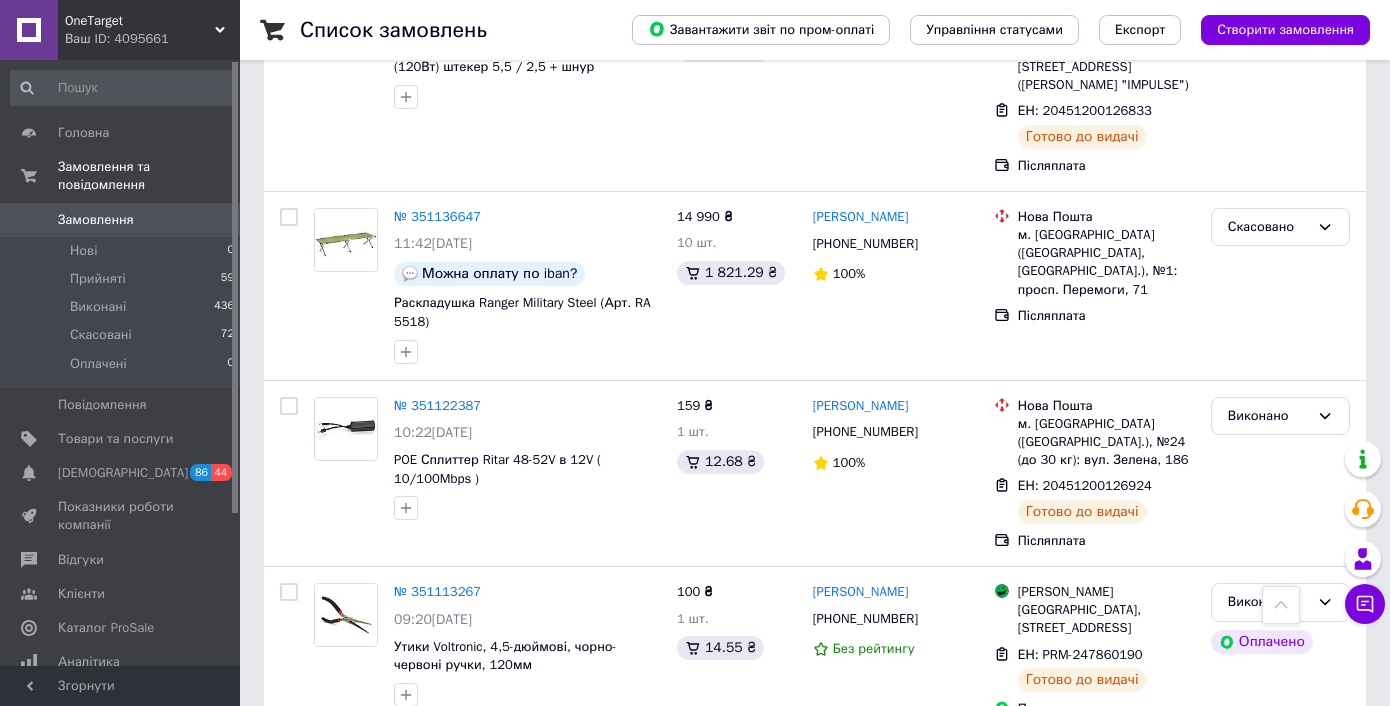 scroll, scrollTop: 13477, scrollLeft: 0, axis: vertical 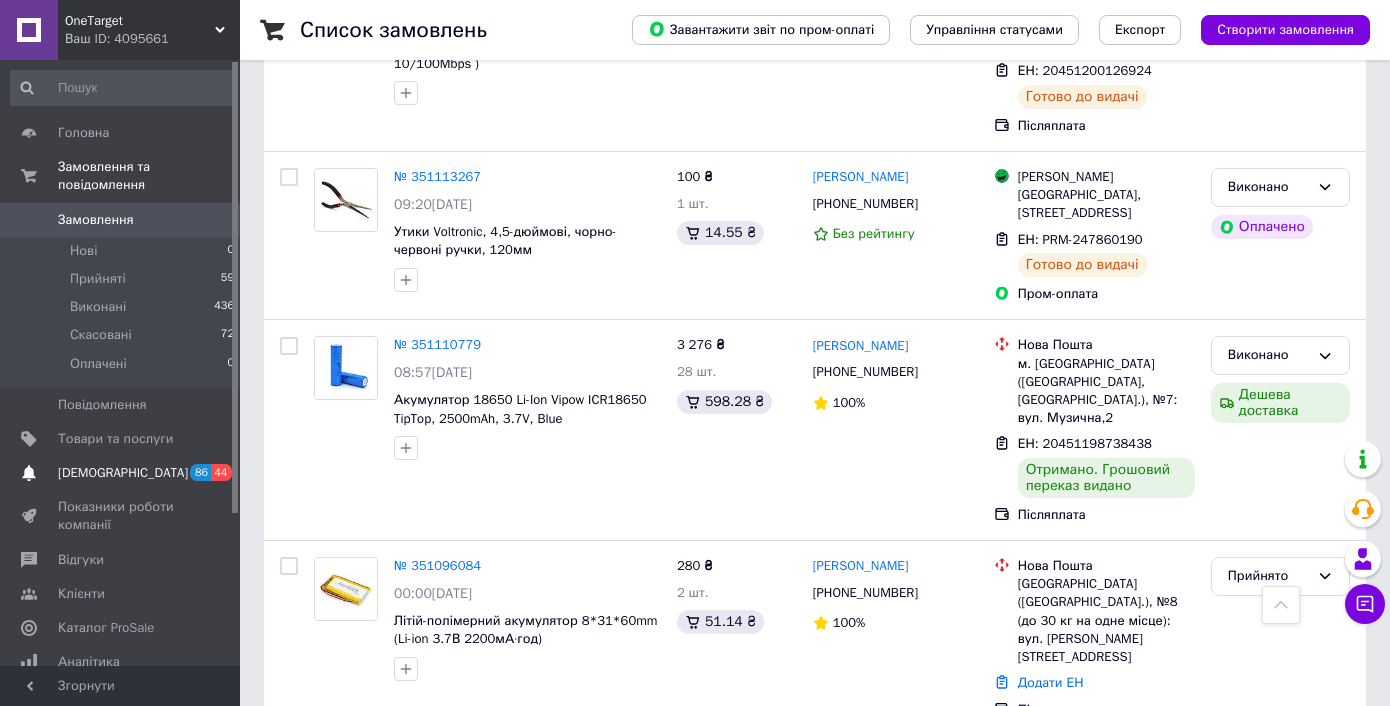 click on "[DEMOGRAPHIC_DATA]" at bounding box center [123, 473] 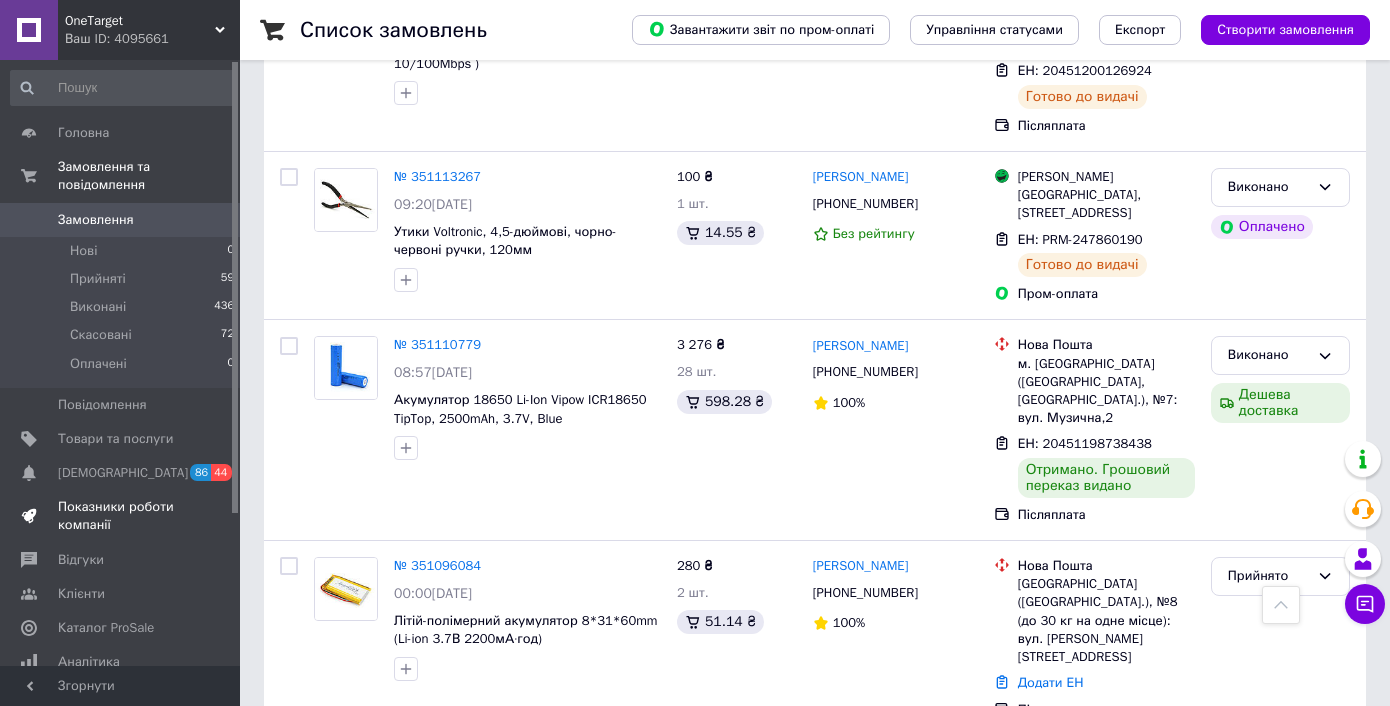 scroll, scrollTop: 0, scrollLeft: 0, axis: both 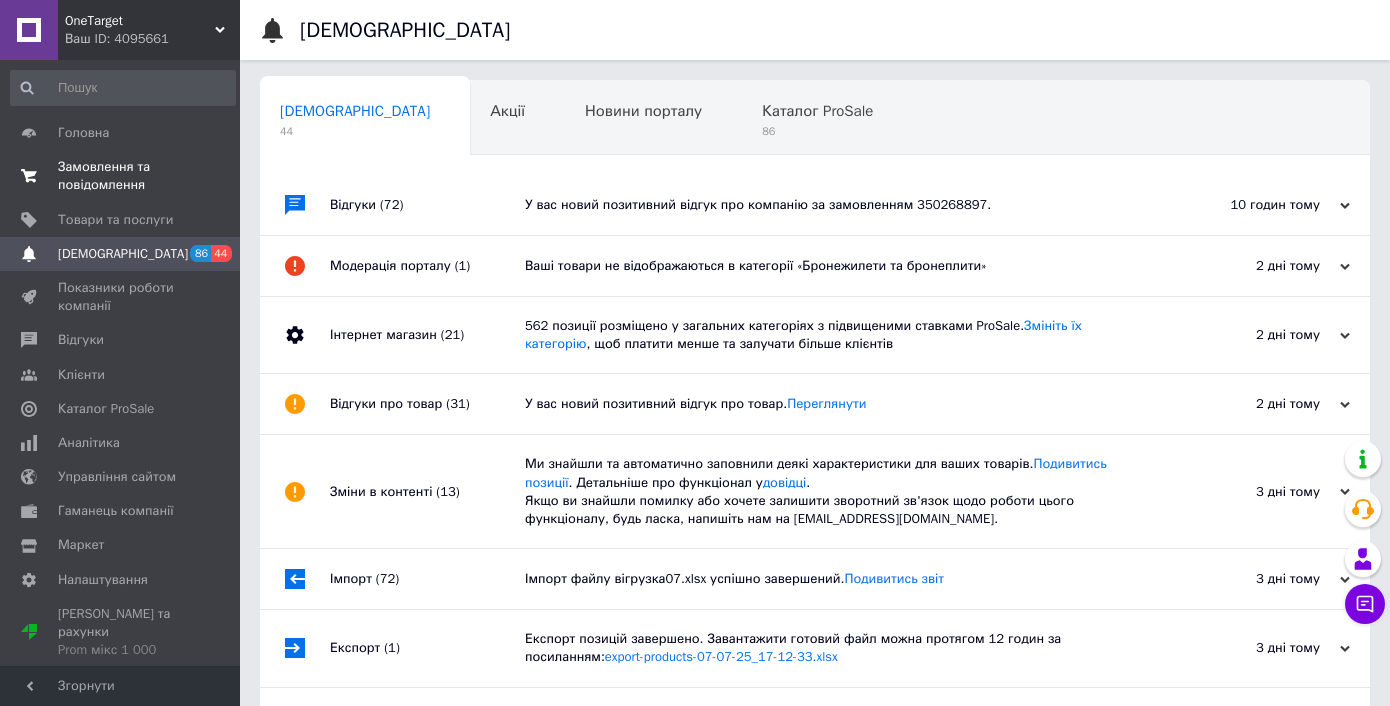 click on "Замовлення та повідомлення" at bounding box center [121, 176] 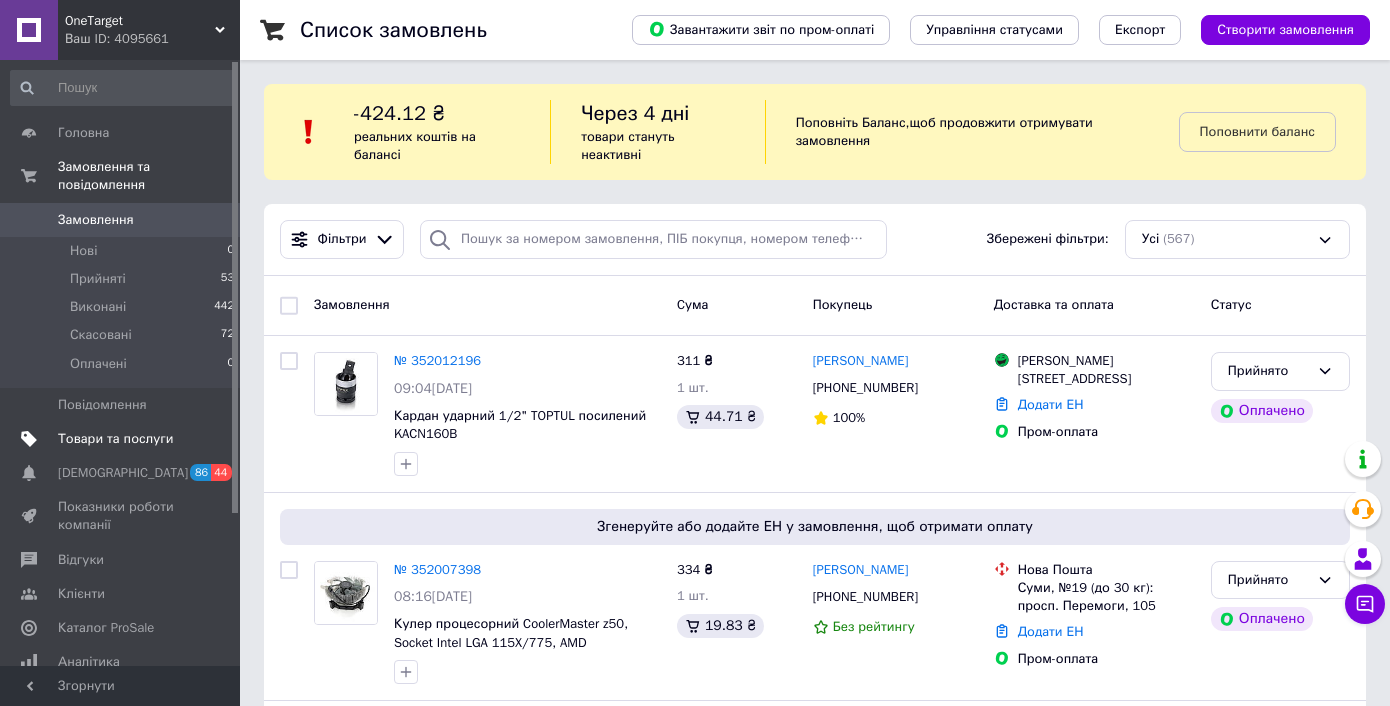 click on "Товари та послуги" at bounding box center (115, 439) 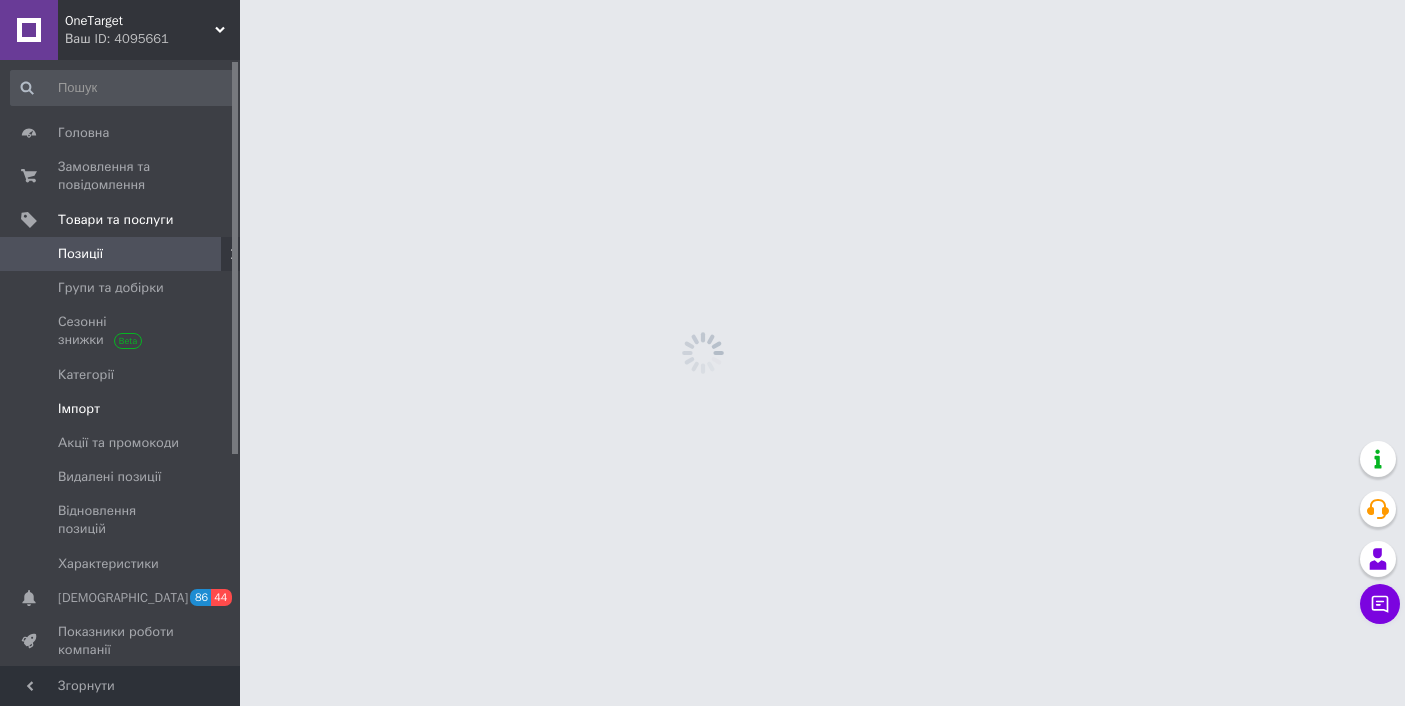 click on "Імпорт" at bounding box center (121, 409) 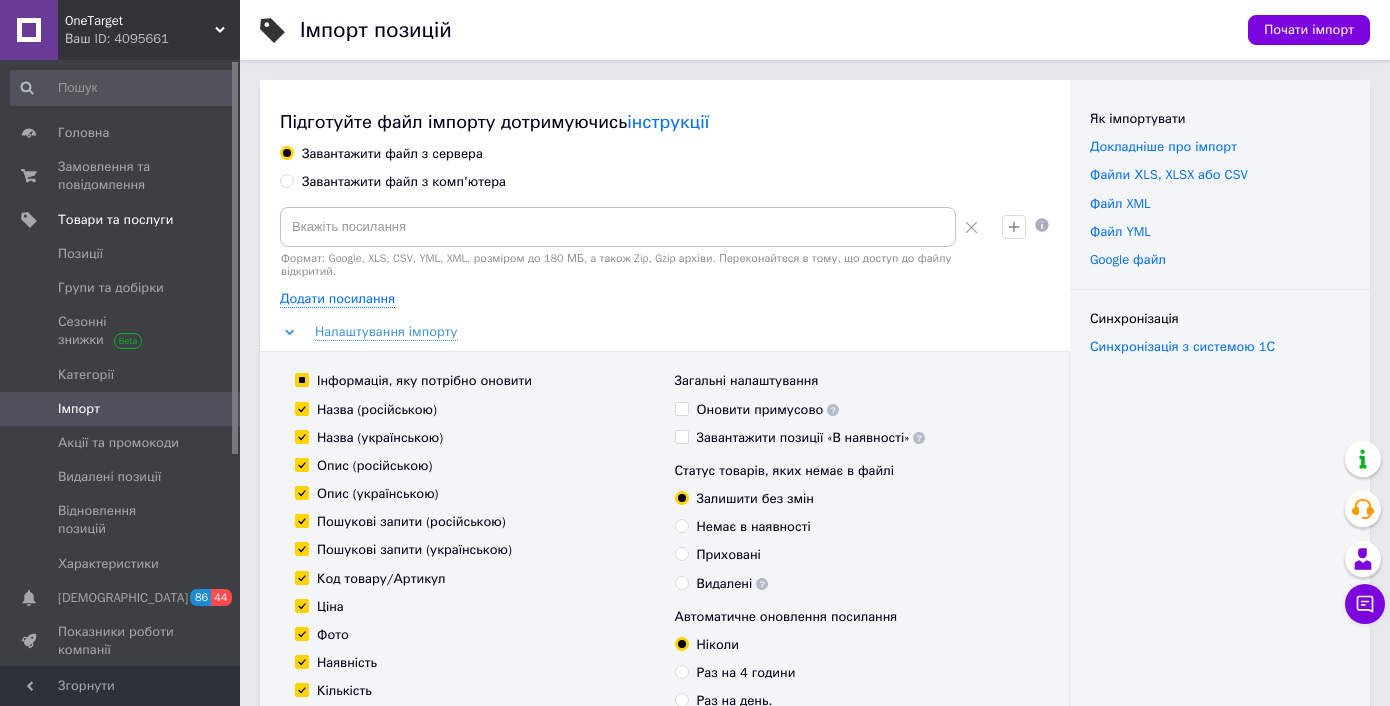 click on "Формат: Google,  XLS, CSV, YML, XML, розміром до 180 МБ,
а також Zip, Gzip архіви. Переконайтеся в тому, що доступ до файлу відкритий." at bounding box center (633, 242) 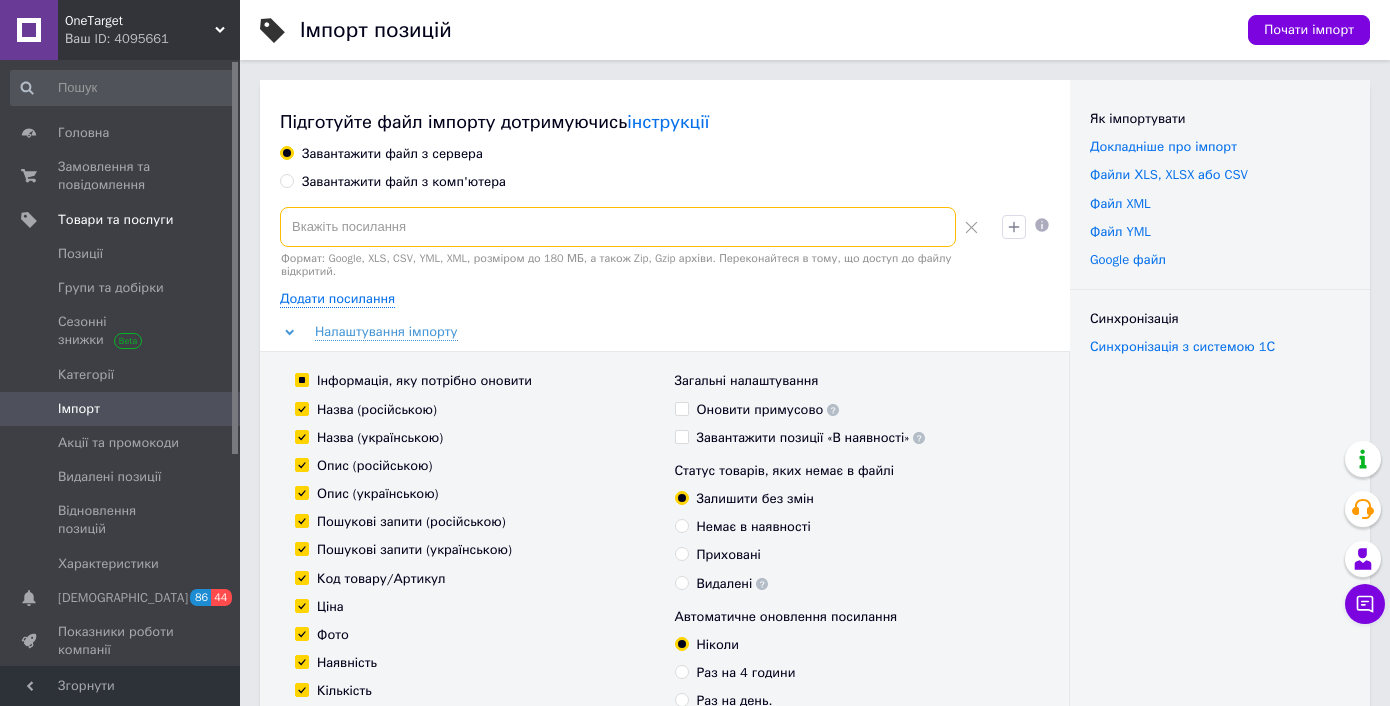 click at bounding box center (618, 227) 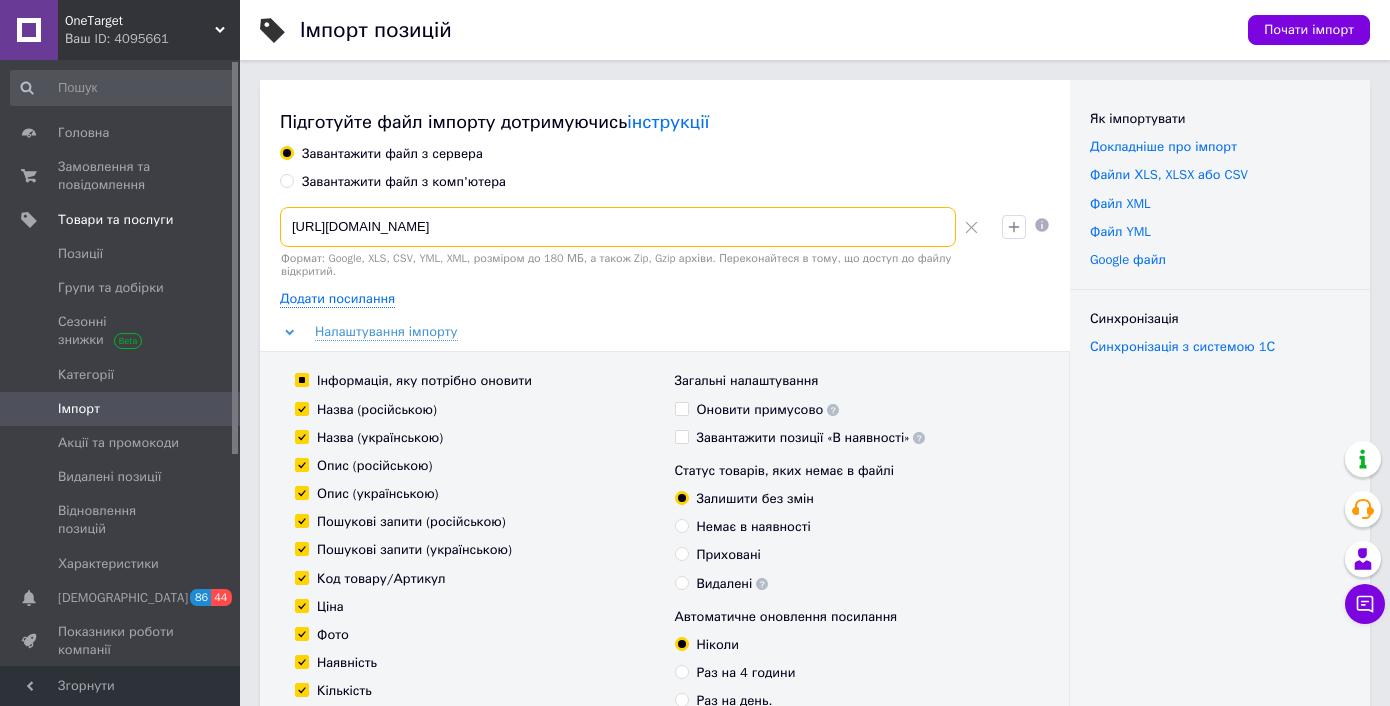 scroll, scrollTop: 0, scrollLeft: 33, axis: horizontal 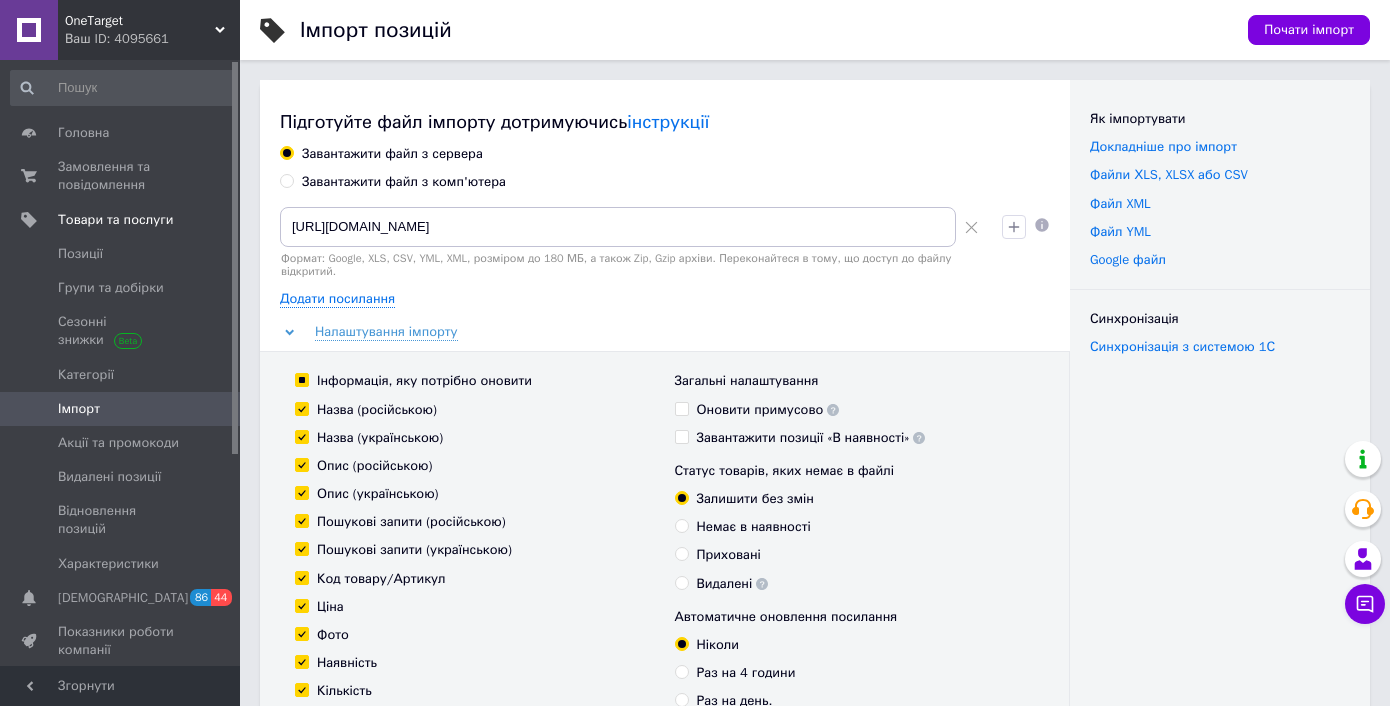 drag, startPoint x: 440, startPoint y: 377, endPoint x: 385, endPoint y: 490, distance: 125.67418 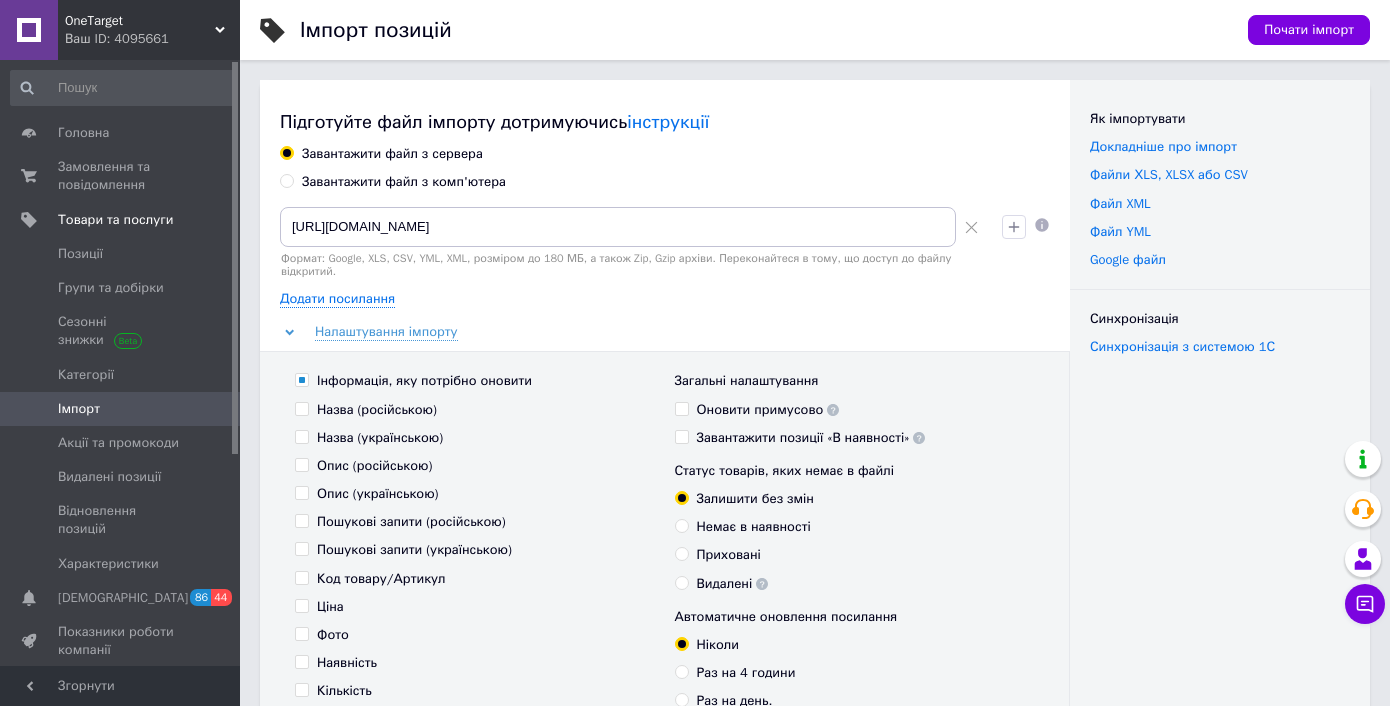checkbox on "false" 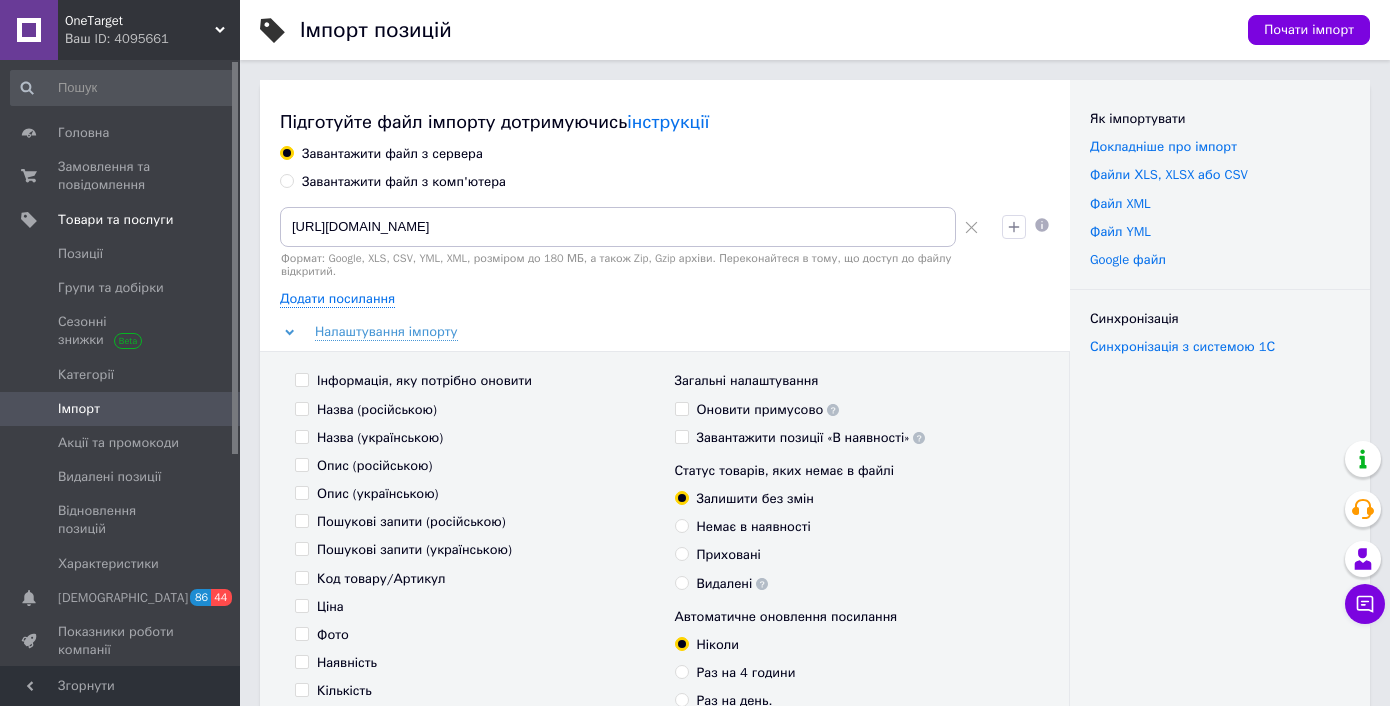 click on "Інформація, яку потрібно оновити Назва (російською) Назва (українською) Опис (російською) Опис (українською) Пошукові запити (російською) Пошукові запити (українською) Код товару/Артикул Ціна Фото Наявність Кількість Група Характеристики Знижки Особисті нотатки Код маркування (GTIN) Номер пристрою (MPN)" at bounding box center (475, 620) 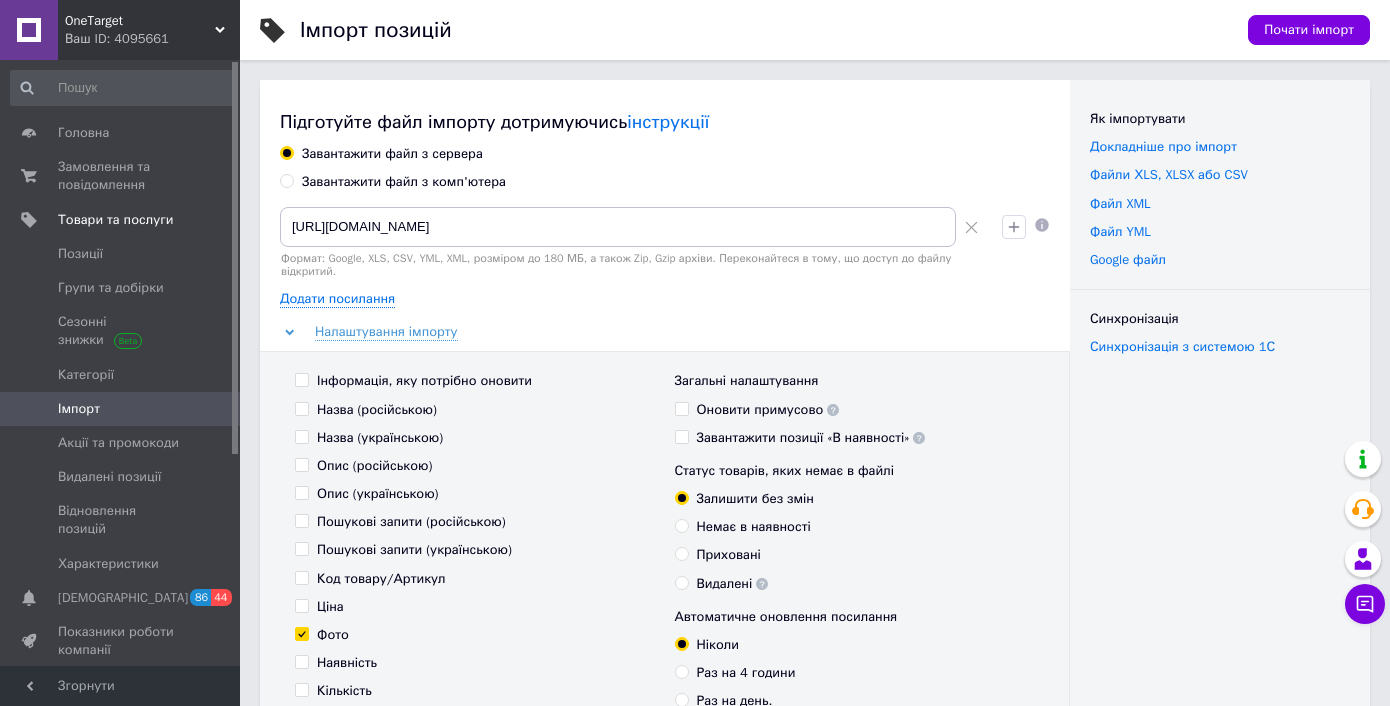 checkbox on "true" 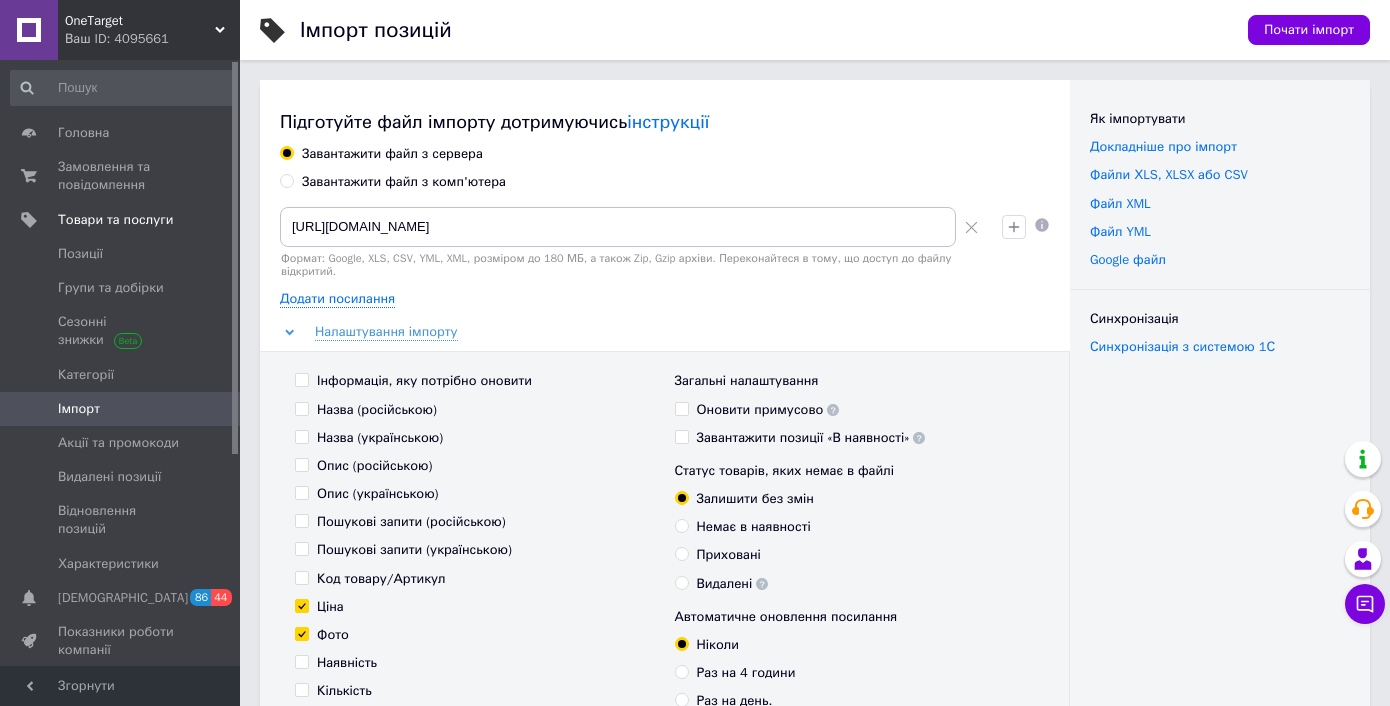 checkbox on "true" 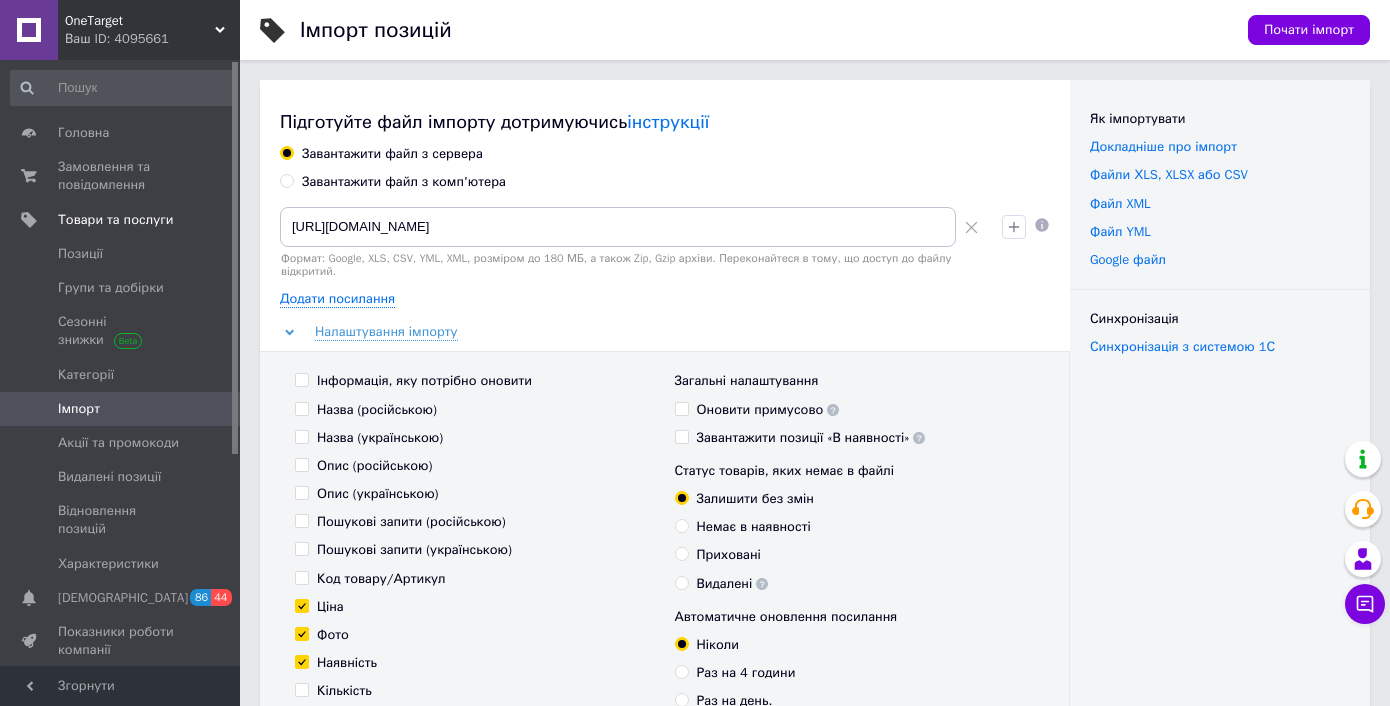 checkbox on "true" 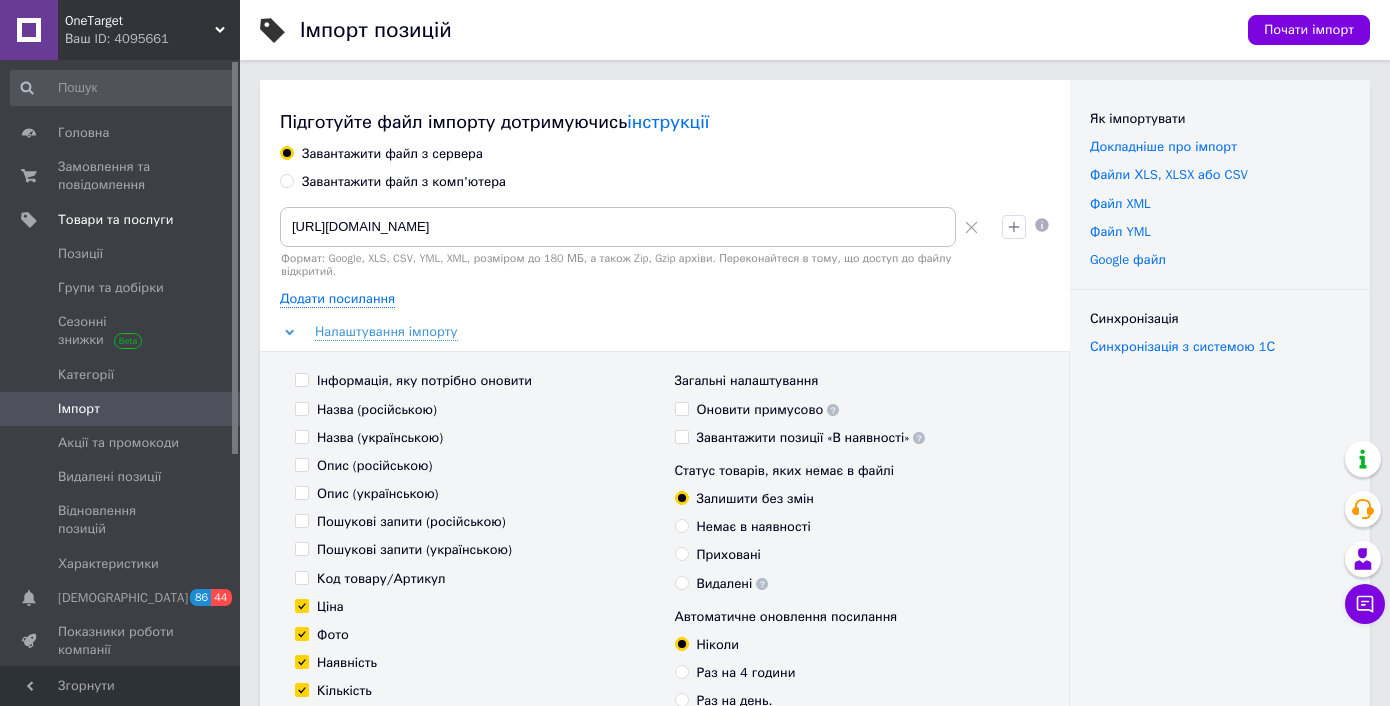 checkbox on "true" 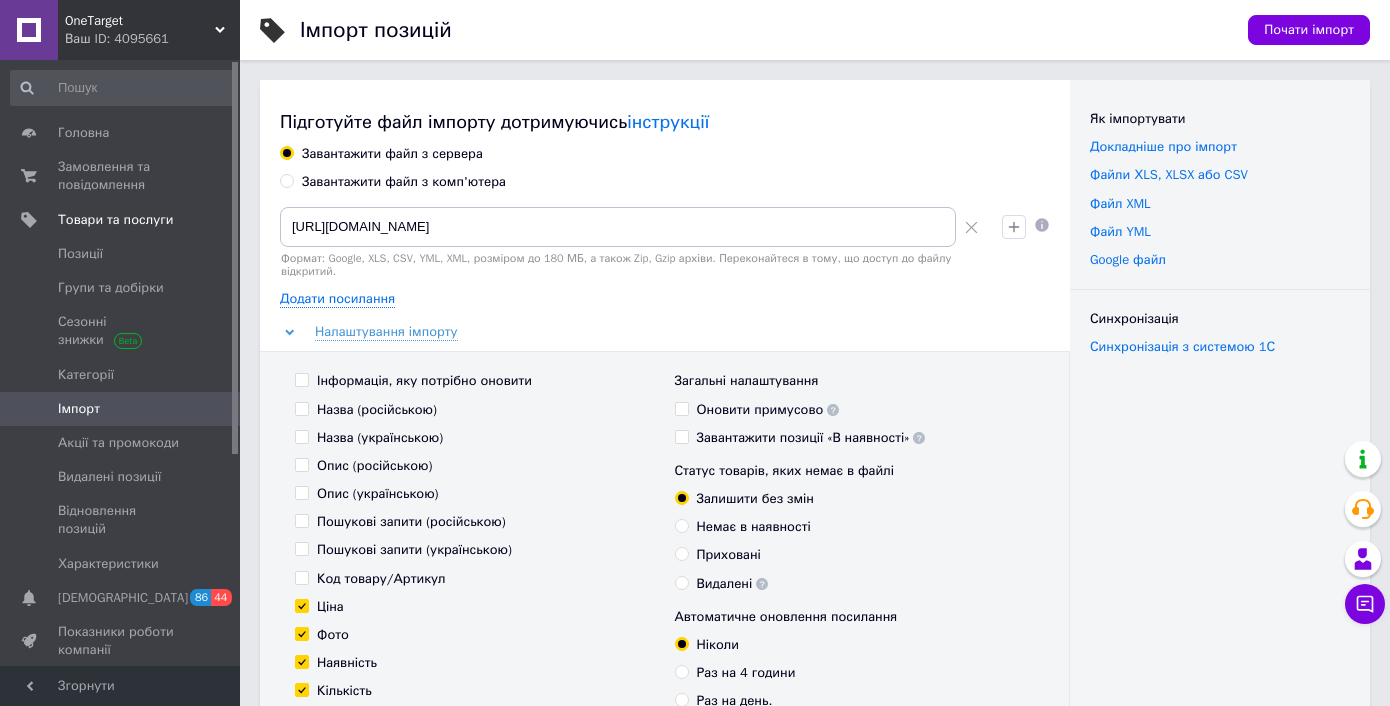click on "Завантажити позиції «В наявності»" at bounding box center (811, 438) 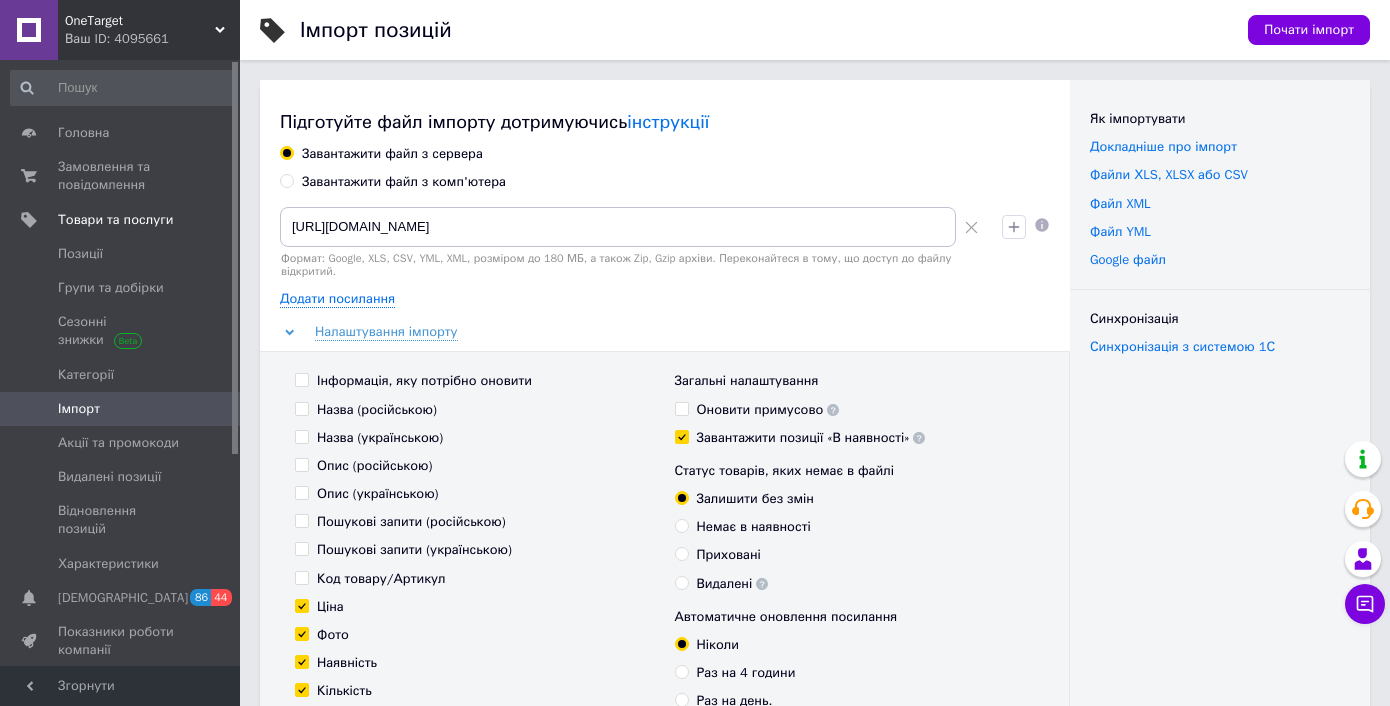 checkbox on "true" 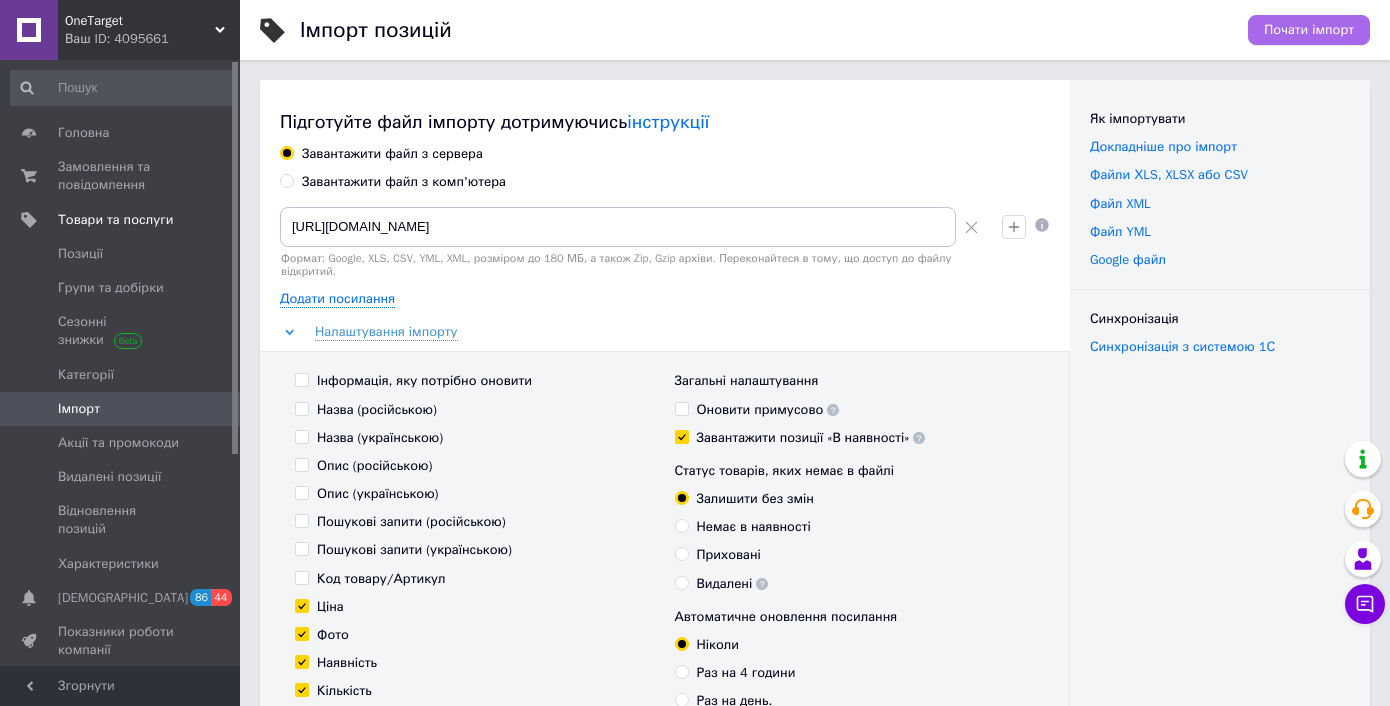 click on "Почати імпорт" at bounding box center [1309, 30] 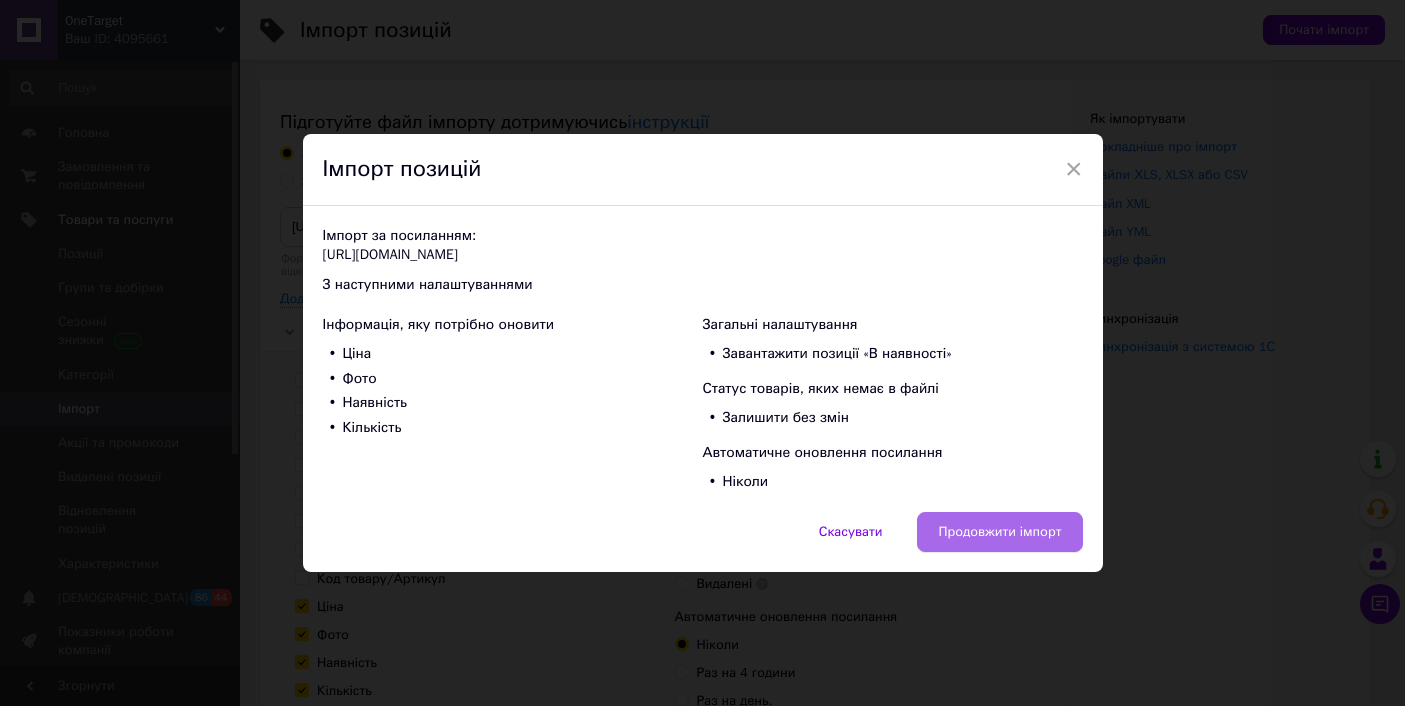click on "Продовжити імпорт" at bounding box center [999, 532] 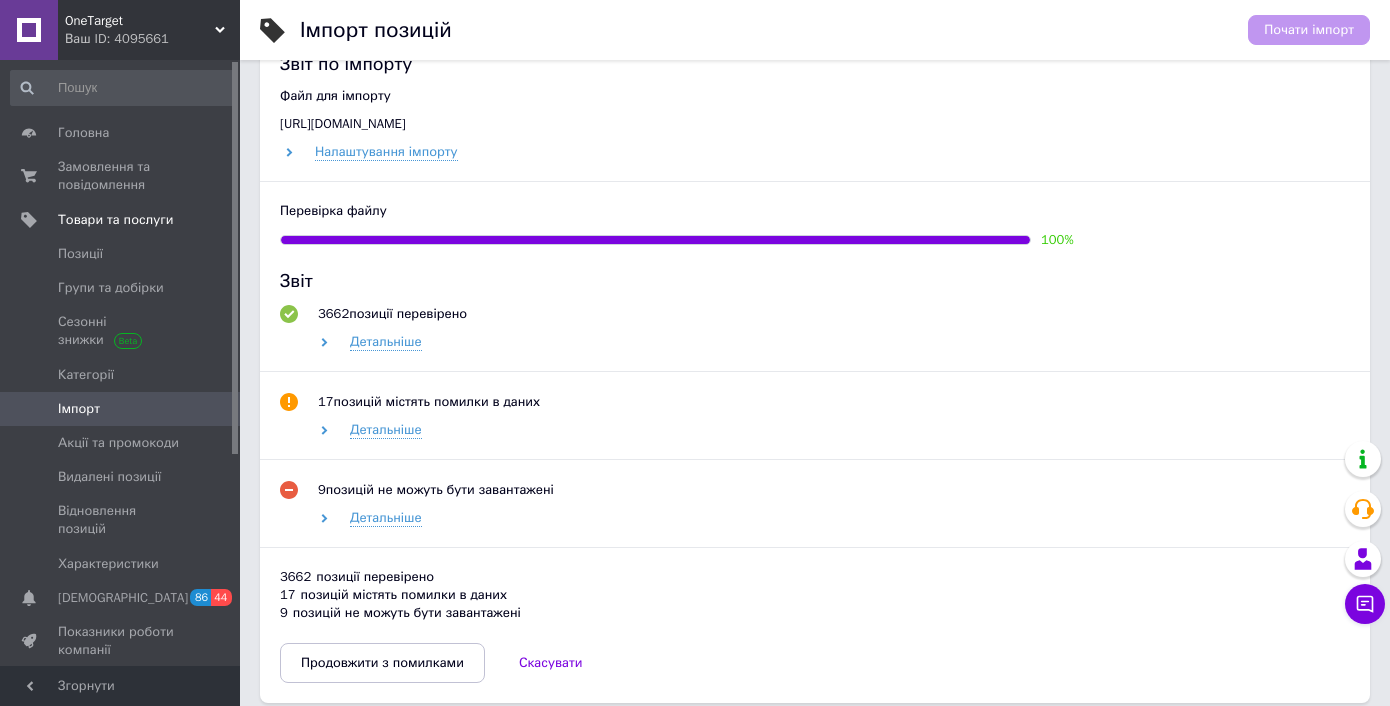 scroll, scrollTop: 922, scrollLeft: 0, axis: vertical 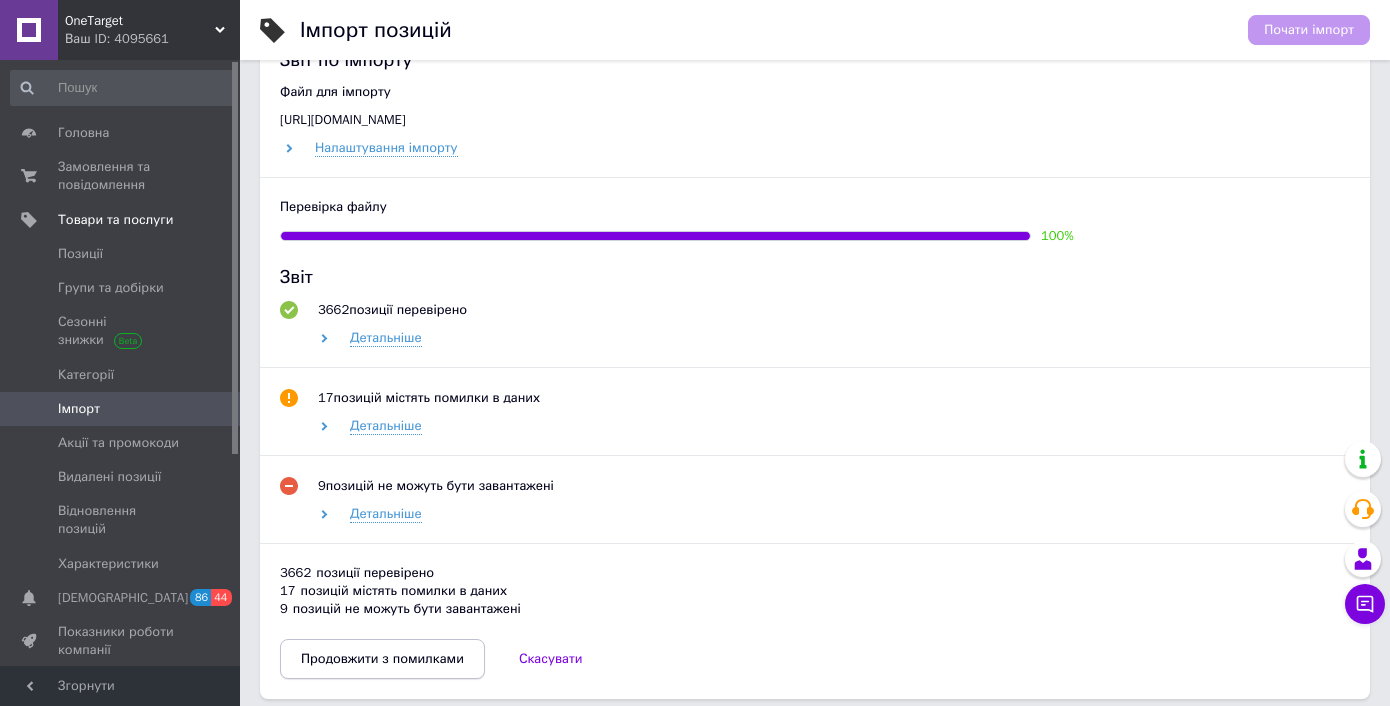 click on "Продовжити з помилками" at bounding box center (382, 659) 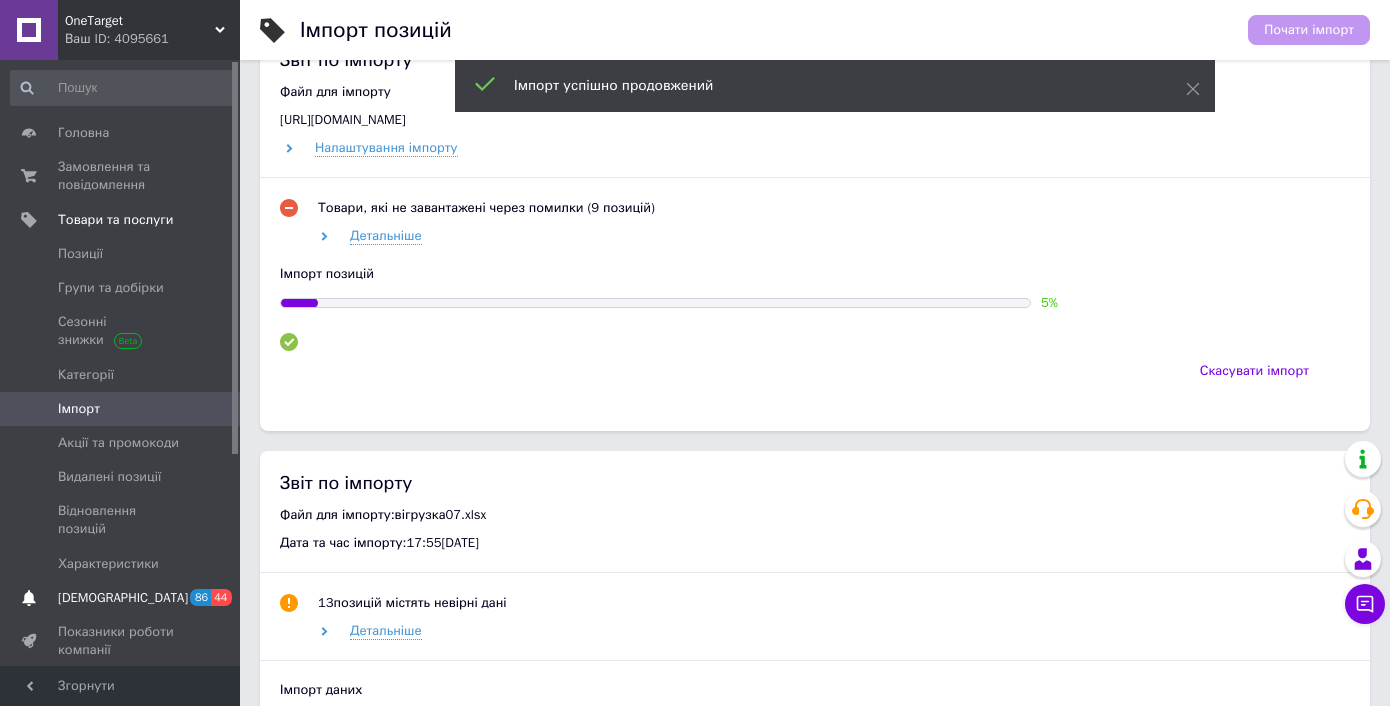 click on "[DEMOGRAPHIC_DATA]" at bounding box center [123, 598] 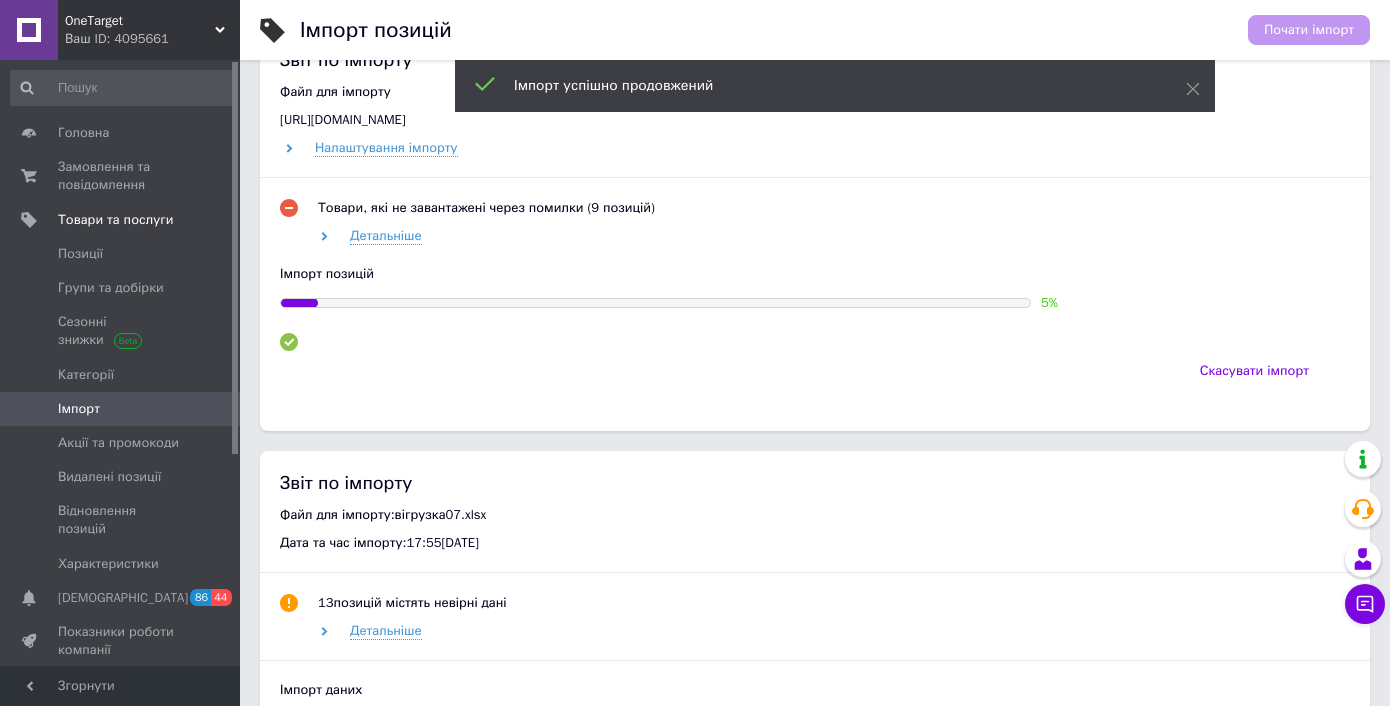 scroll, scrollTop: 0, scrollLeft: 0, axis: both 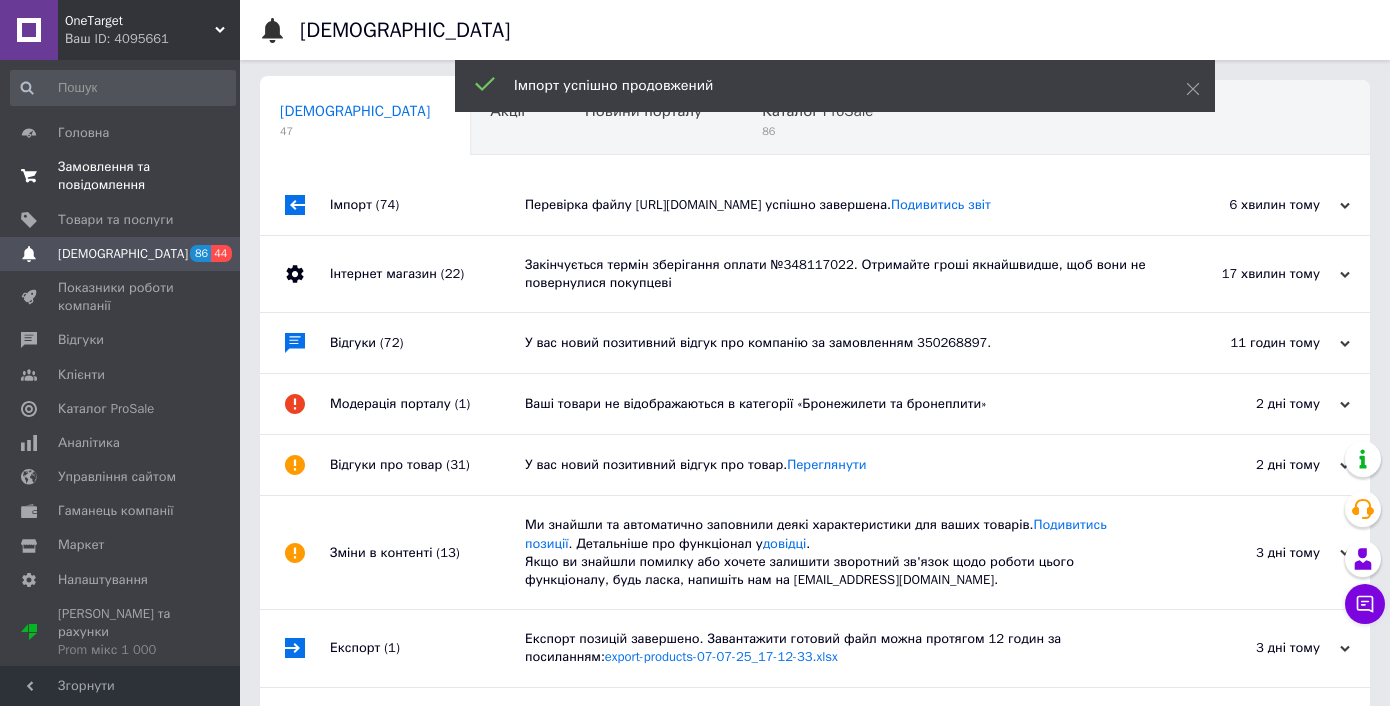 click on "Замовлення та повідомлення" at bounding box center (121, 176) 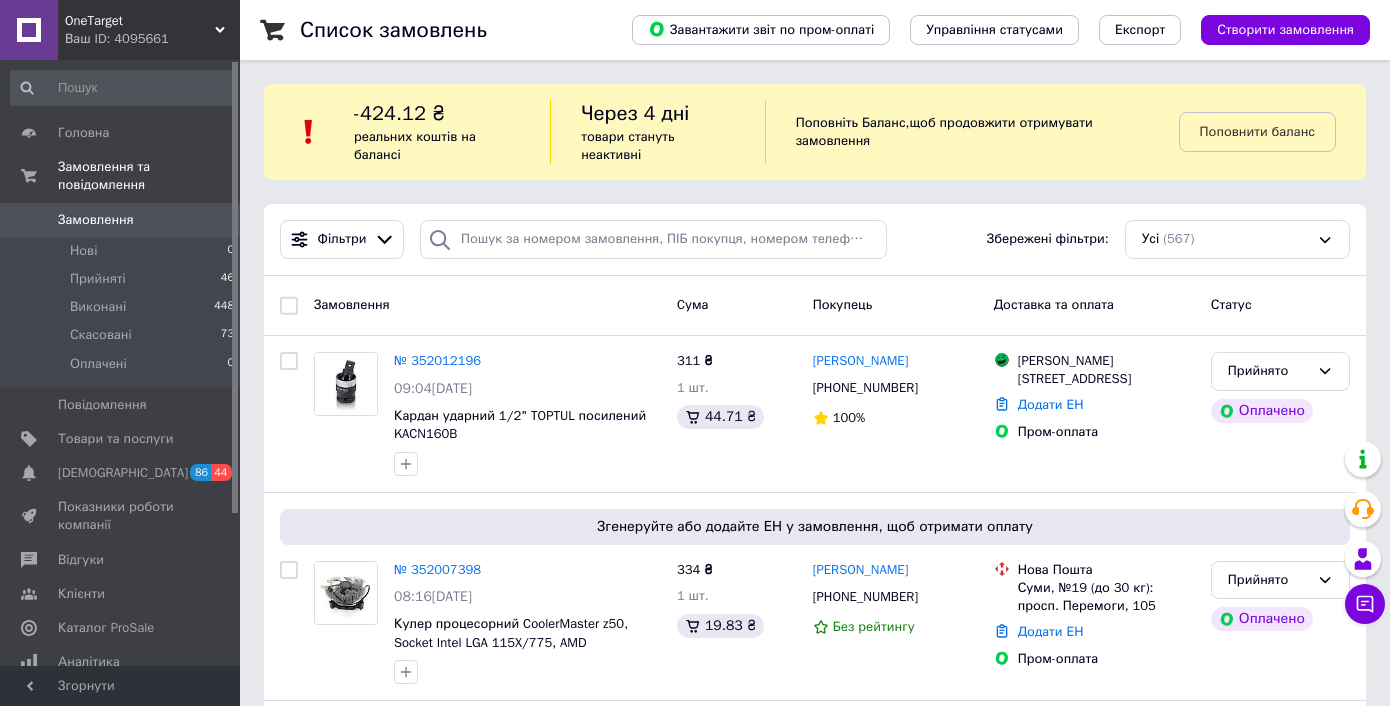 click at bounding box center (212, 439) 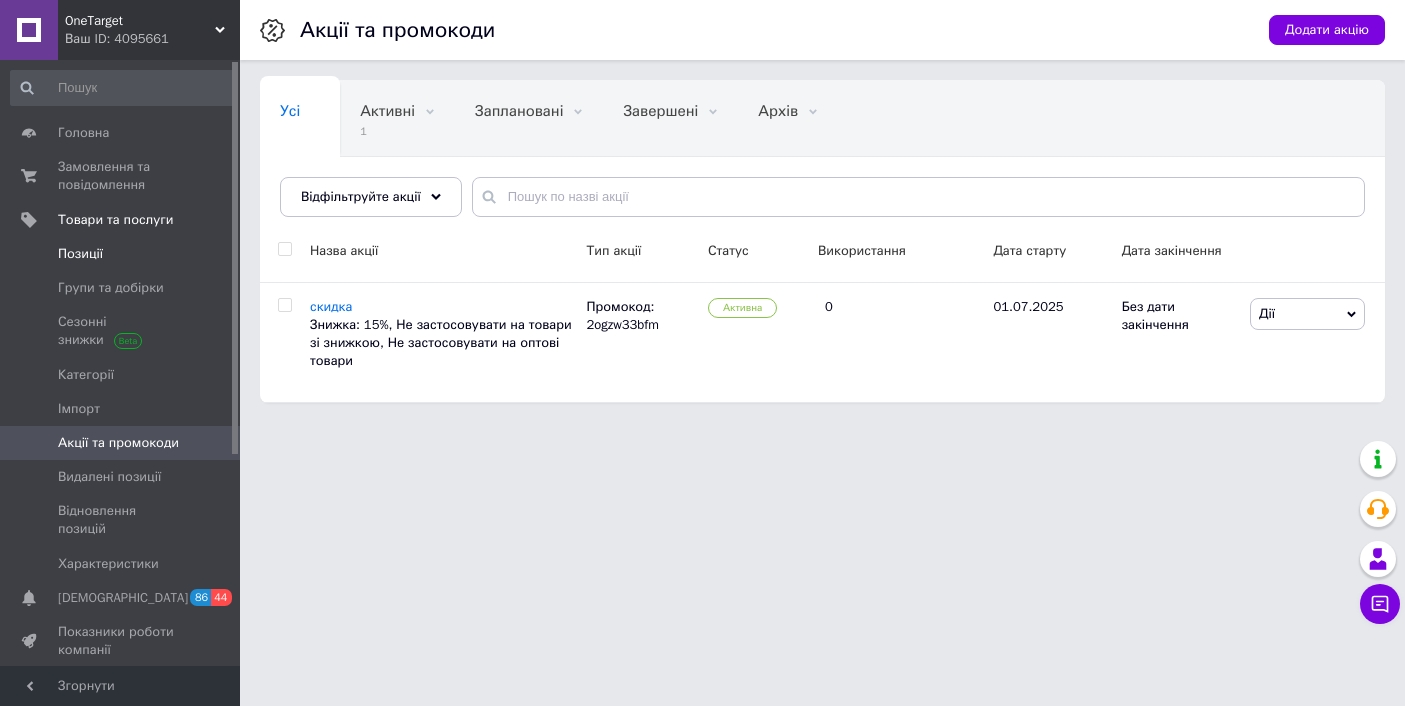 click on "Позиції" at bounding box center [121, 254] 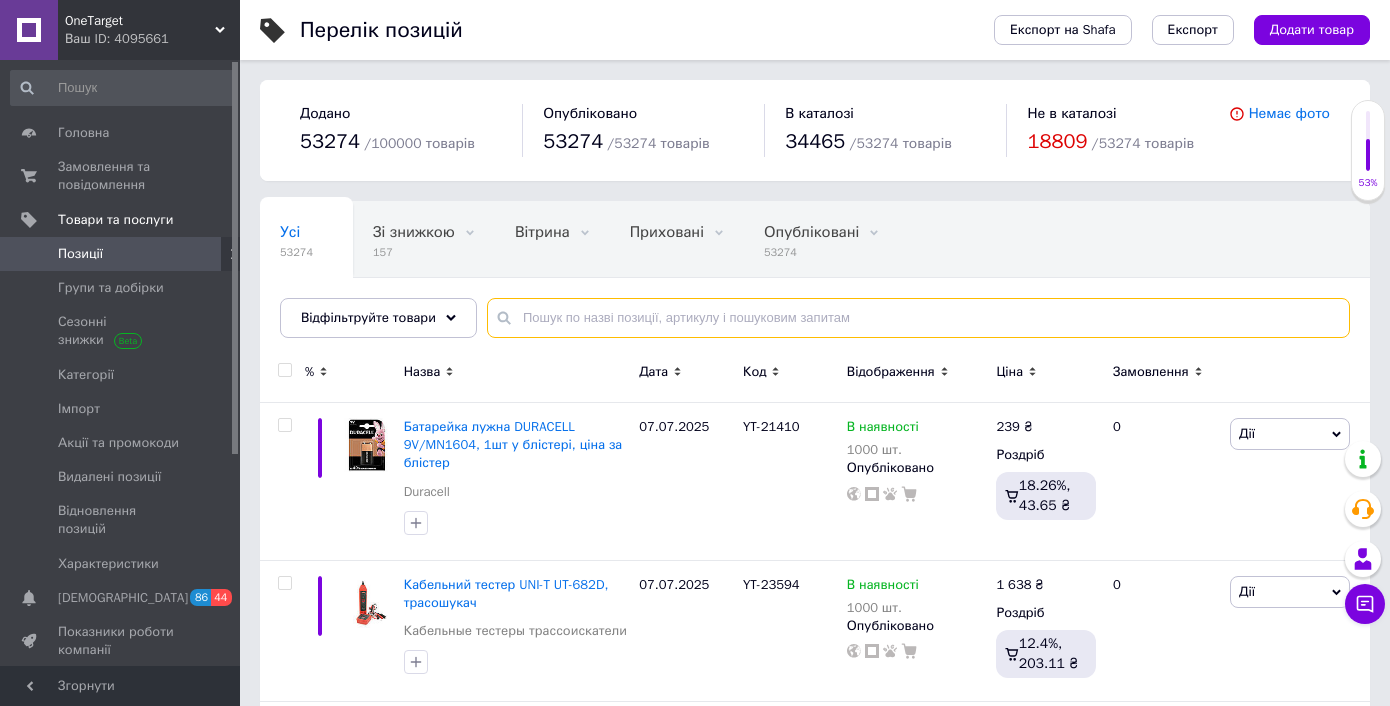 click at bounding box center [918, 318] 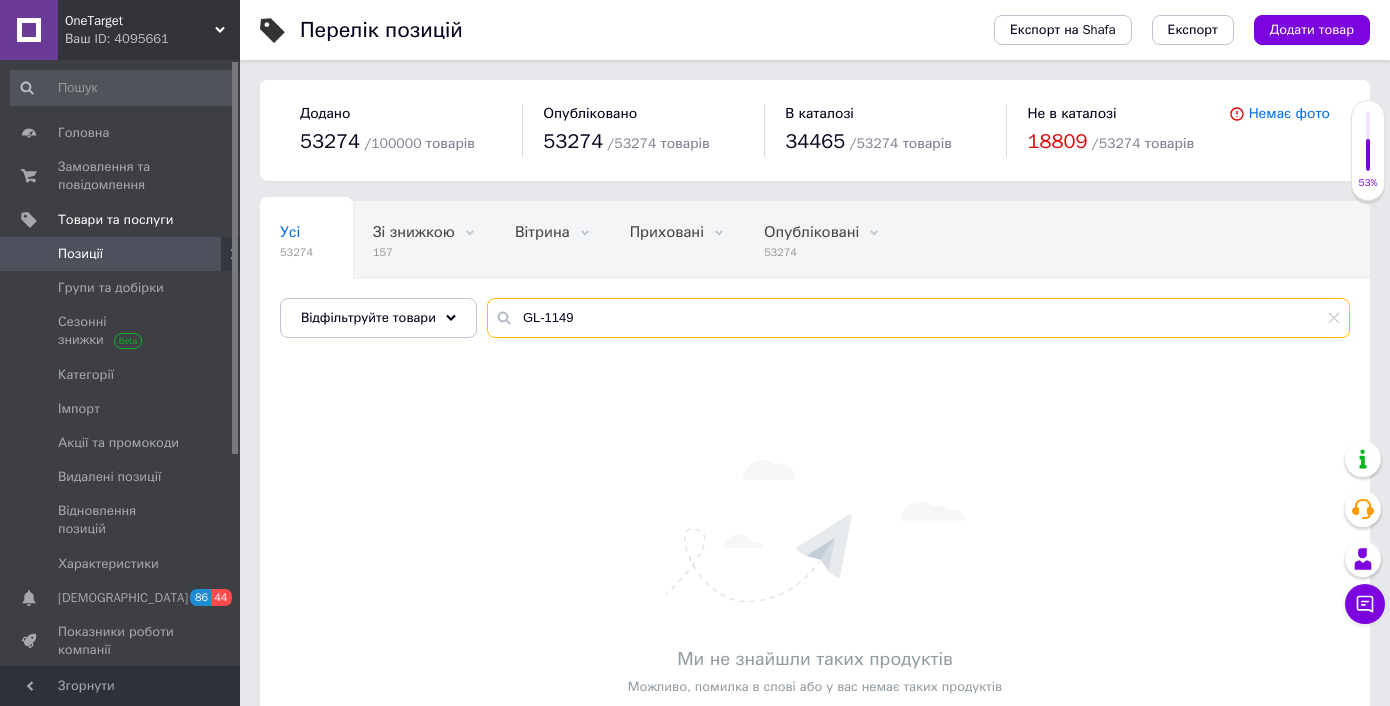 type on "GL-1149" 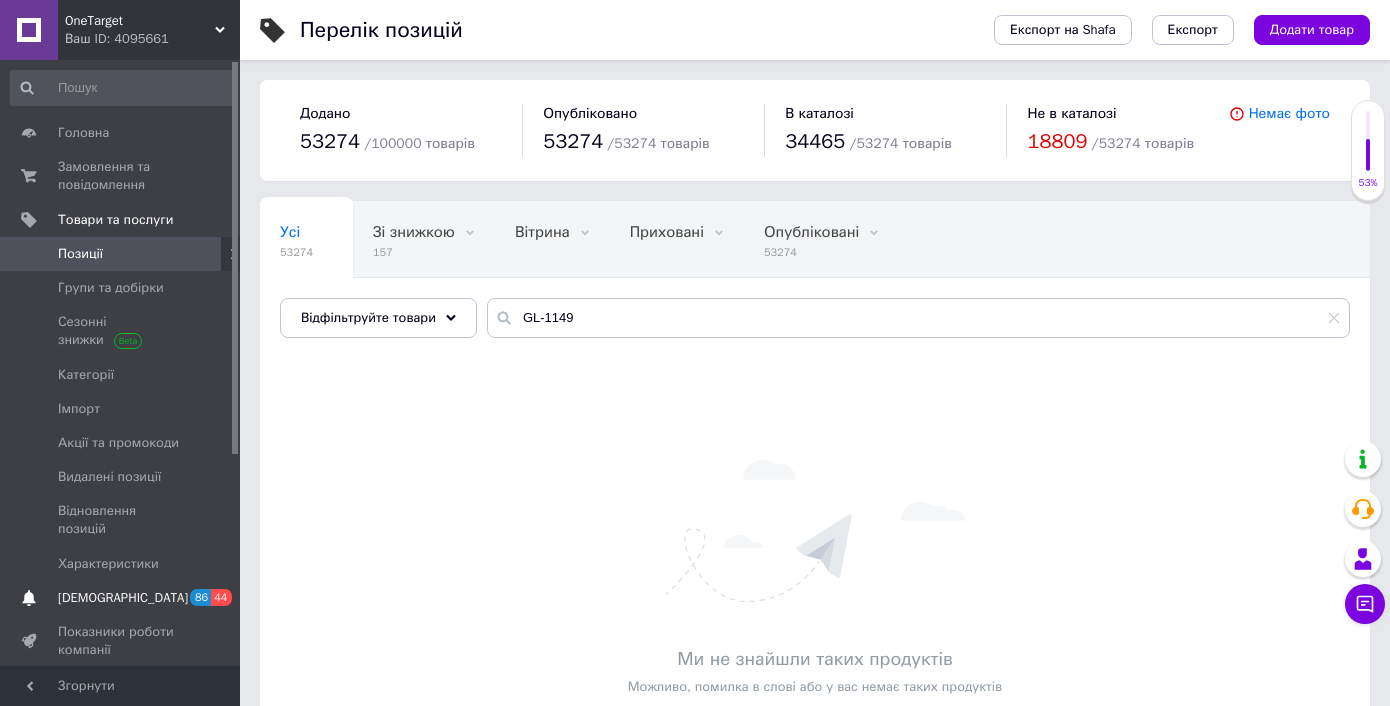 click on "[DEMOGRAPHIC_DATA]" at bounding box center [123, 598] 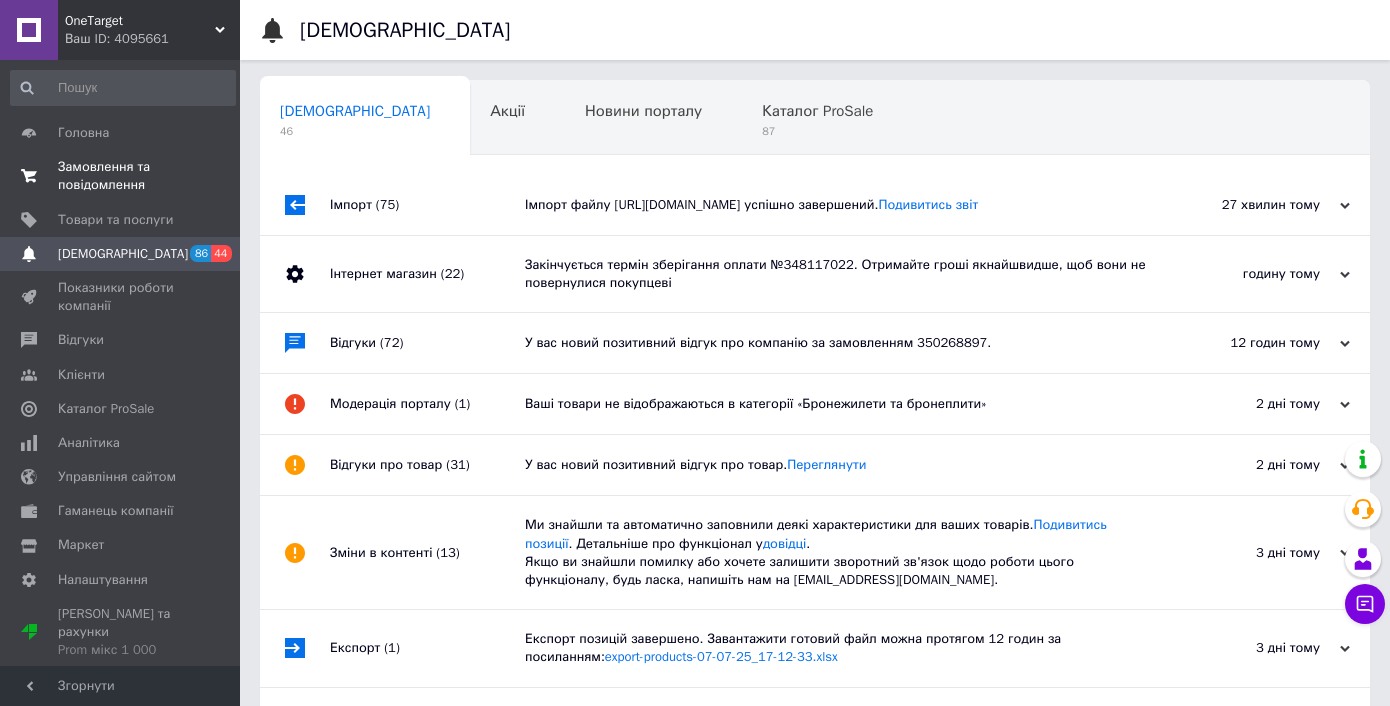 click on "Замовлення та повідомлення 0 0" at bounding box center (123, 176) 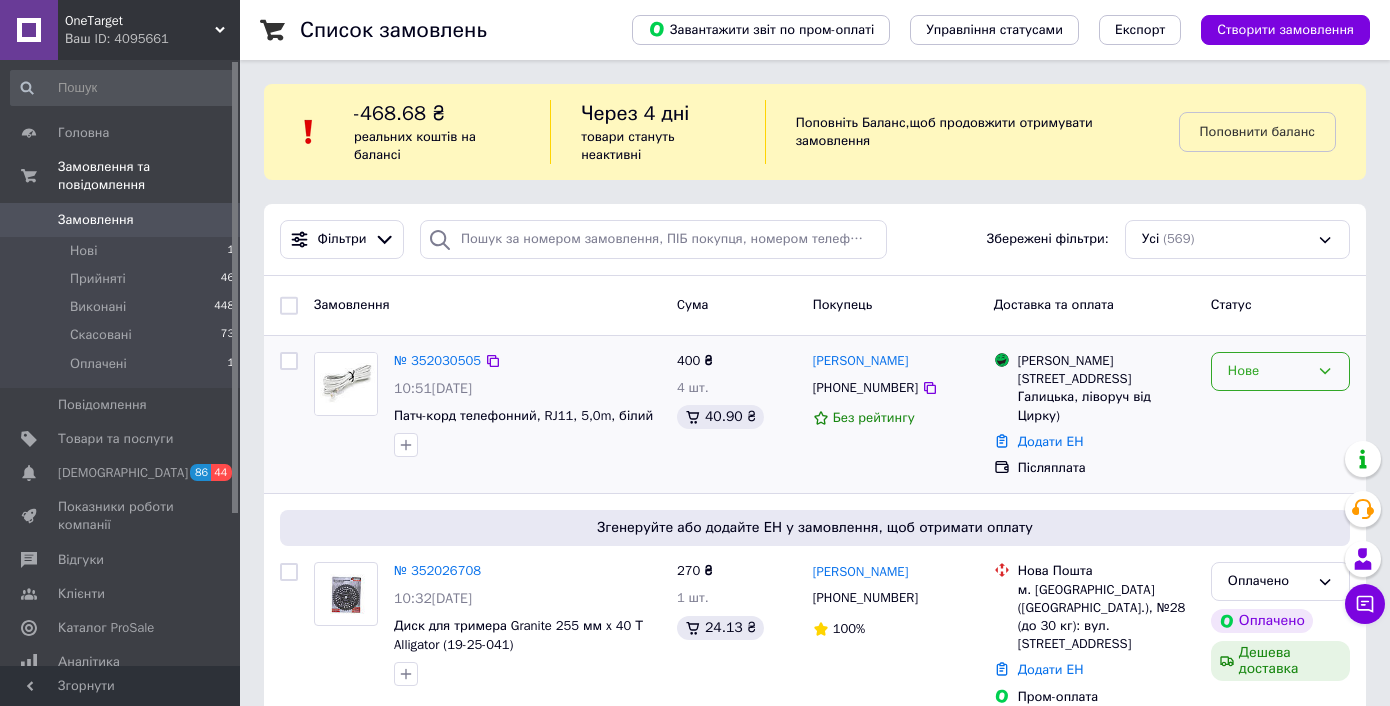click on "Нове" at bounding box center (1280, 371) 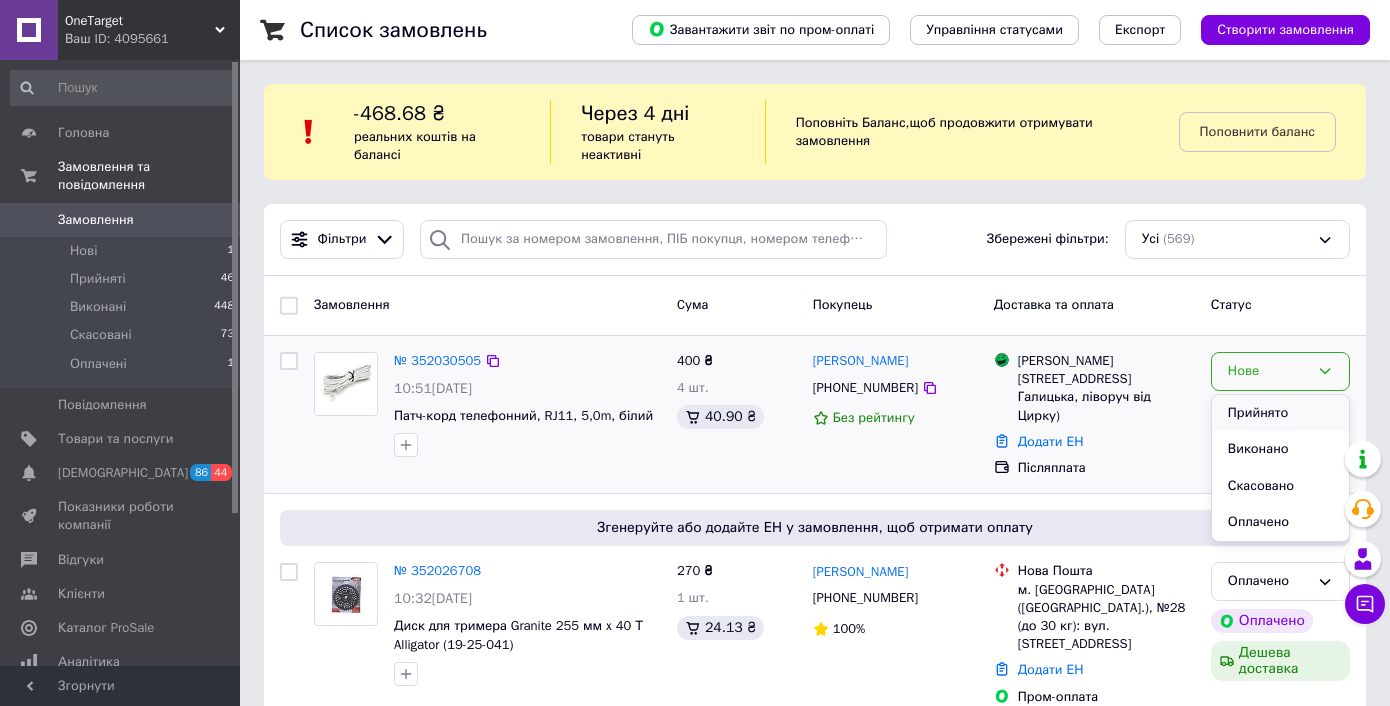 click on "Прийнято" at bounding box center (1280, 413) 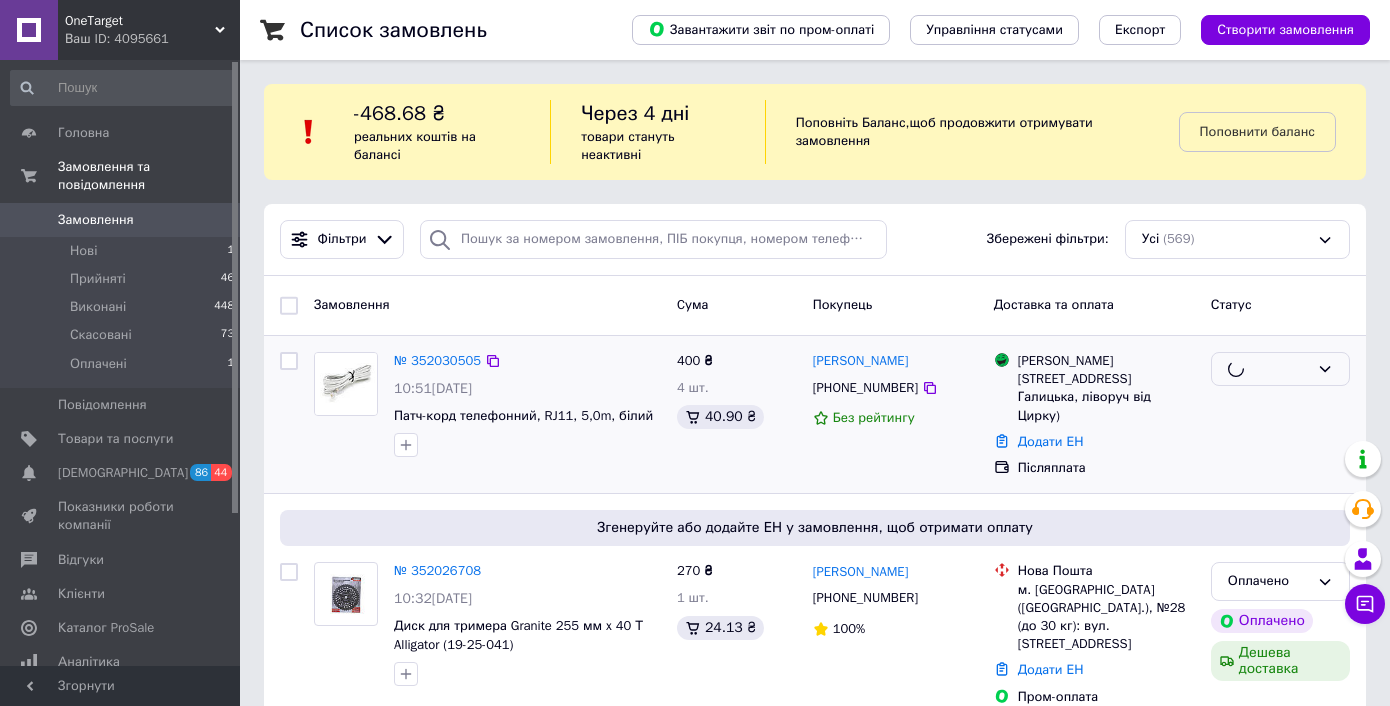 scroll, scrollTop: 166, scrollLeft: 0, axis: vertical 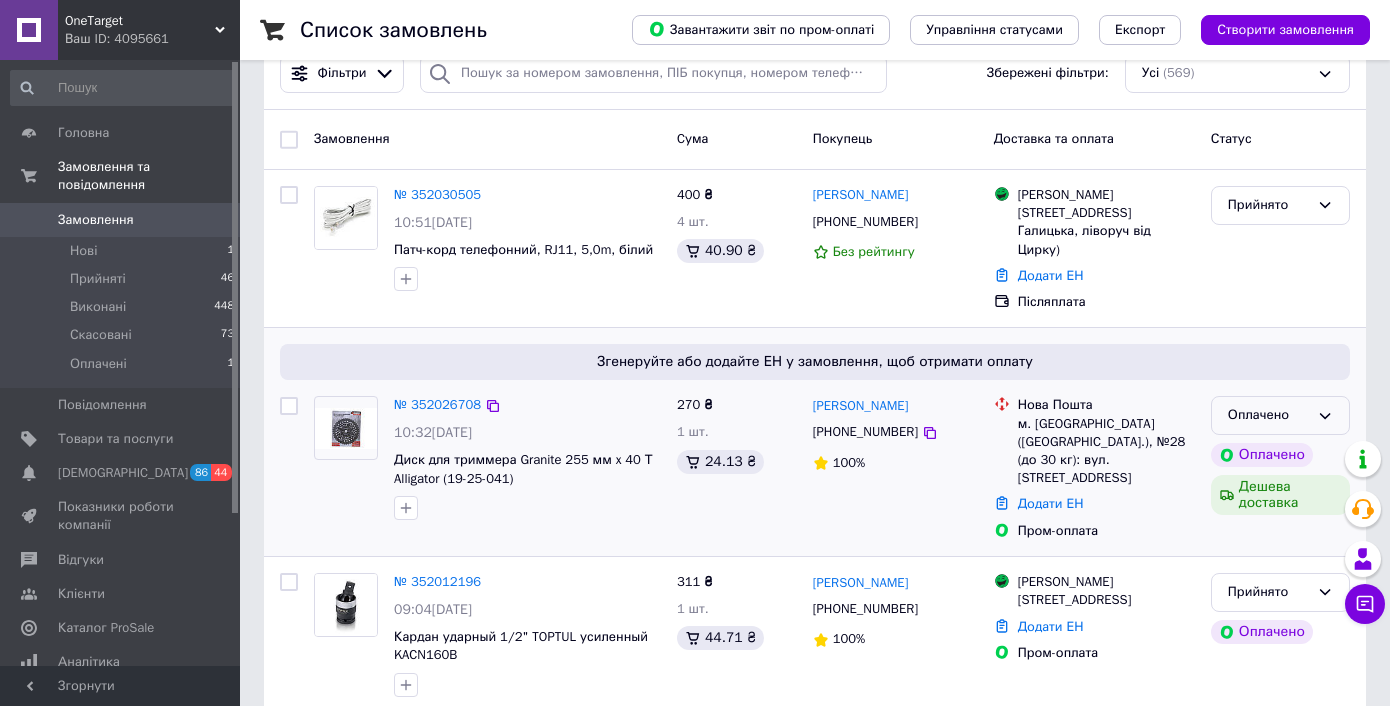 click on "Оплачено" at bounding box center (1268, 415) 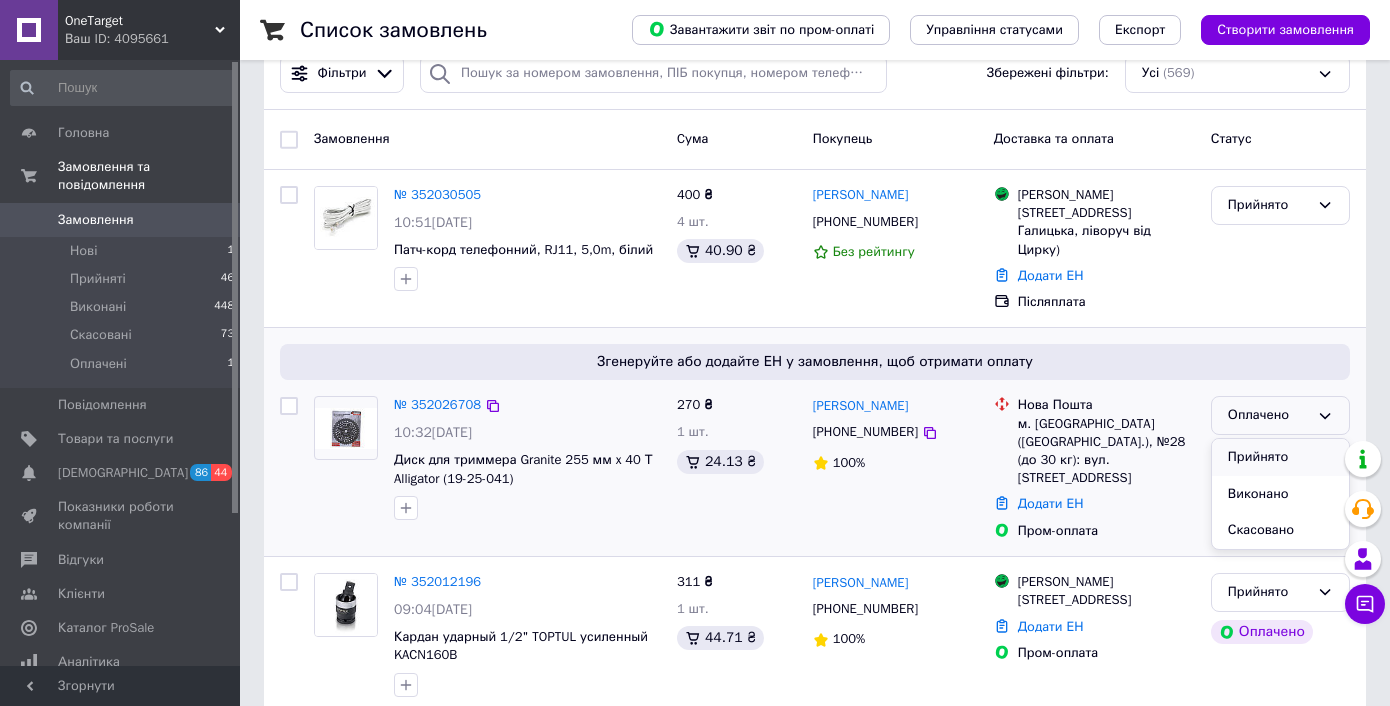 click on "Прийнято" at bounding box center [1280, 457] 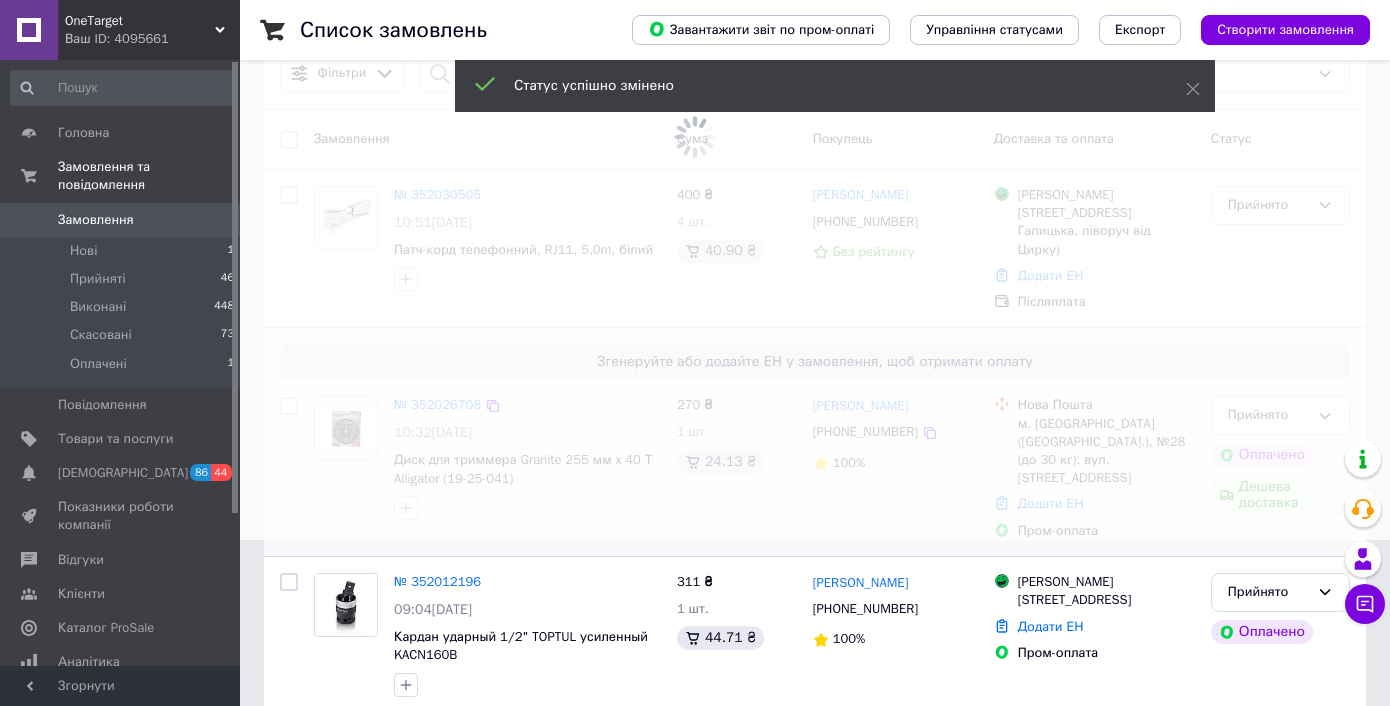 scroll, scrollTop: 359, scrollLeft: 0, axis: vertical 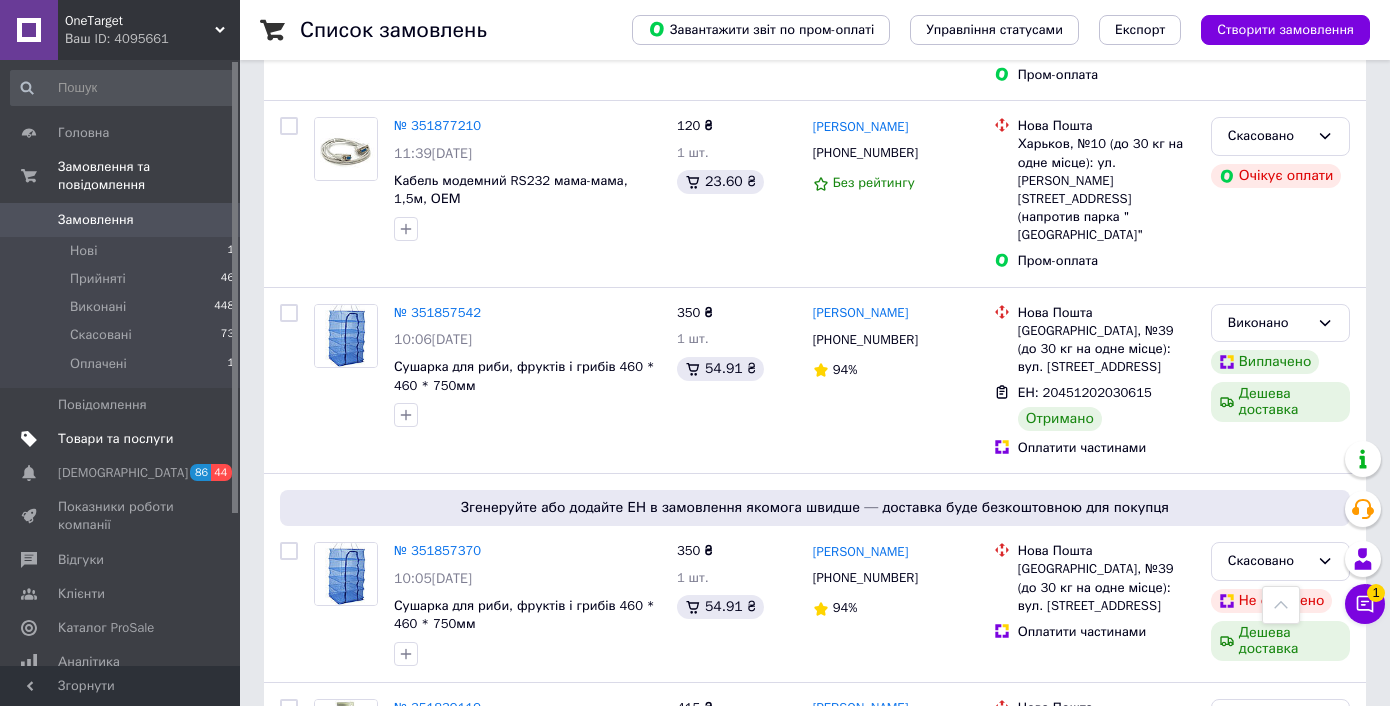 click on "Товари та послуги" at bounding box center (115, 439) 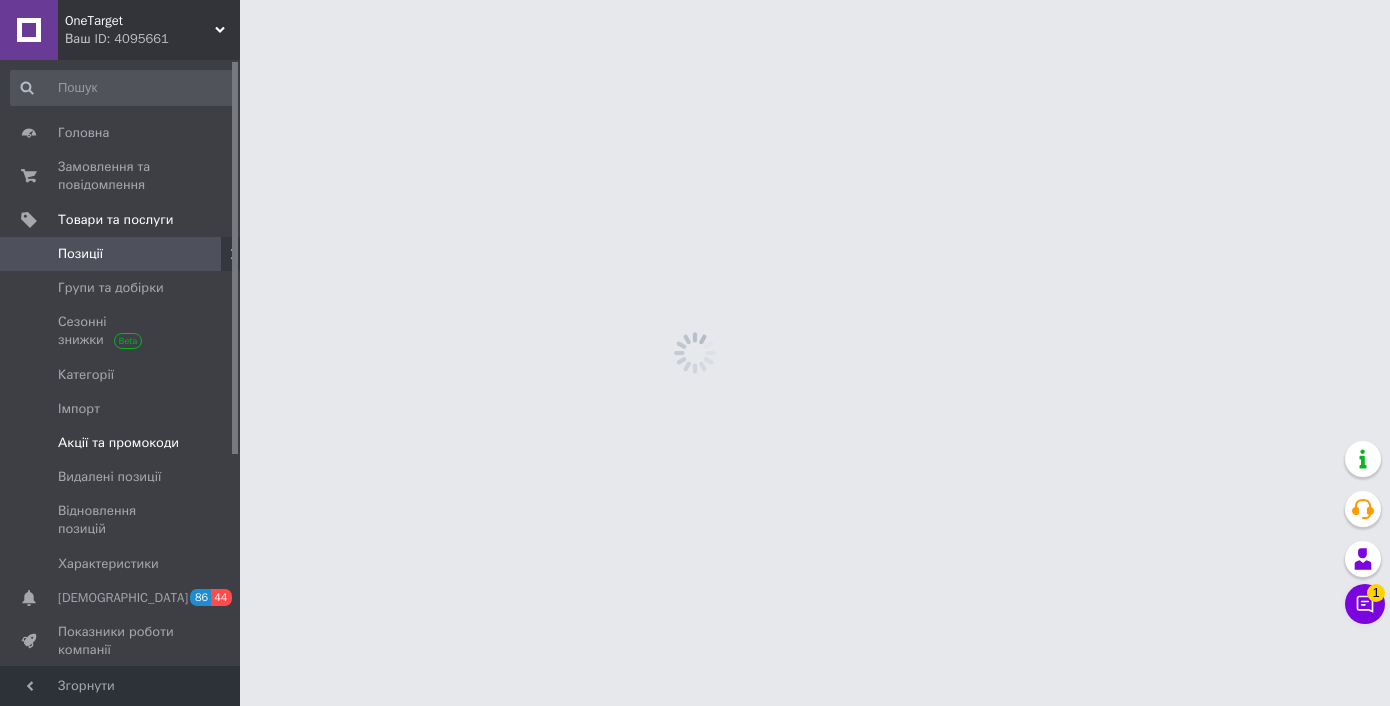 scroll, scrollTop: 0, scrollLeft: 0, axis: both 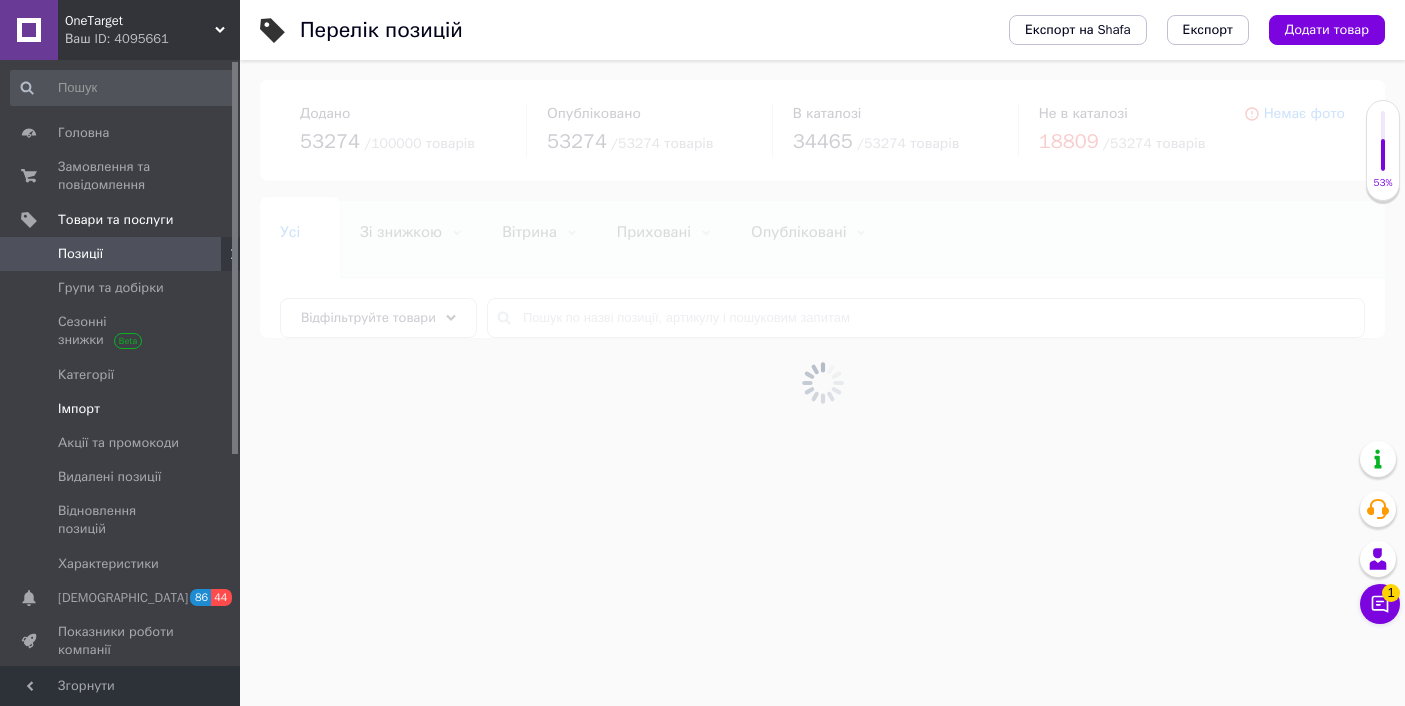 click on "Імпорт" at bounding box center (79, 409) 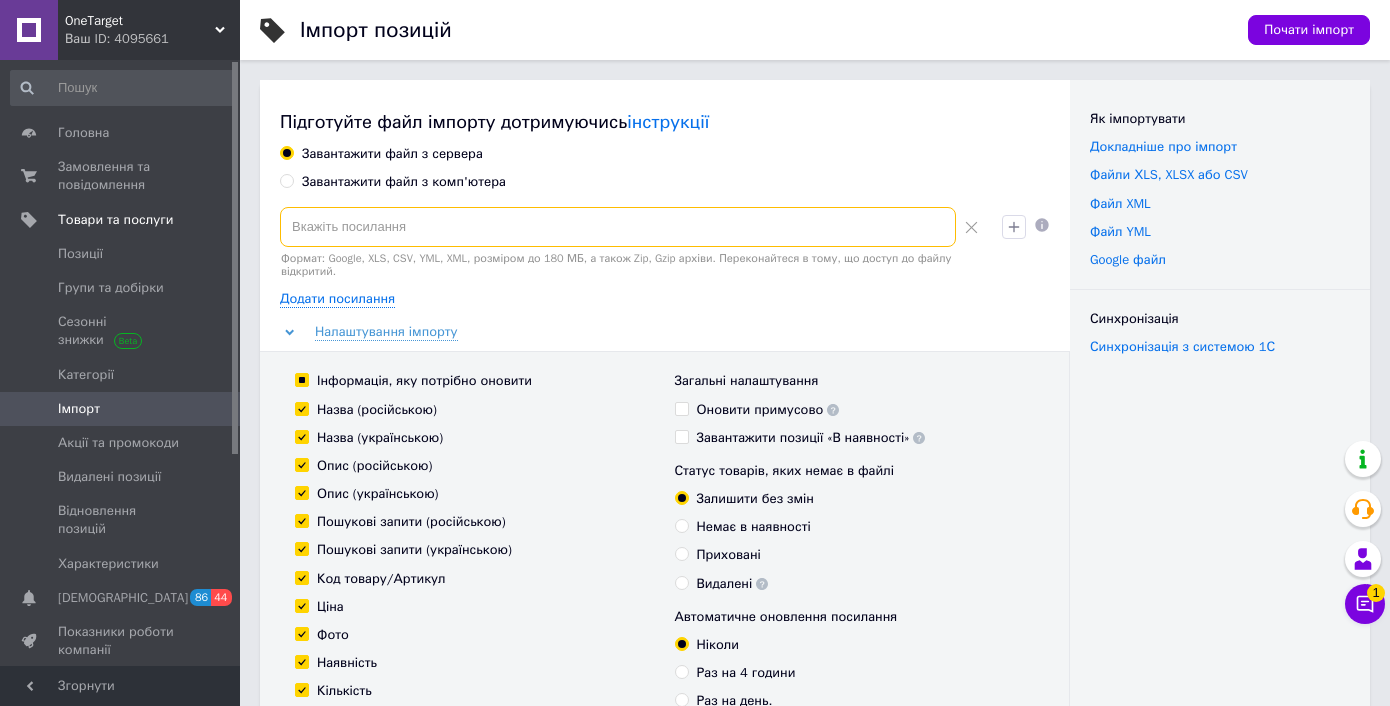 click at bounding box center (618, 227) 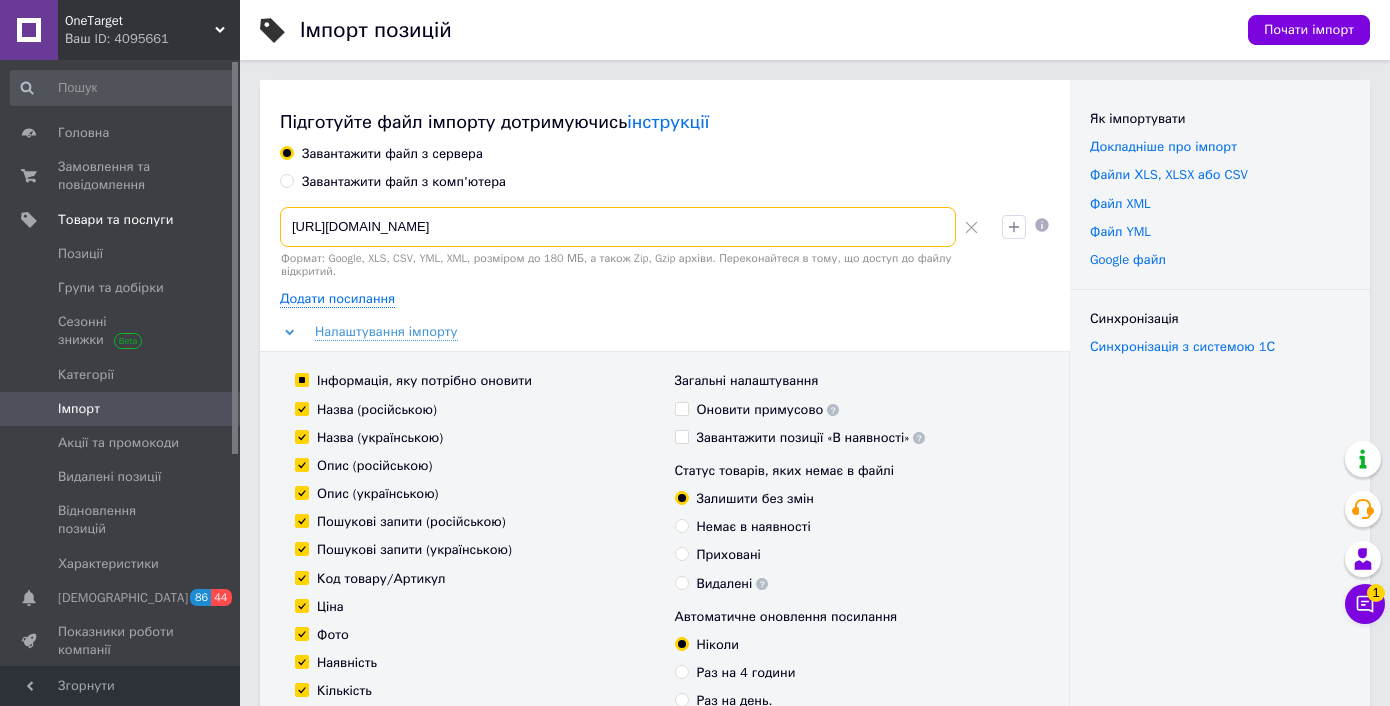 type on "http://b2b.yugtorg.com/upload/prom_yml_679.xml" 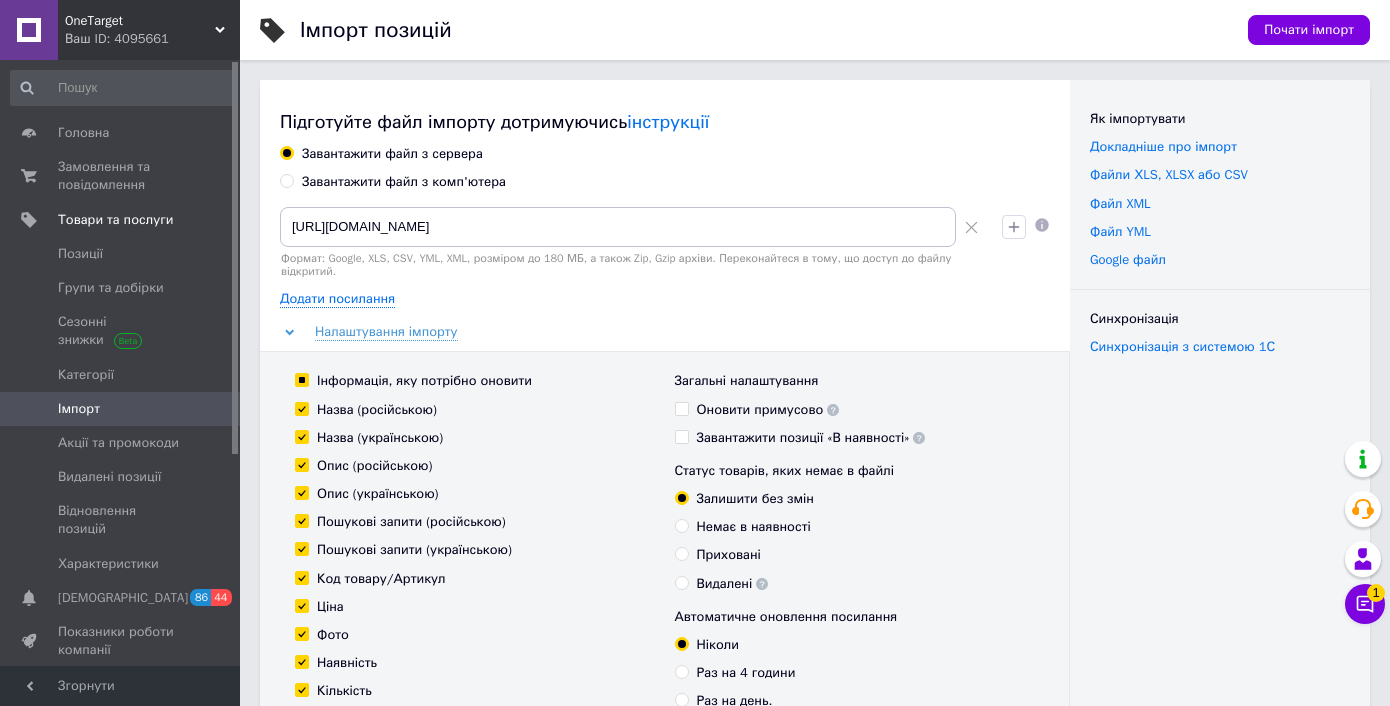 click on "Інформація, яку потрібно оновити" at bounding box center [424, 381] 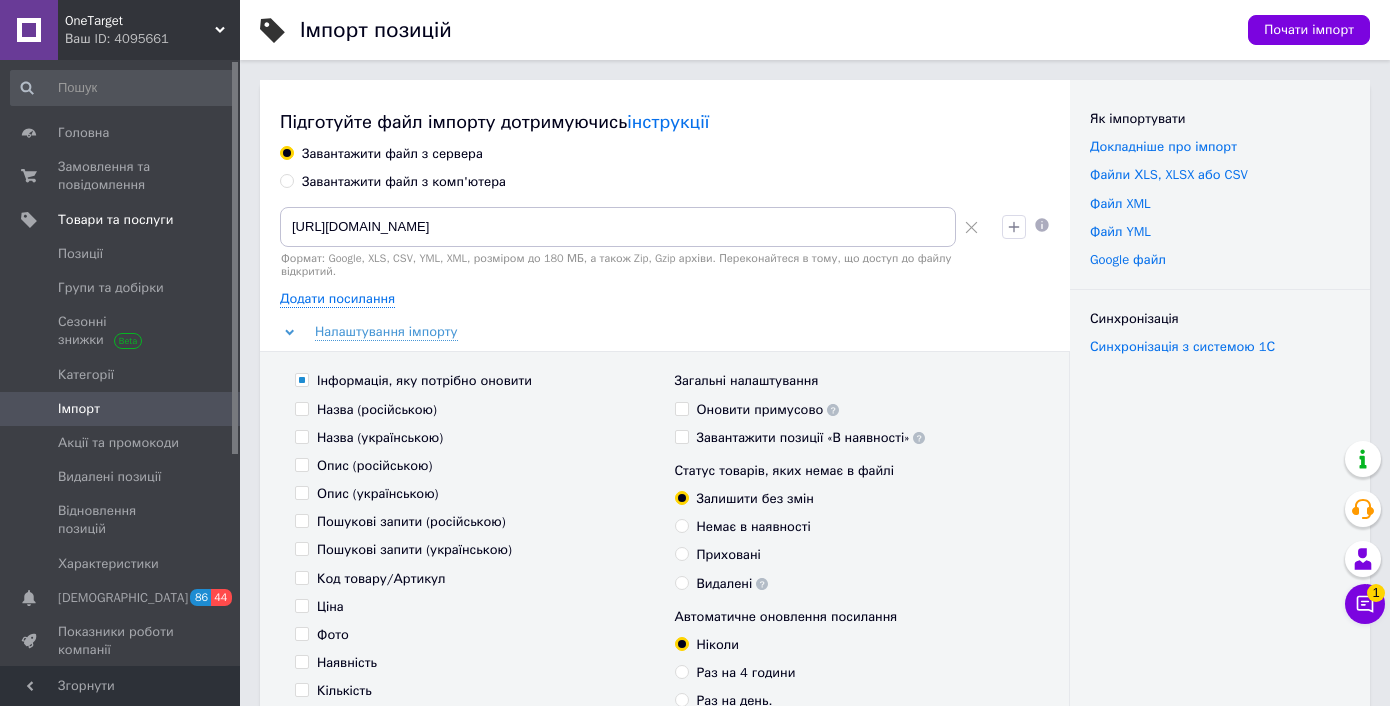checkbox on "false" 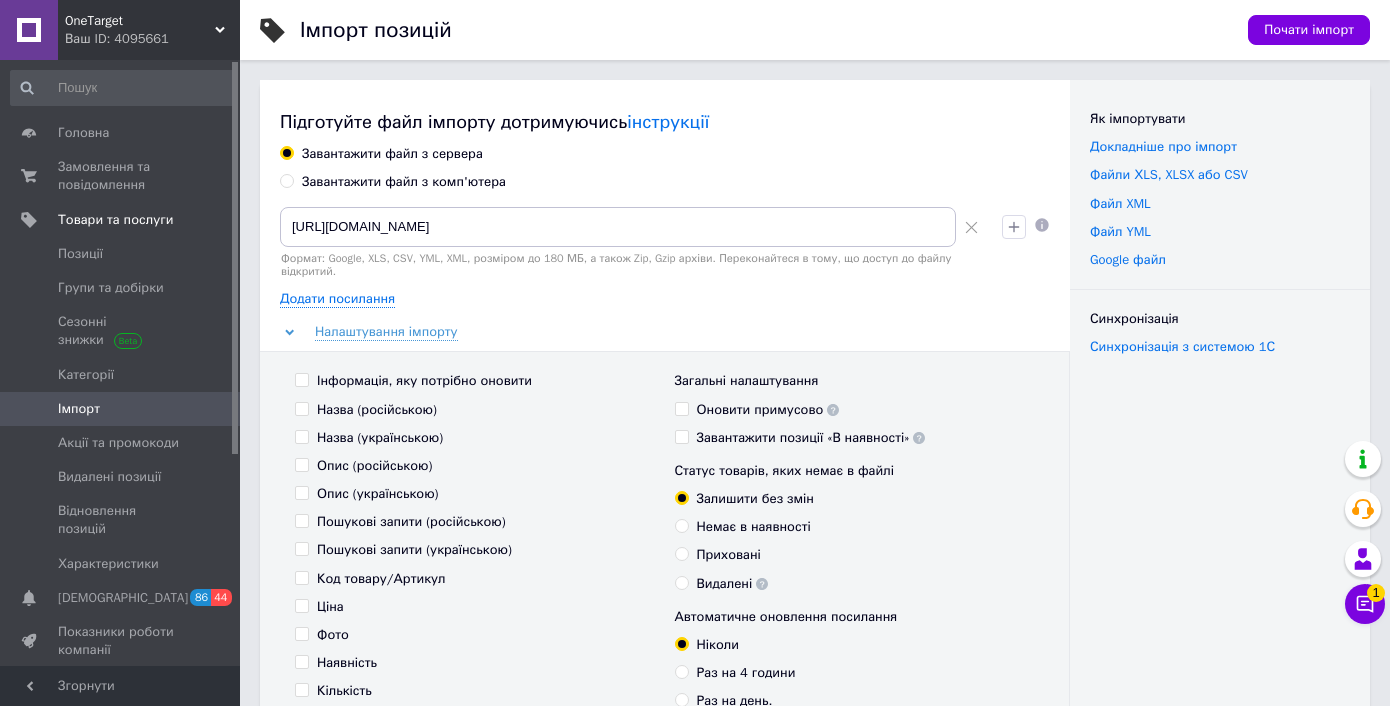 click on "Ціна" at bounding box center [330, 607] 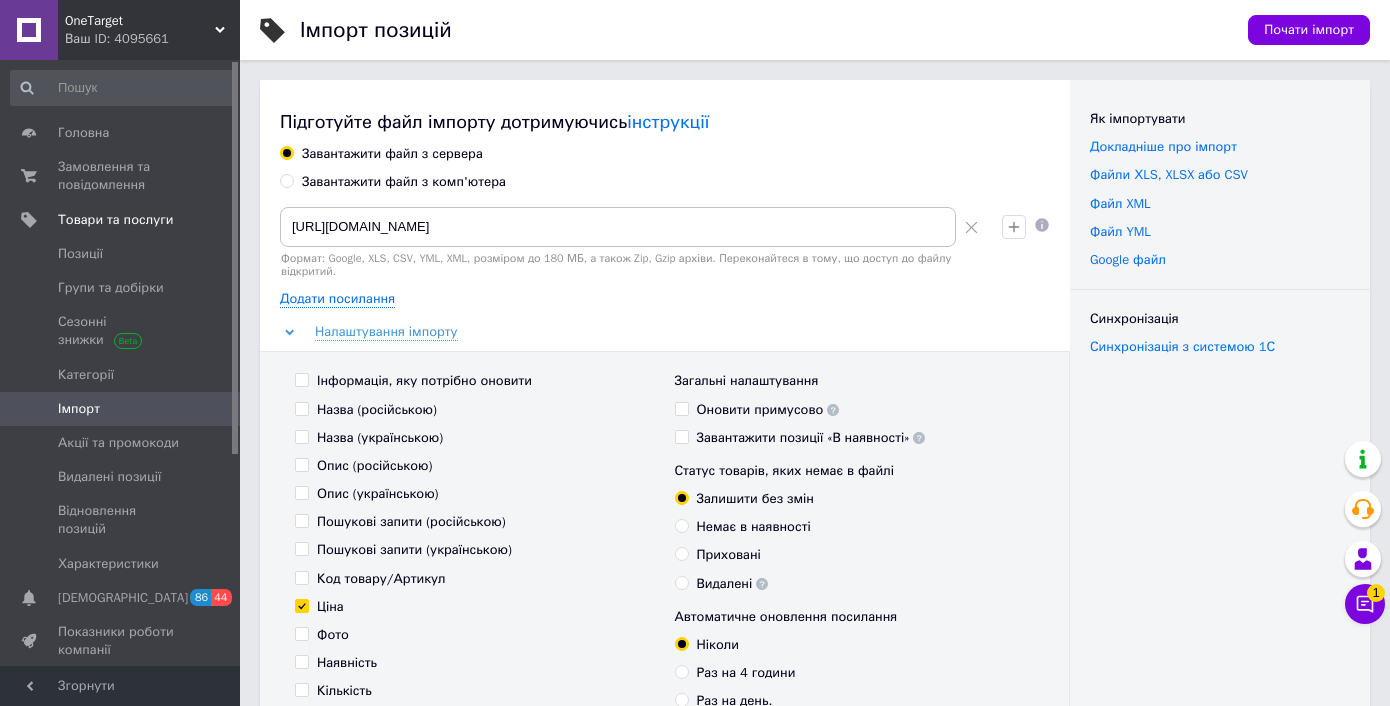 checkbox on "true" 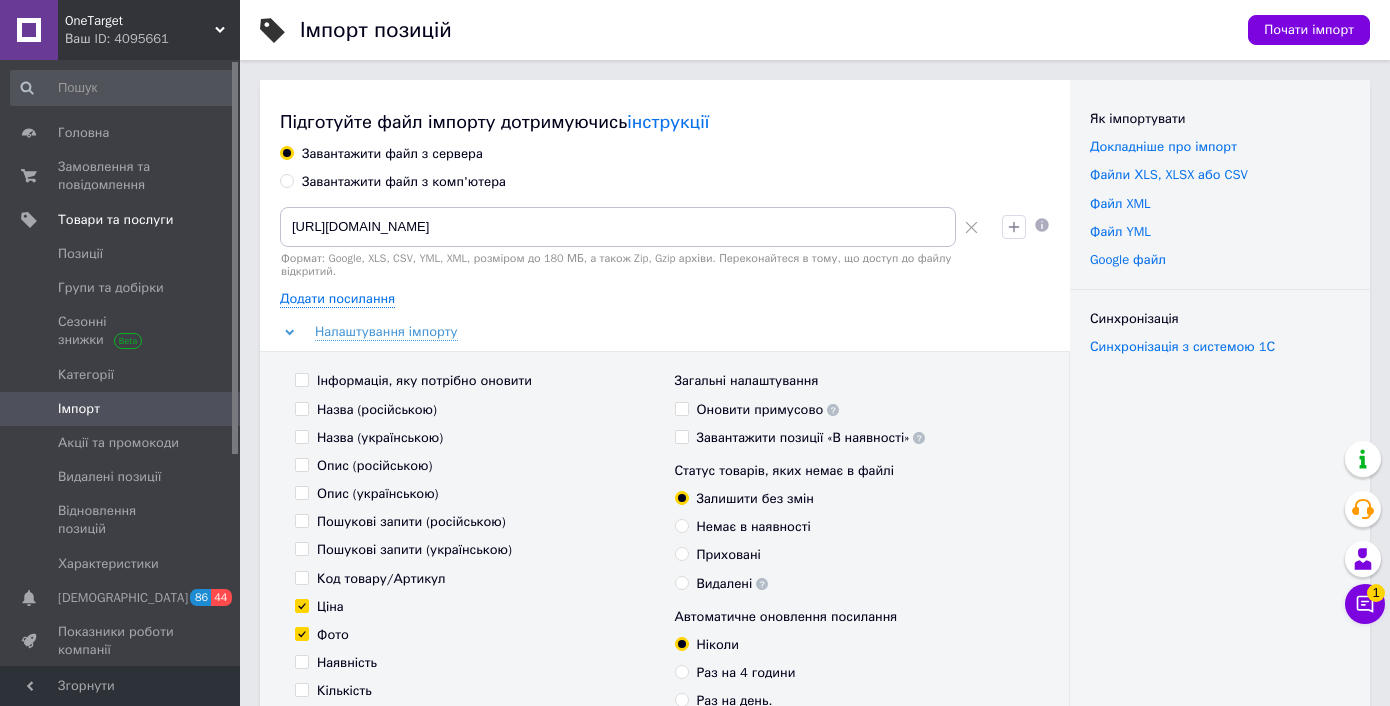 checkbox on "true" 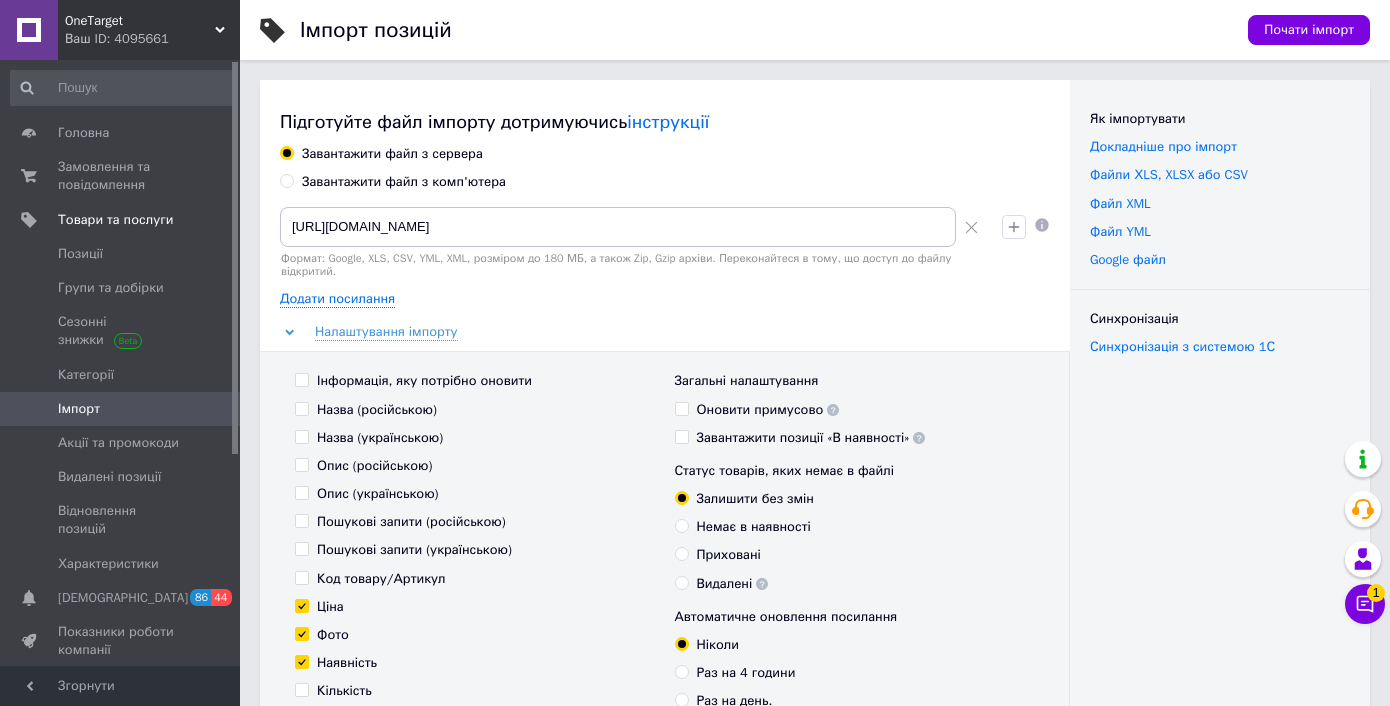 checkbox on "true" 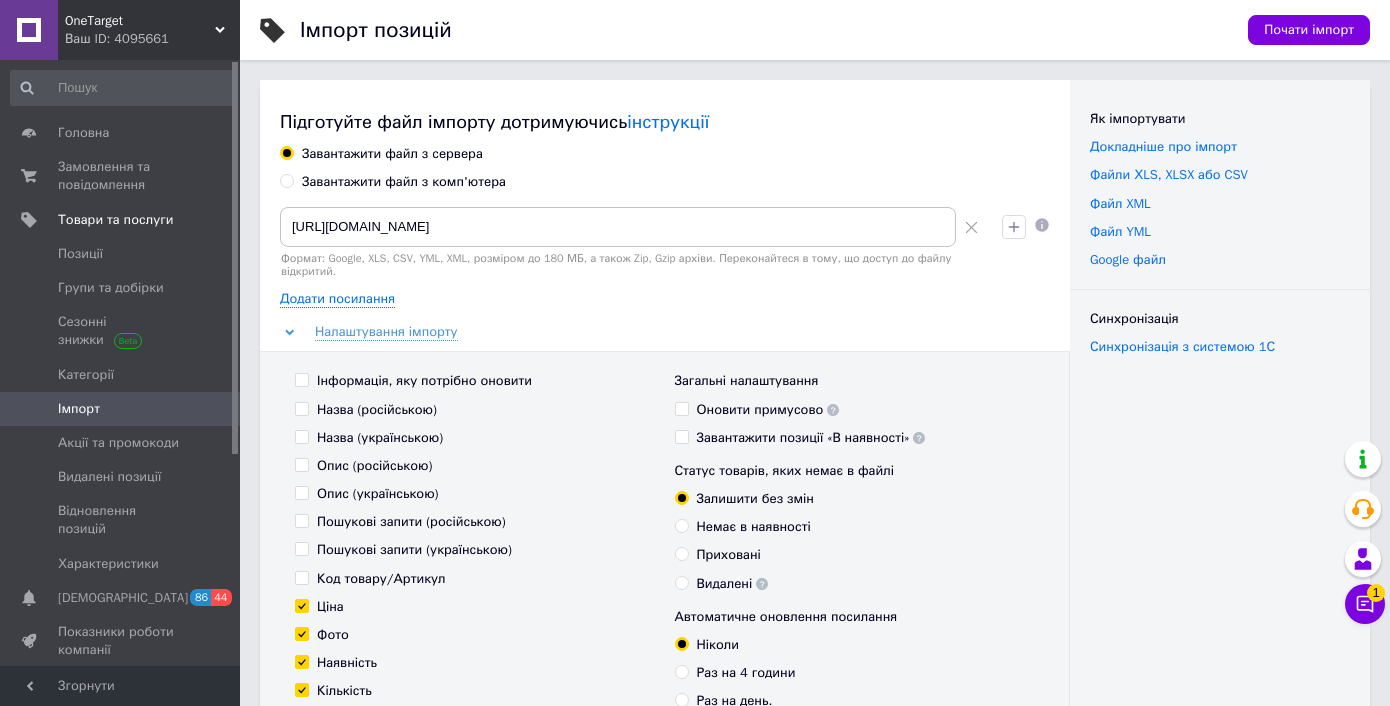 checkbox on "true" 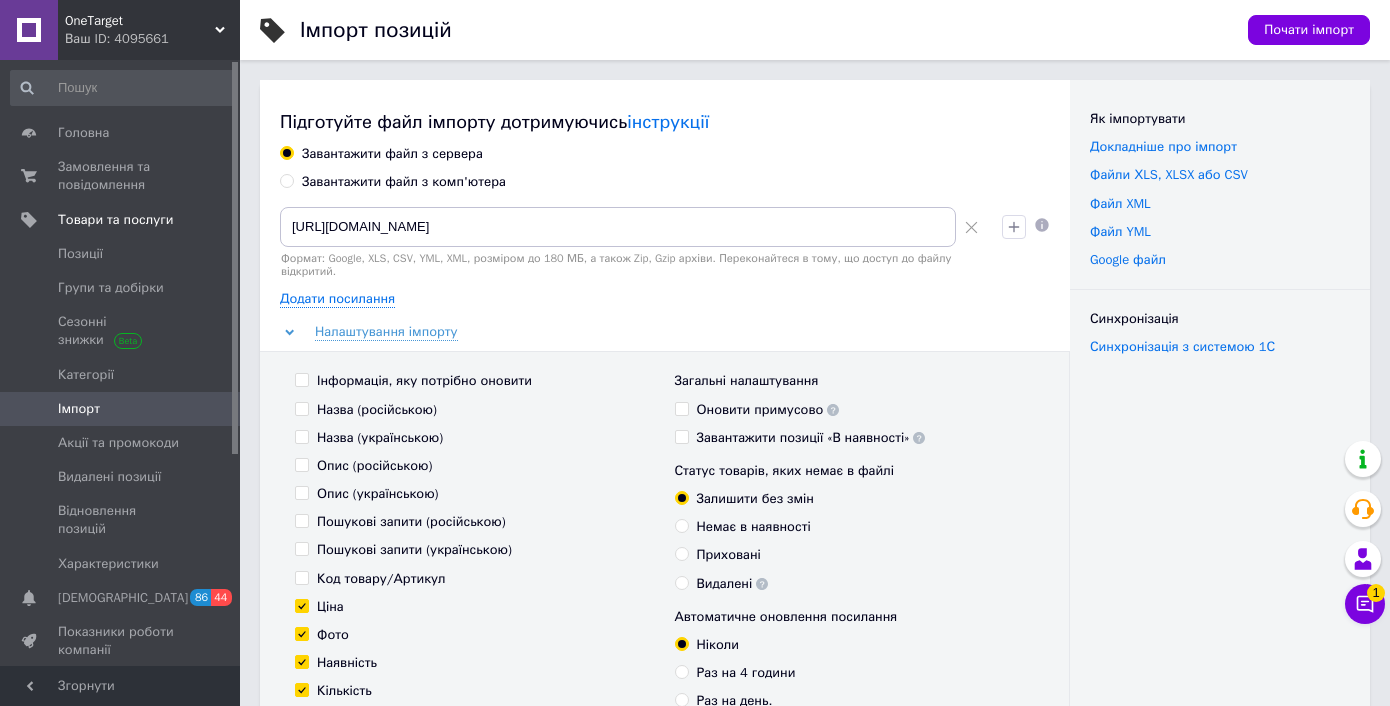 click on "Завантажити позиції «В наявності»" at bounding box center [811, 438] 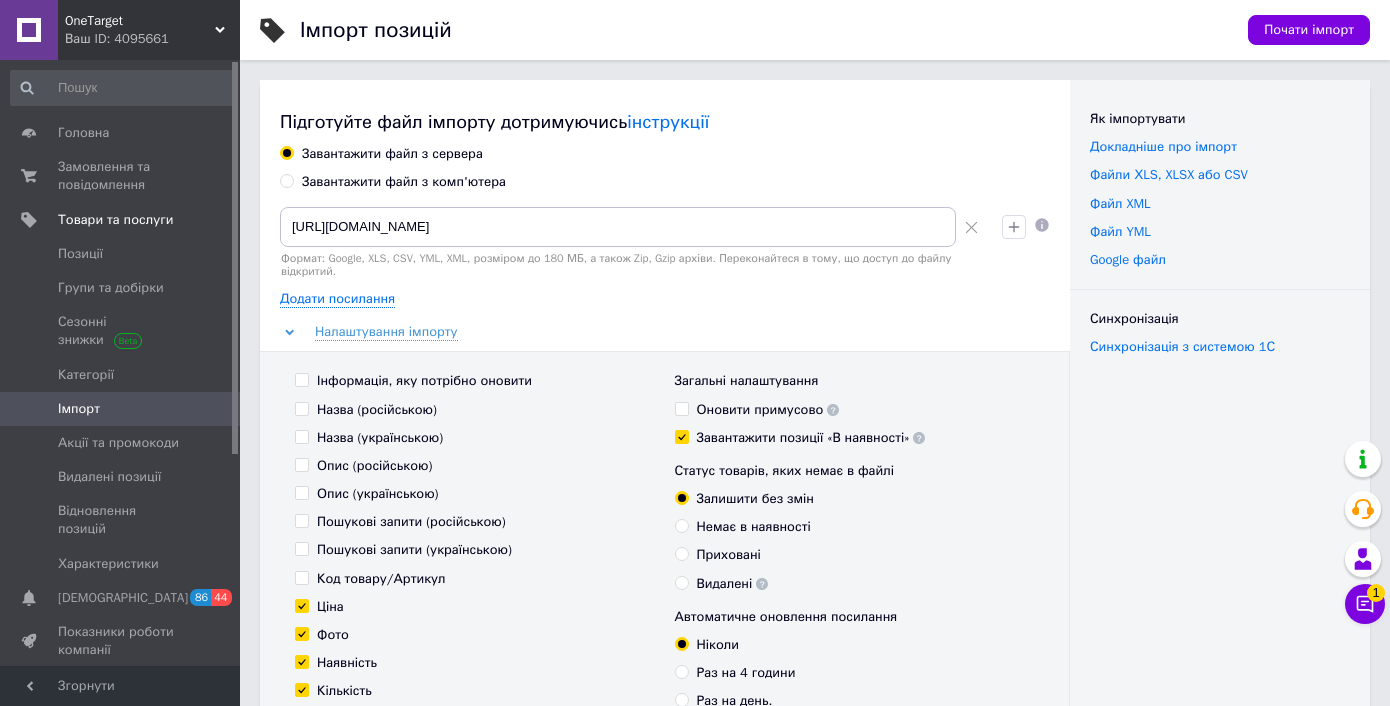 checkbox on "true" 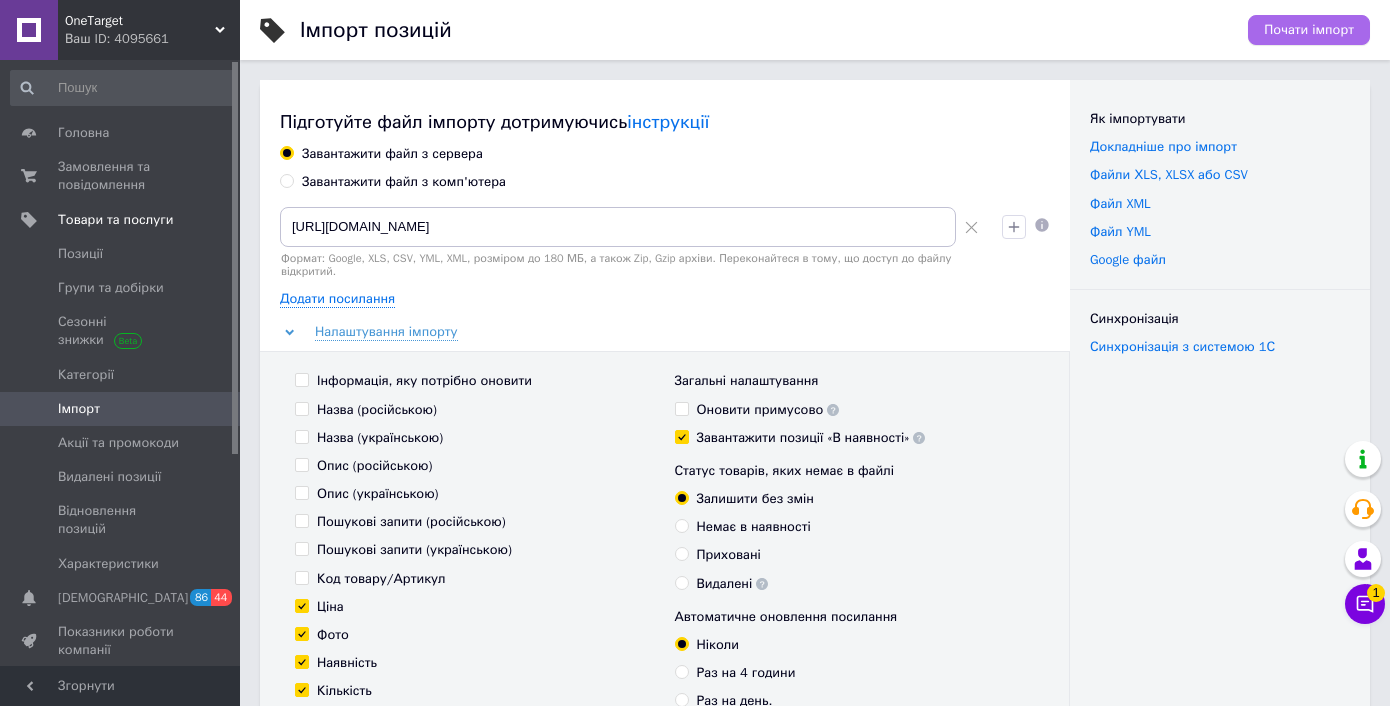 click on "Почати імпорт" at bounding box center (1309, 30) 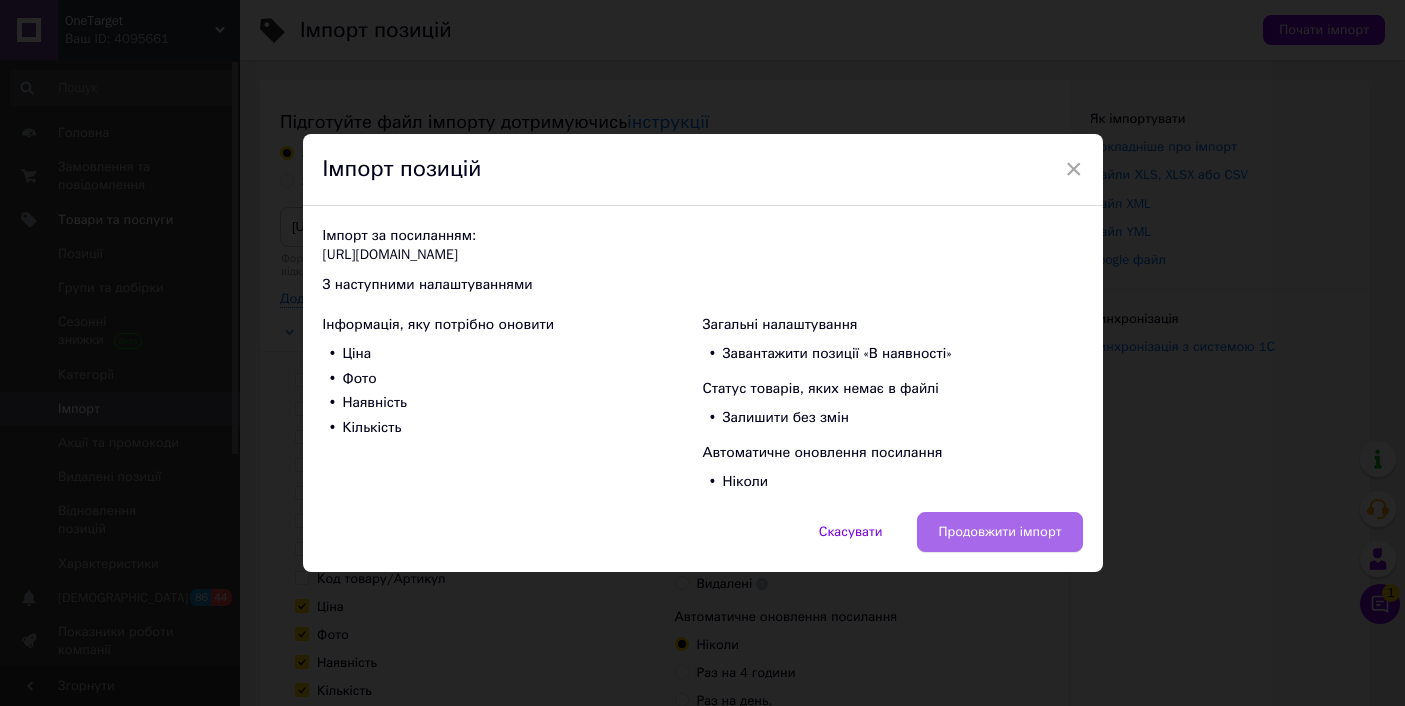 click on "Продовжити імпорт" at bounding box center (999, 532) 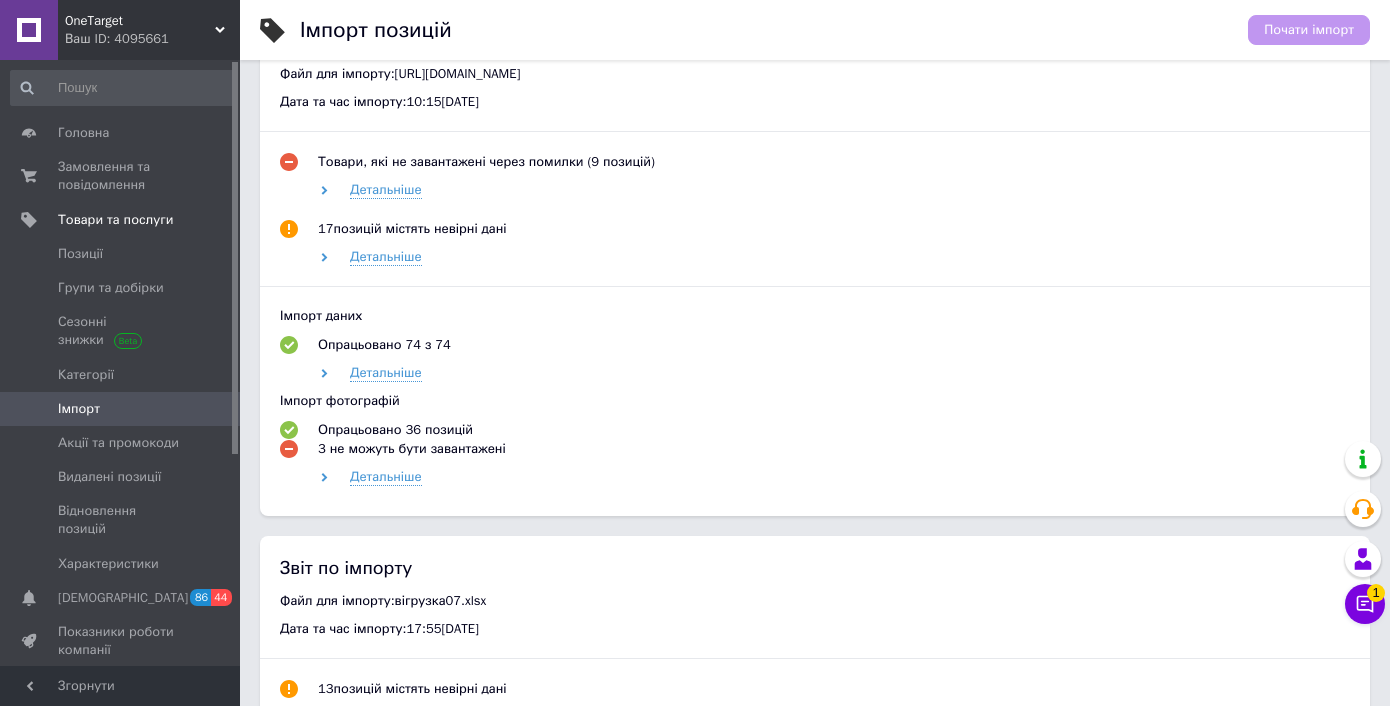 scroll, scrollTop: 1180, scrollLeft: 0, axis: vertical 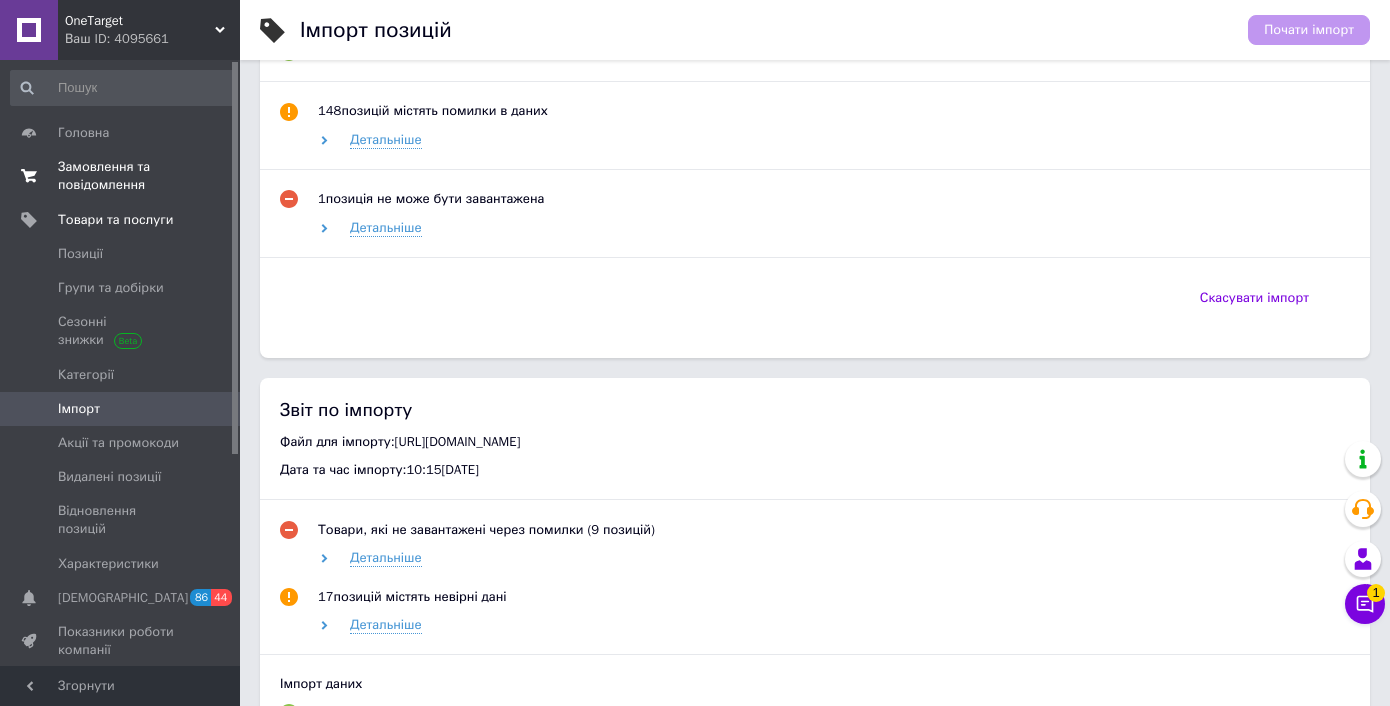 click on "Замовлення та повідомлення" at bounding box center [121, 176] 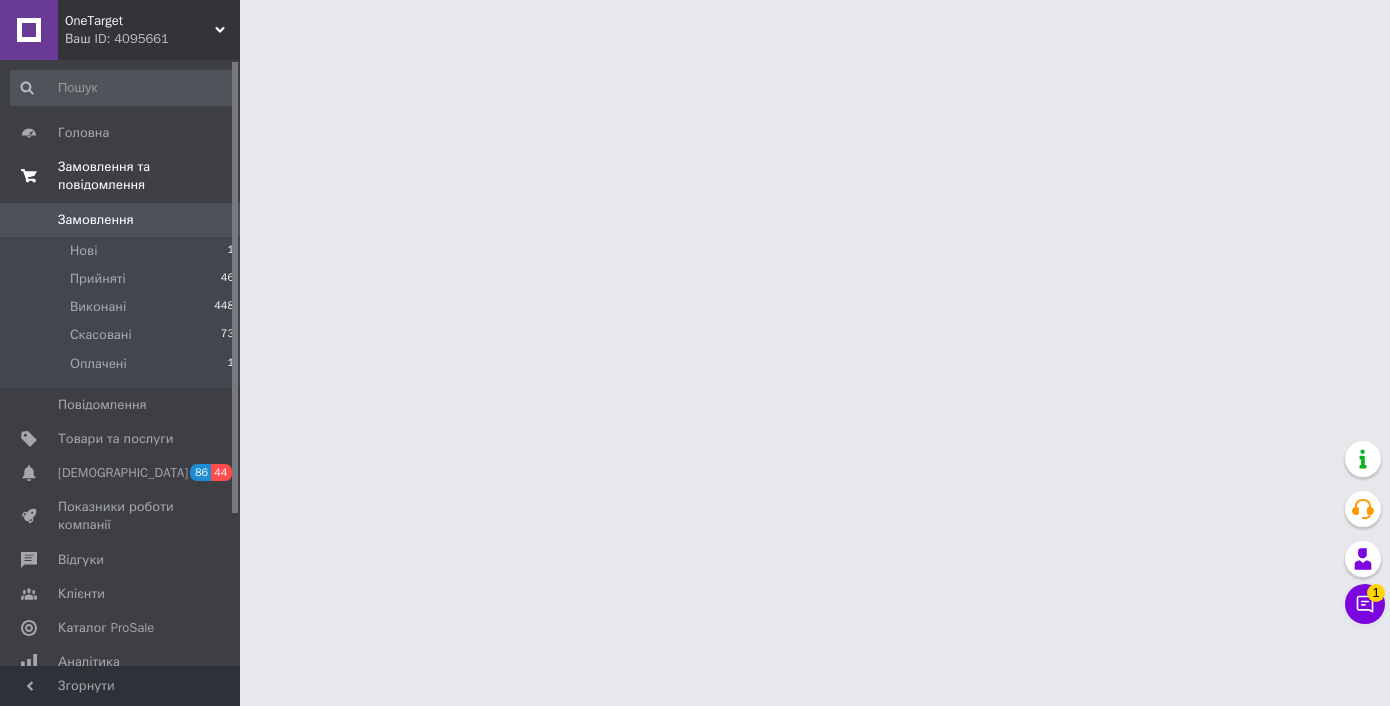 scroll, scrollTop: 0, scrollLeft: 0, axis: both 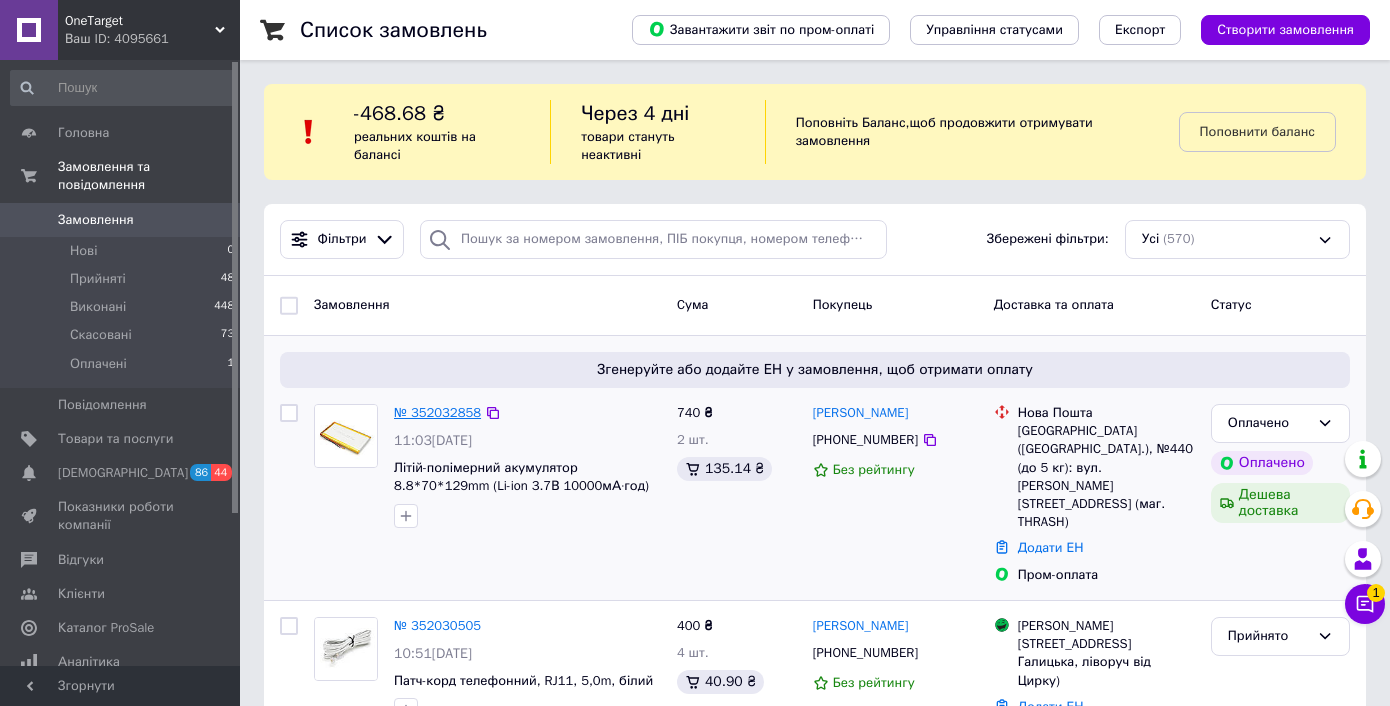 click on "№ 352032858" at bounding box center [437, 412] 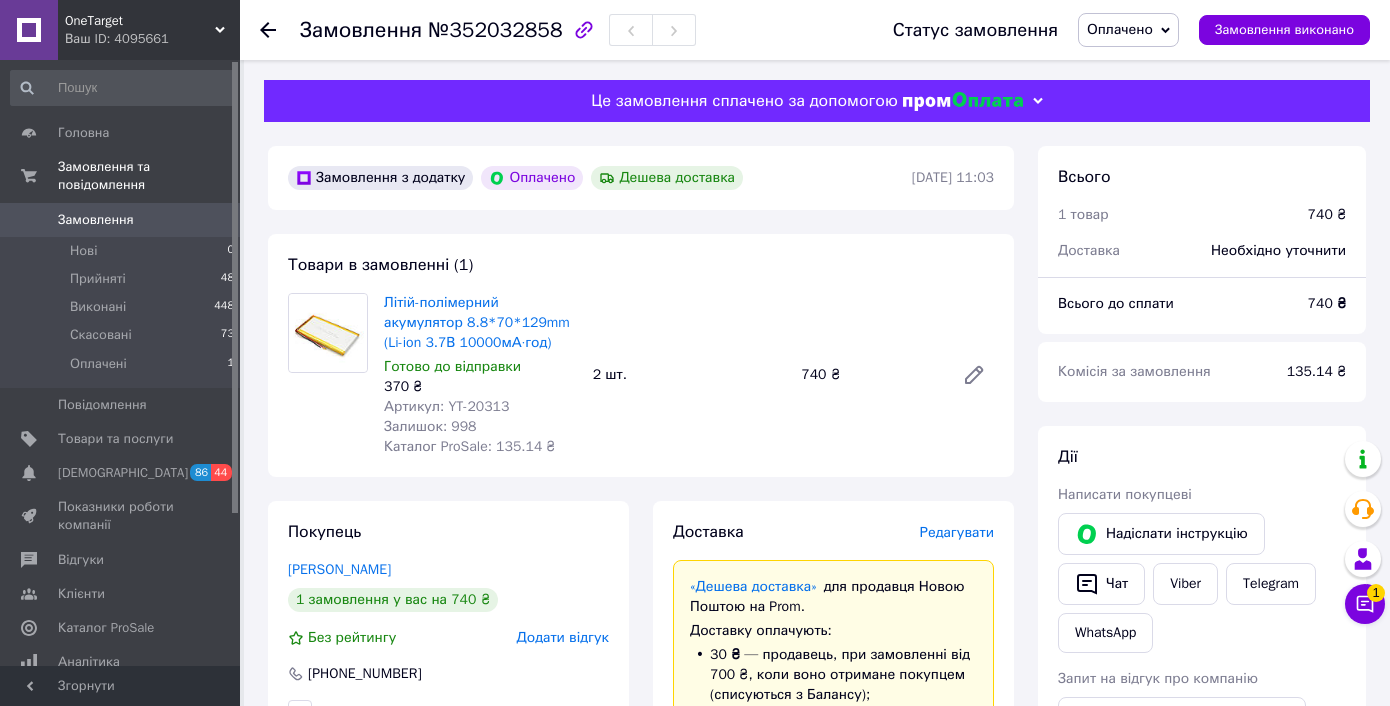click on "Артикул: YT-20313" at bounding box center [446, 406] 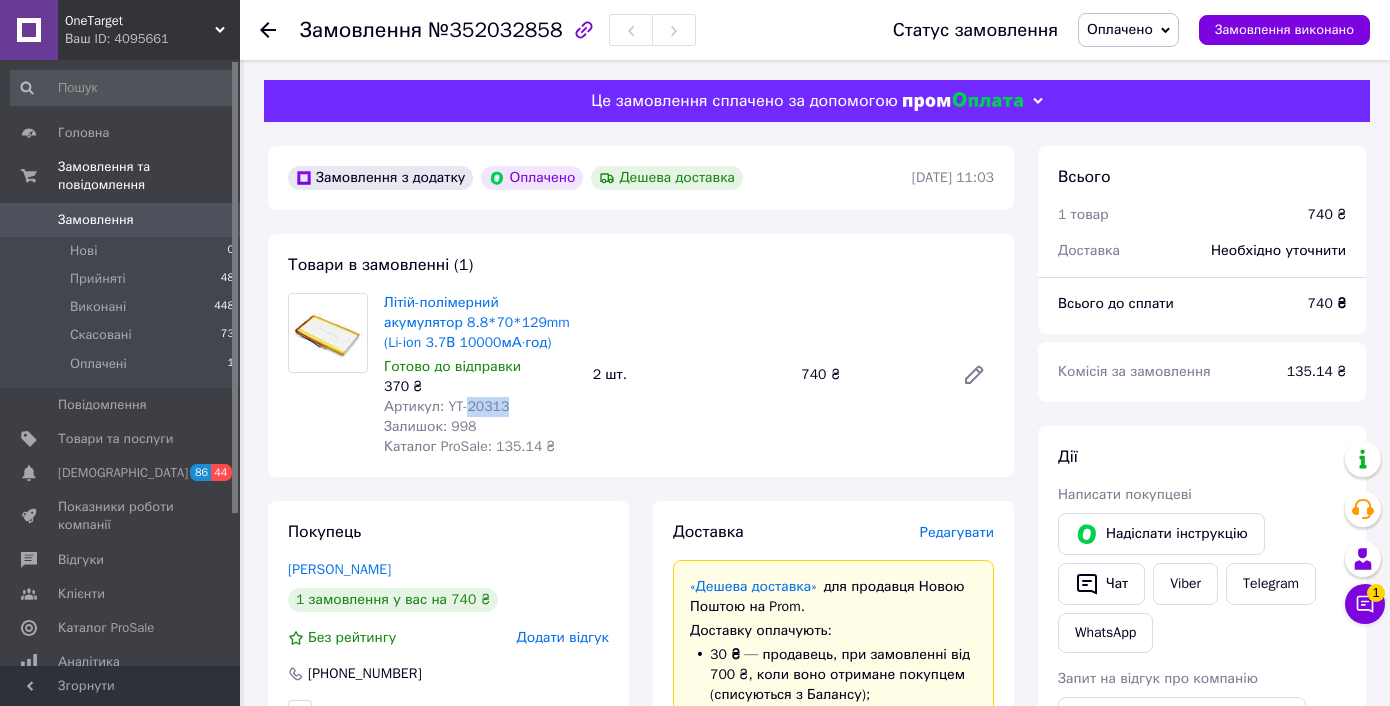 click on "Артикул: YT-20313" at bounding box center (446, 406) 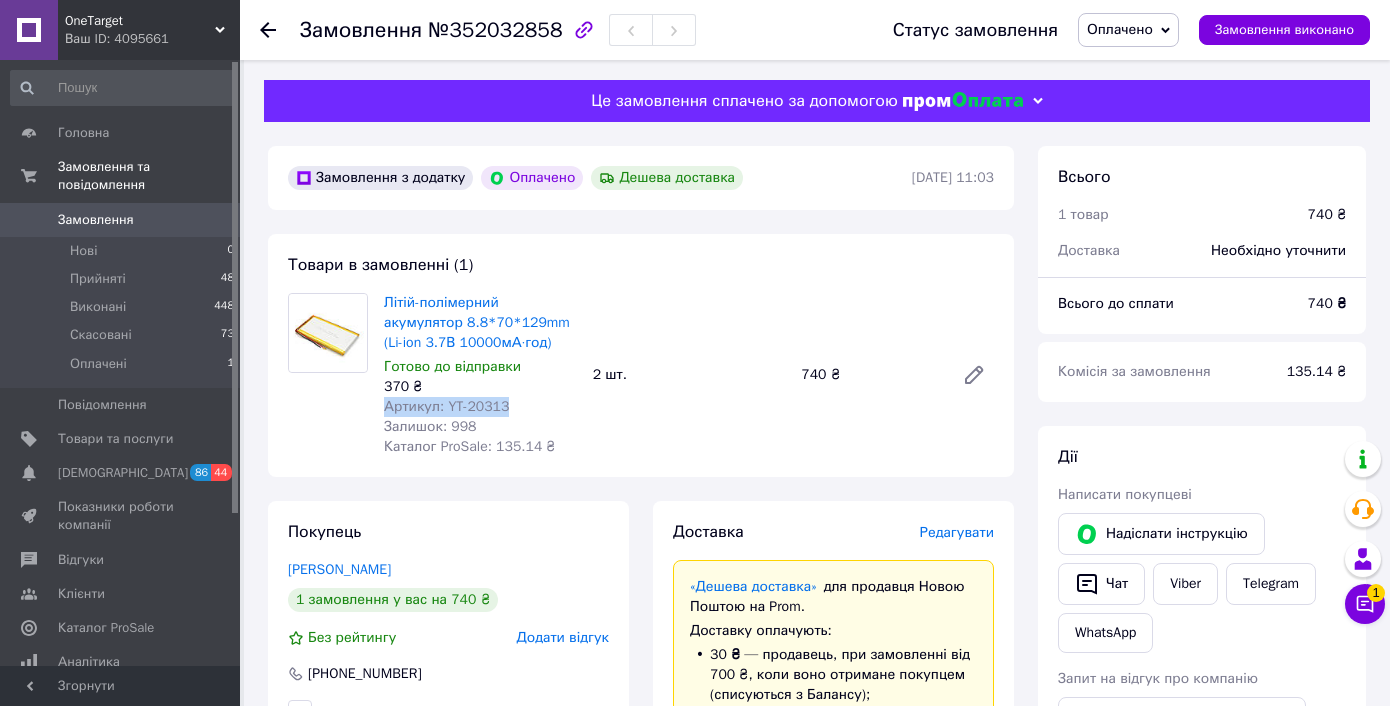 click on "Артикул: YT-20313" at bounding box center (446, 406) 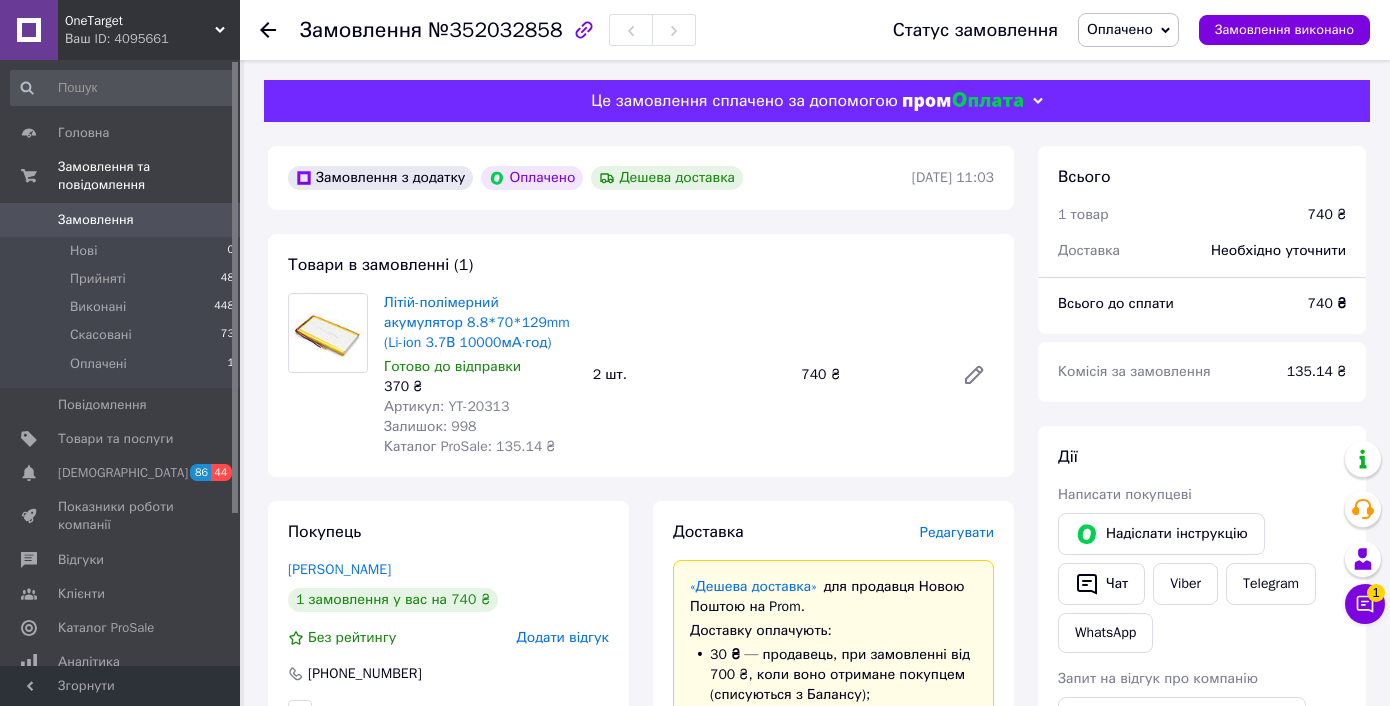 click on "Артикул: YT-20313" at bounding box center (480, 407) 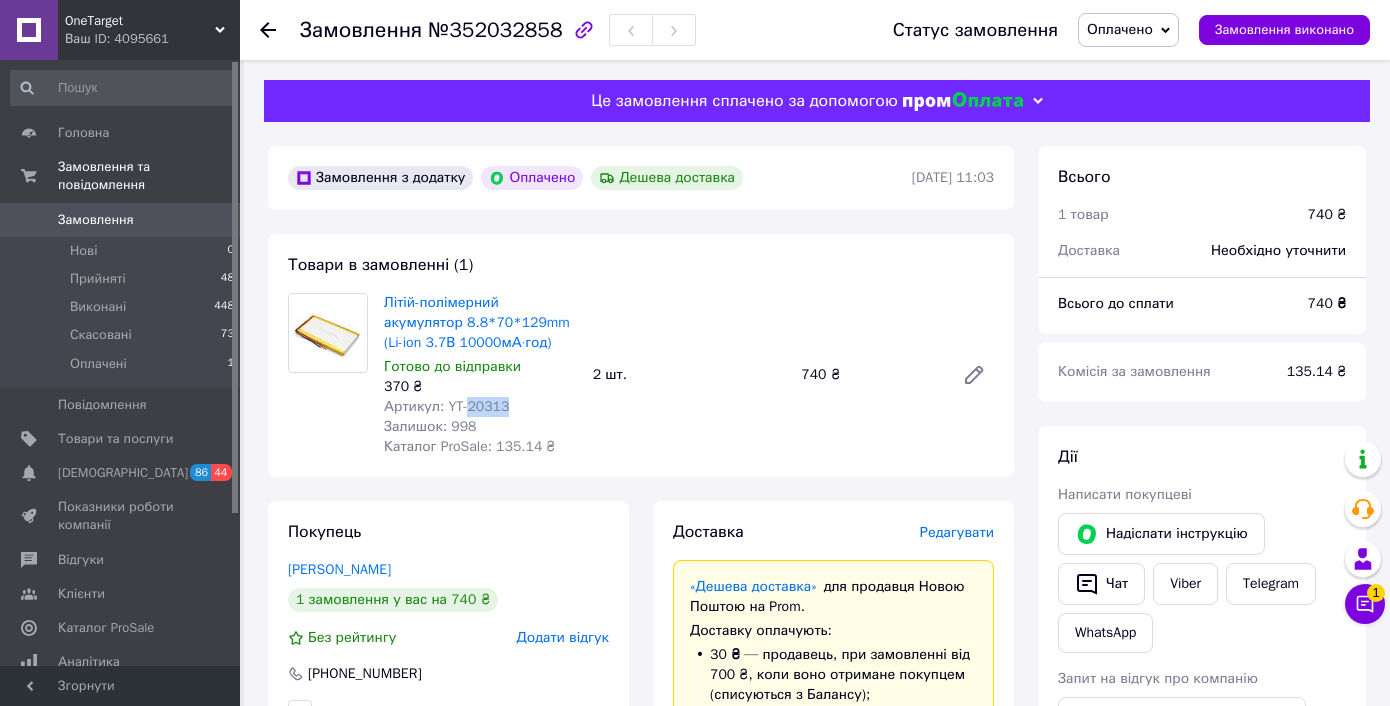 click on "Артикул: YT-20313" at bounding box center [446, 406] 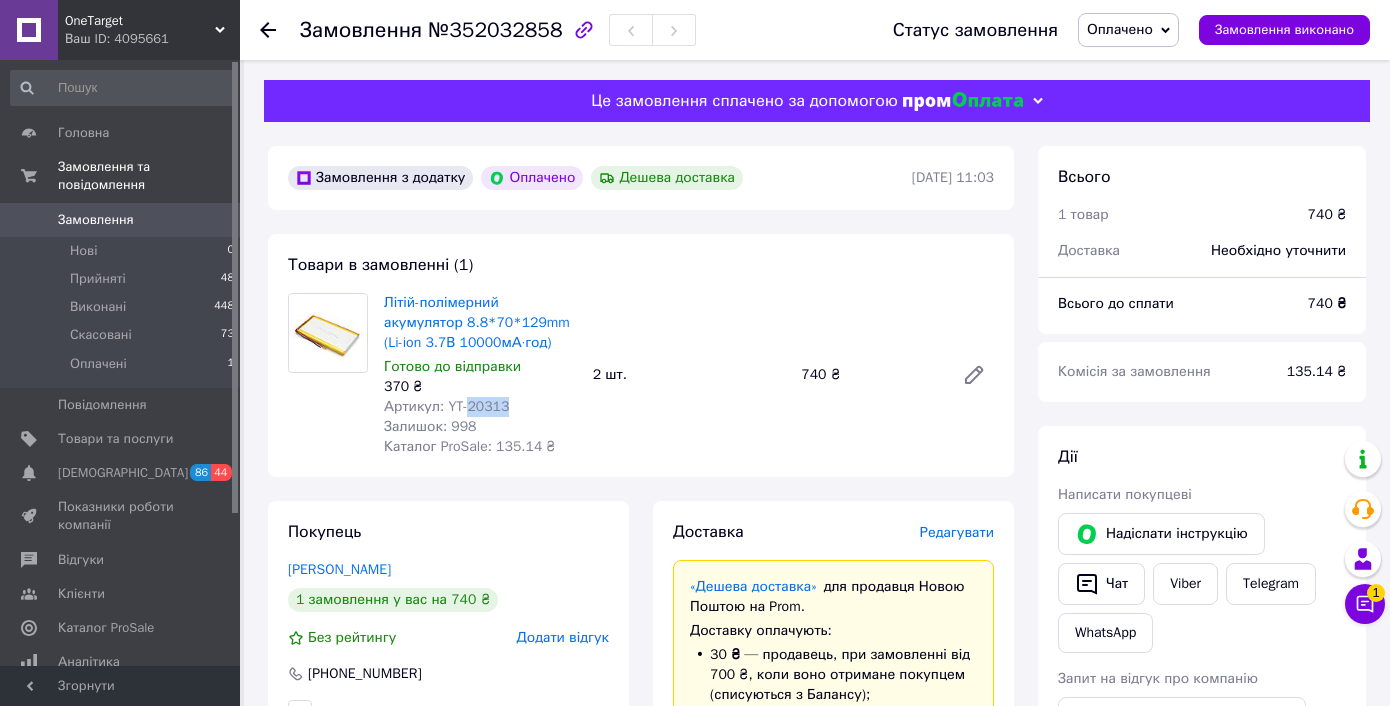 copy on "20313" 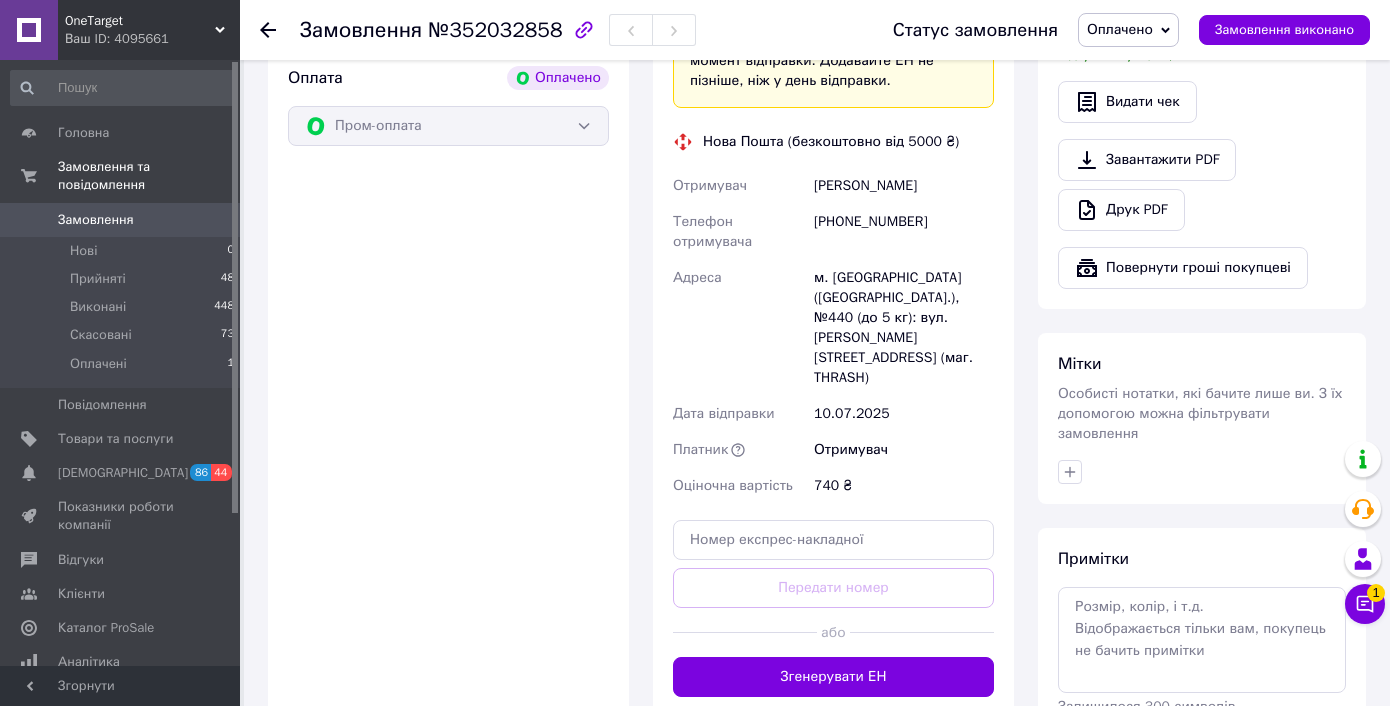 scroll, scrollTop: 956, scrollLeft: 0, axis: vertical 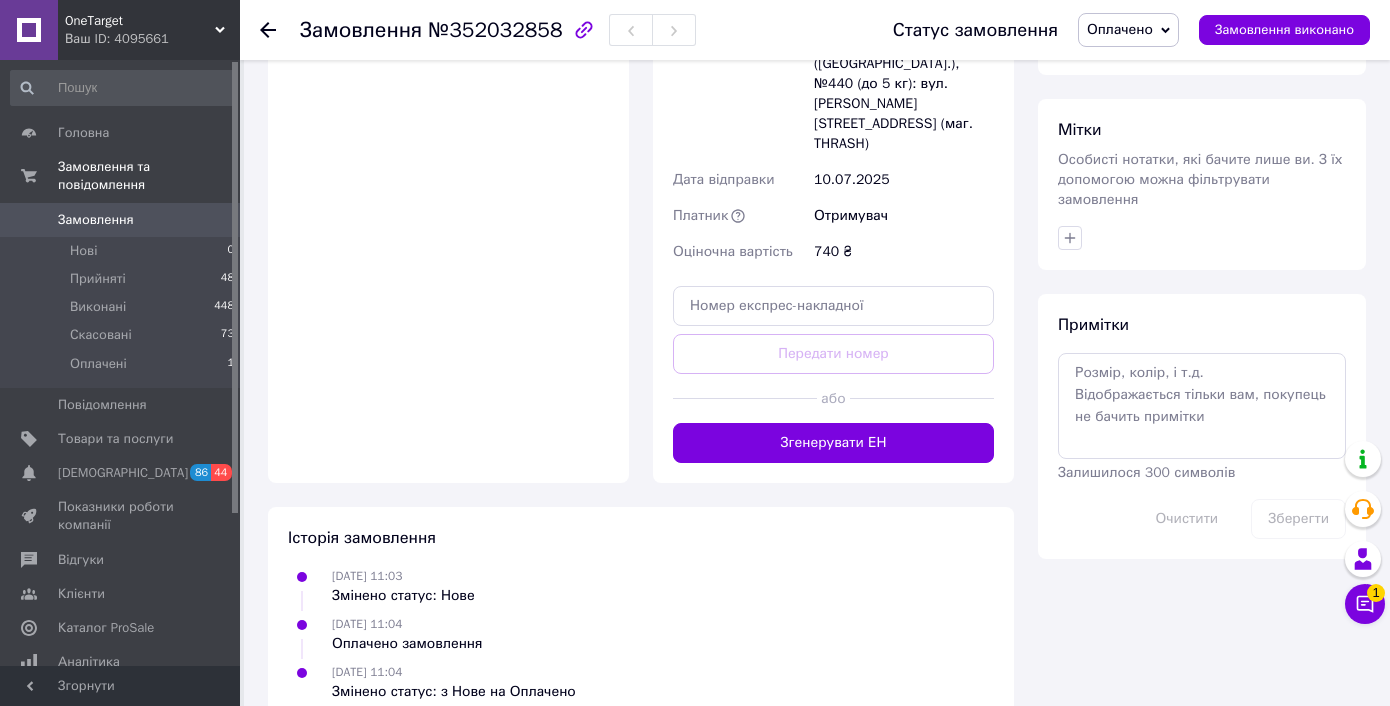 drag, startPoint x: 833, startPoint y: 397, endPoint x: 863, endPoint y: 421, distance: 38.418747 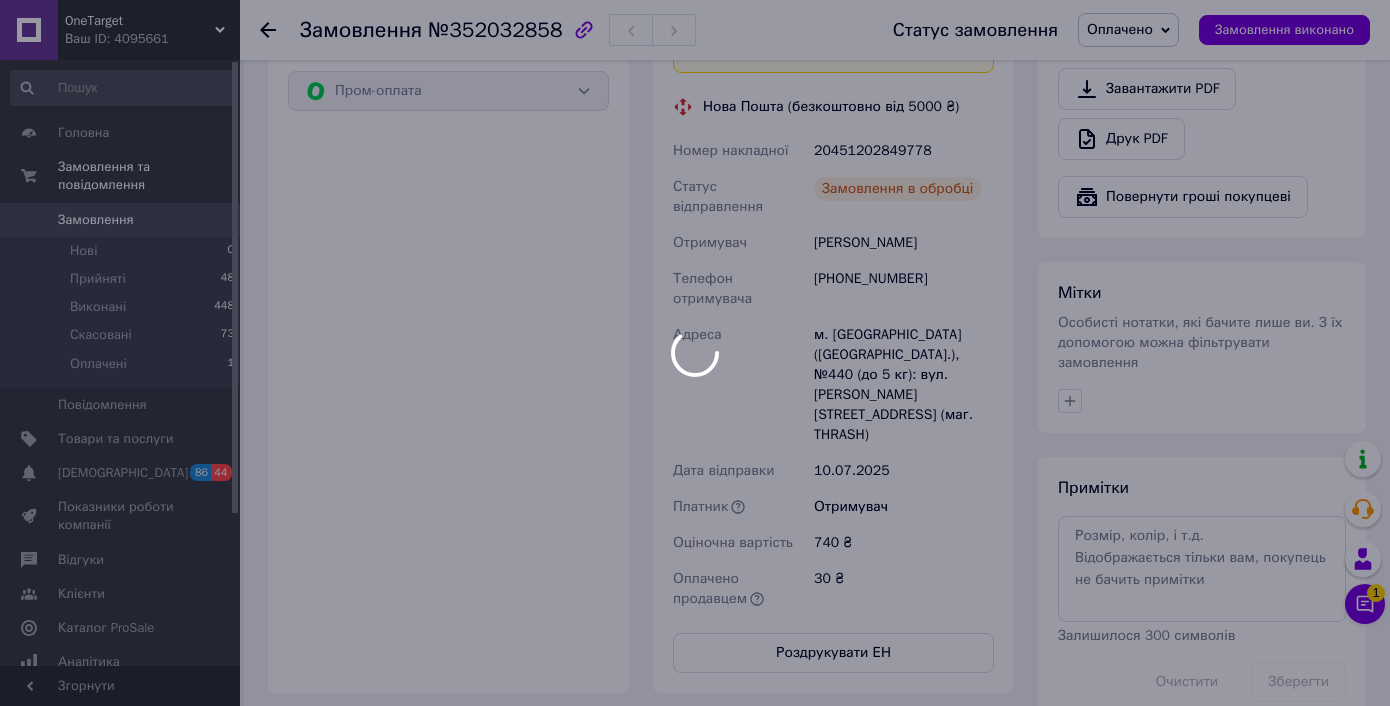 scroll, scrollTop: 740, scrollLeft: 0, axis: vertical 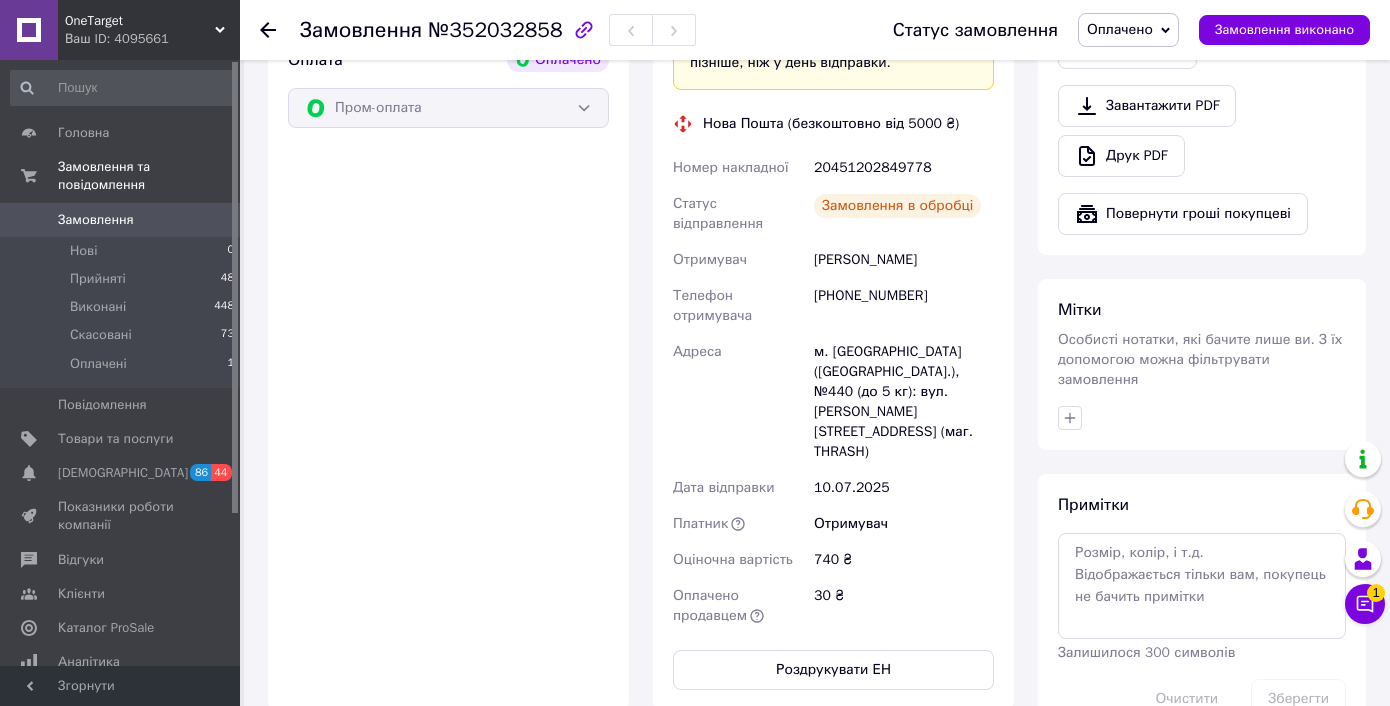 click on "20451202849778" at bounding box center (904, 168) 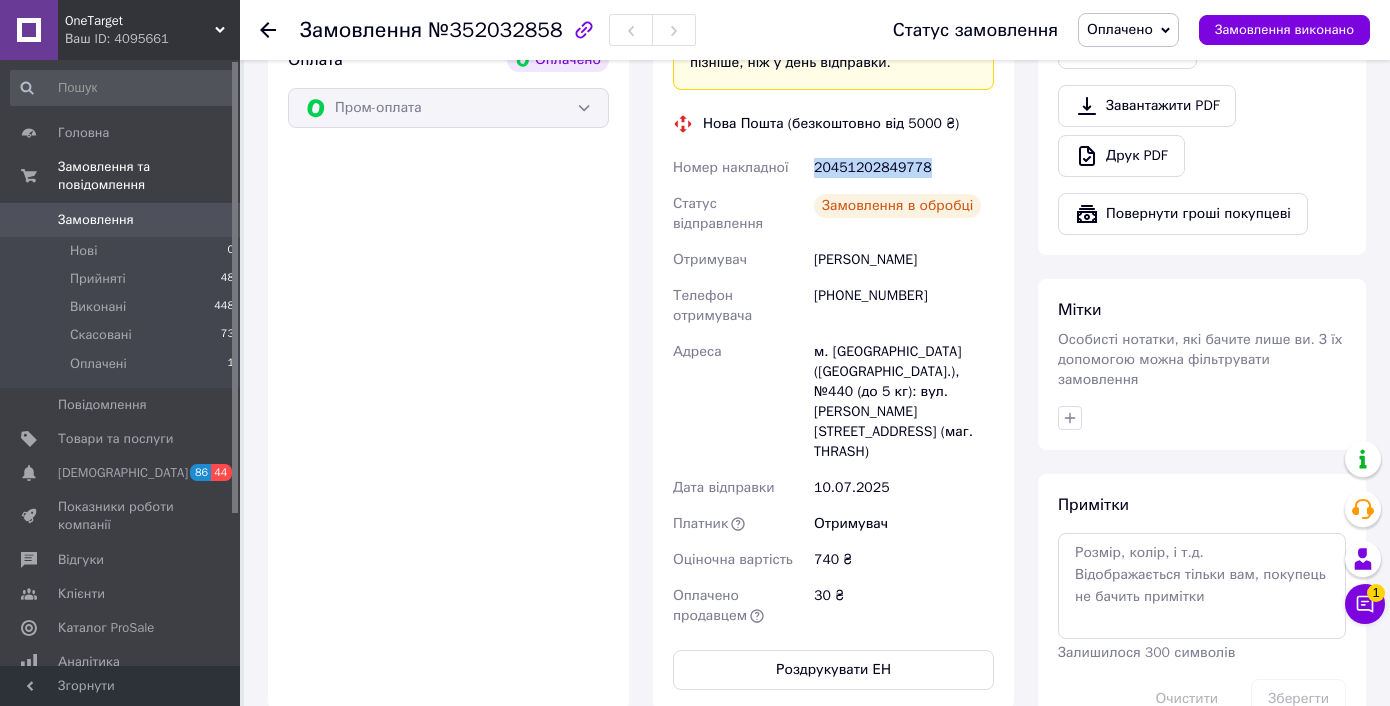 click on "20451202849778" at bounding box center (904, 168) 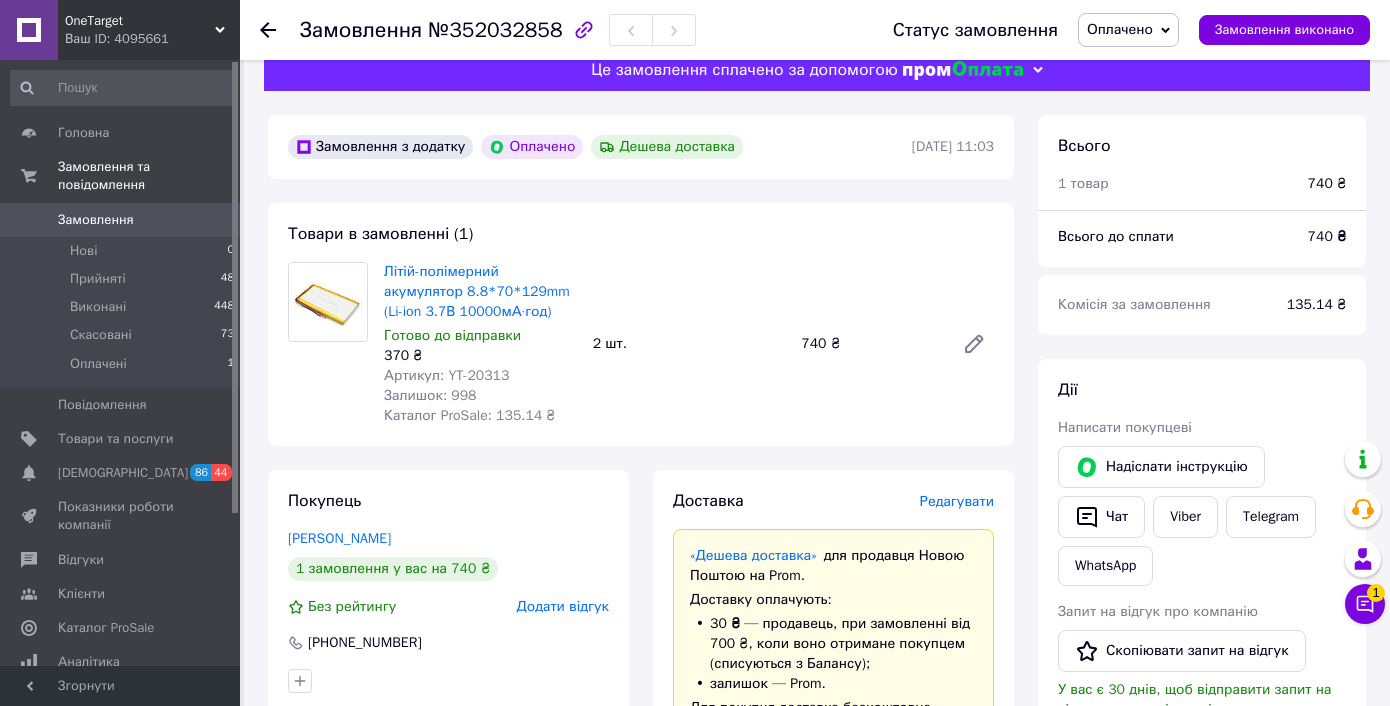 scroll, scrollTop: 0, scrollLeft: 0, axis: both 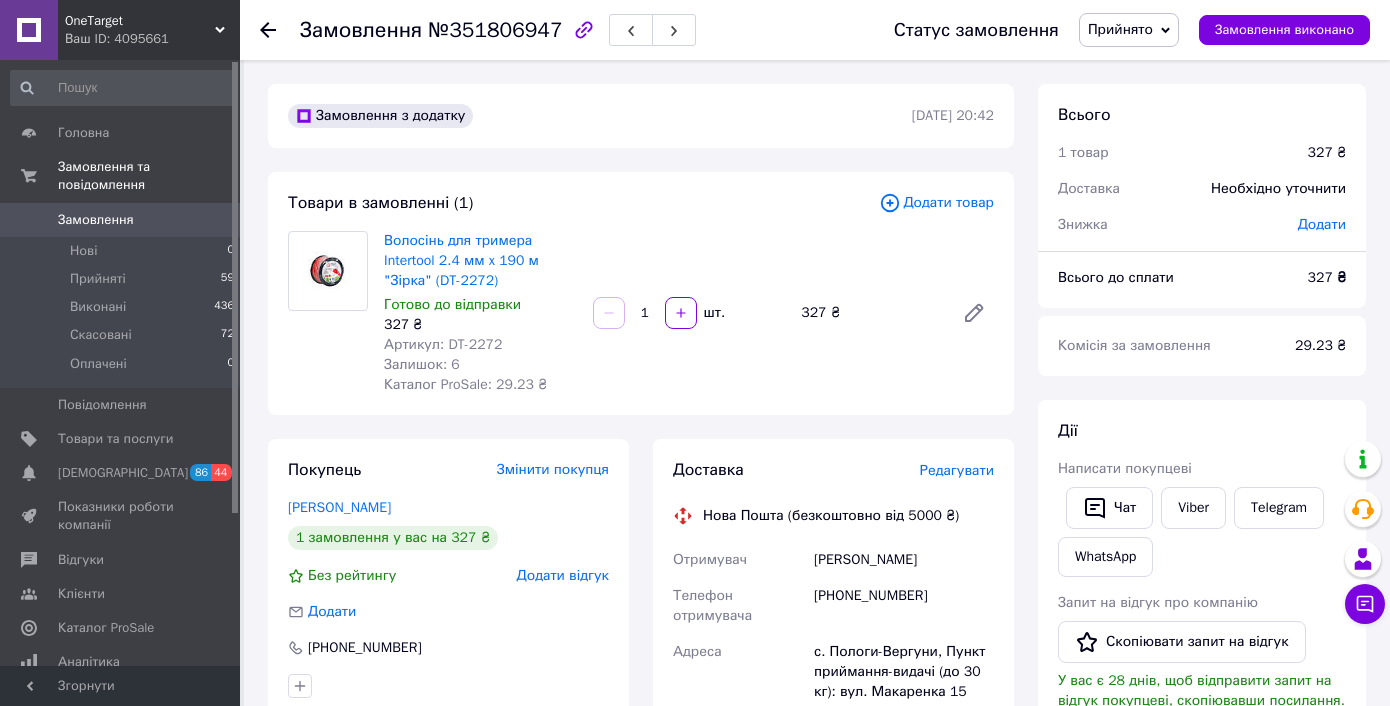 click on "Кузьменко Віталій" at bounding box center [904, 560] 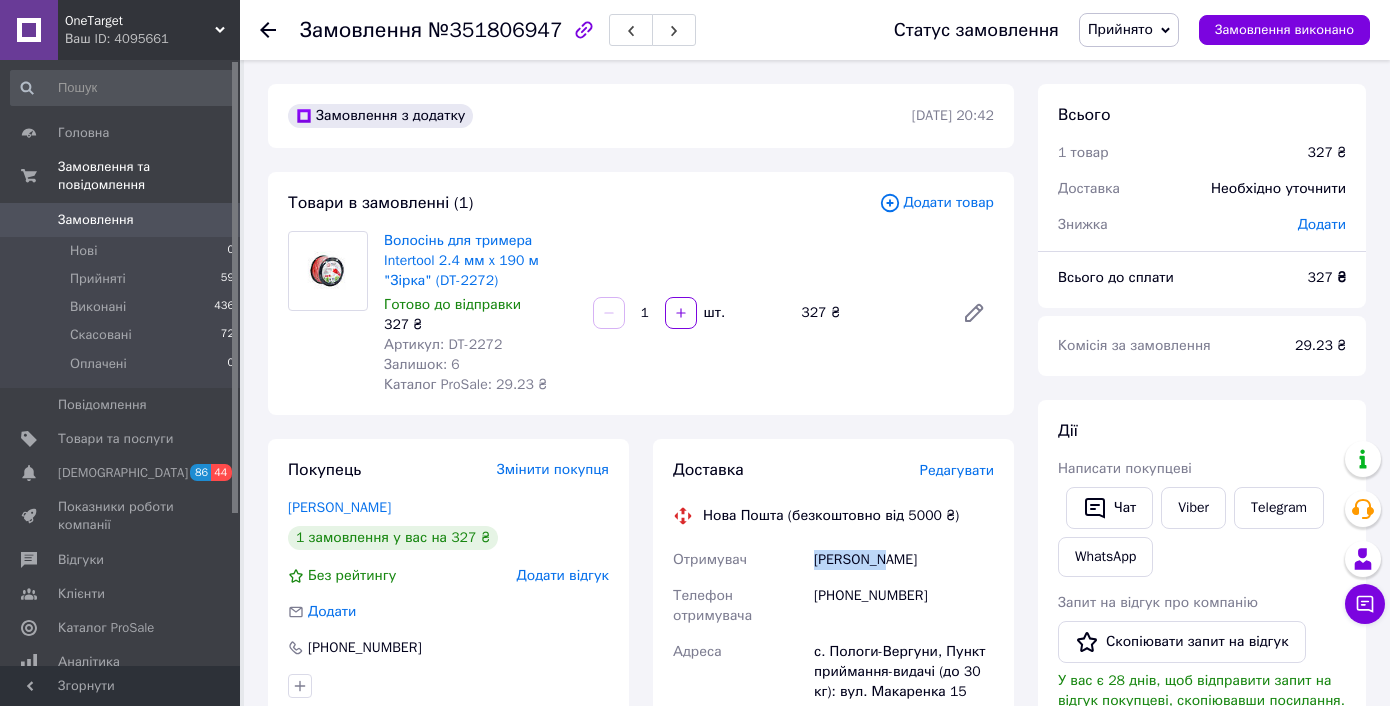 copy on "Кузьменко" 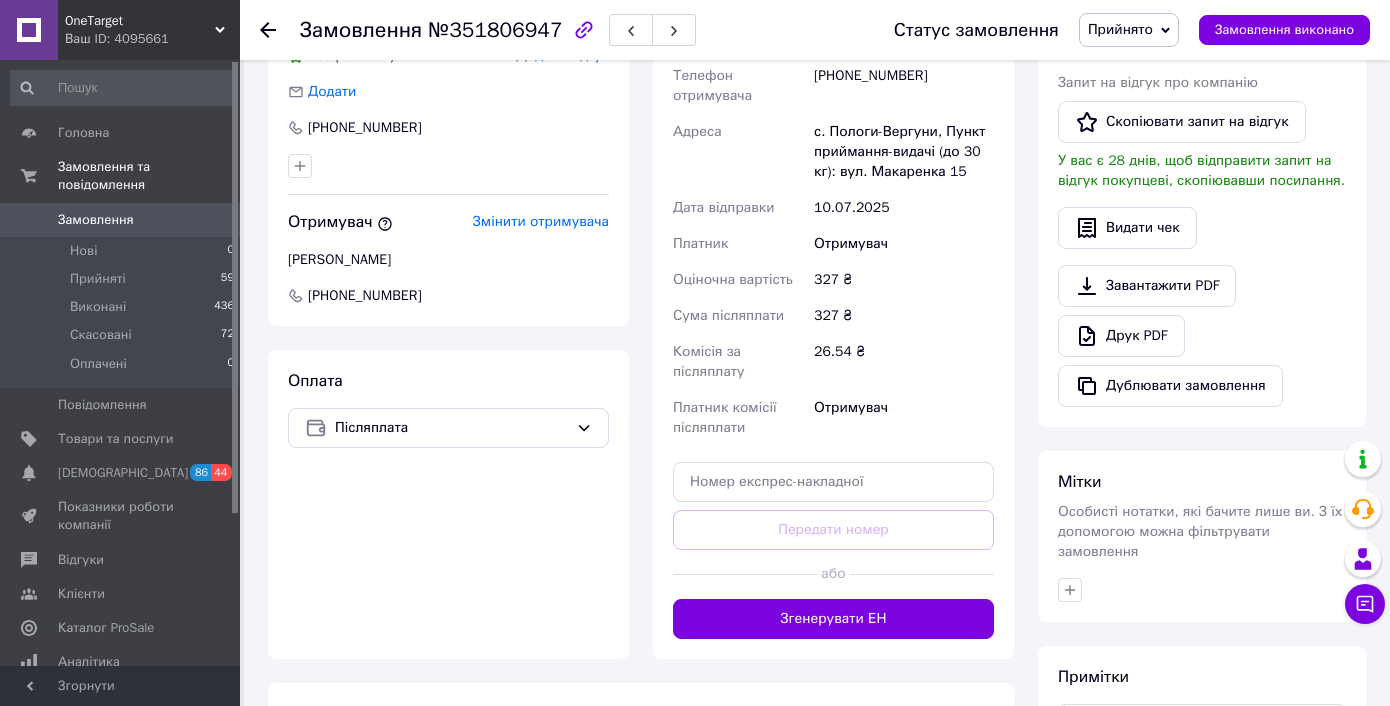 scroll, scrollTop: 614, scrollLeft: 0, axis: vertical 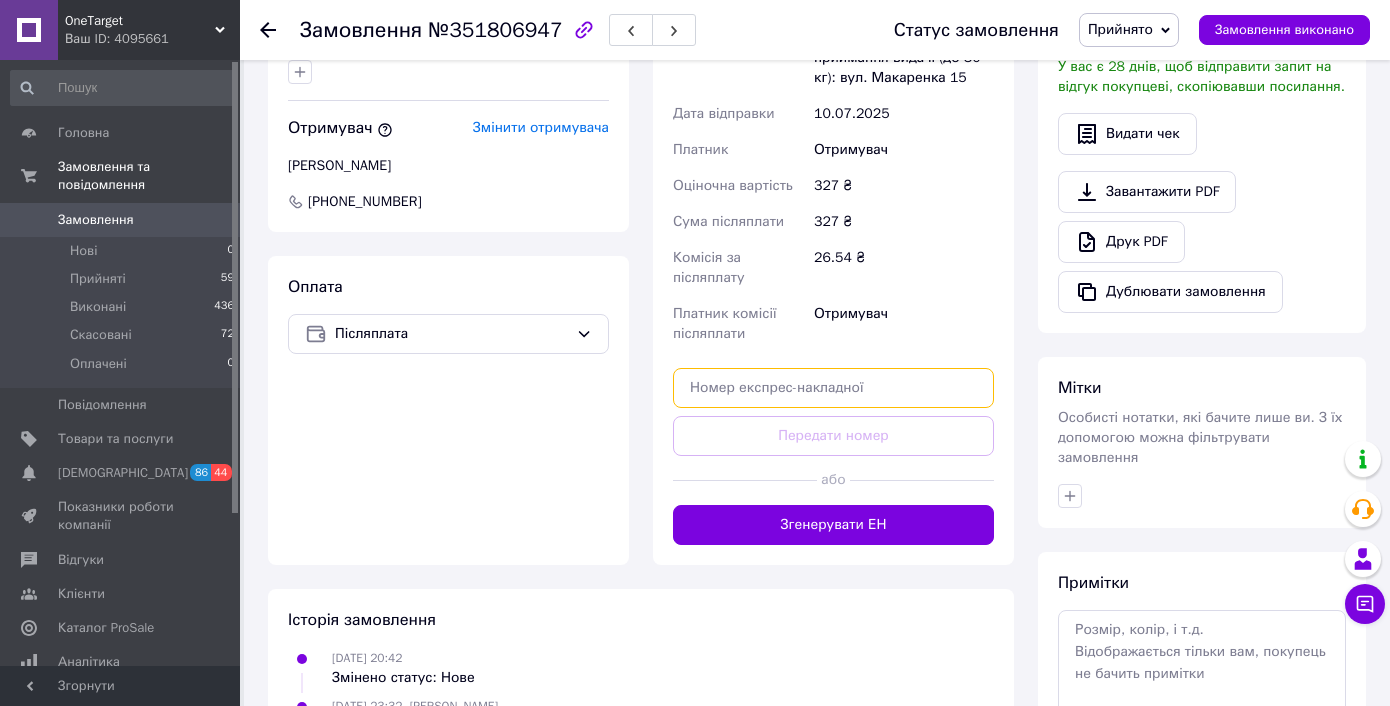 click at bounding box center [833, 388] 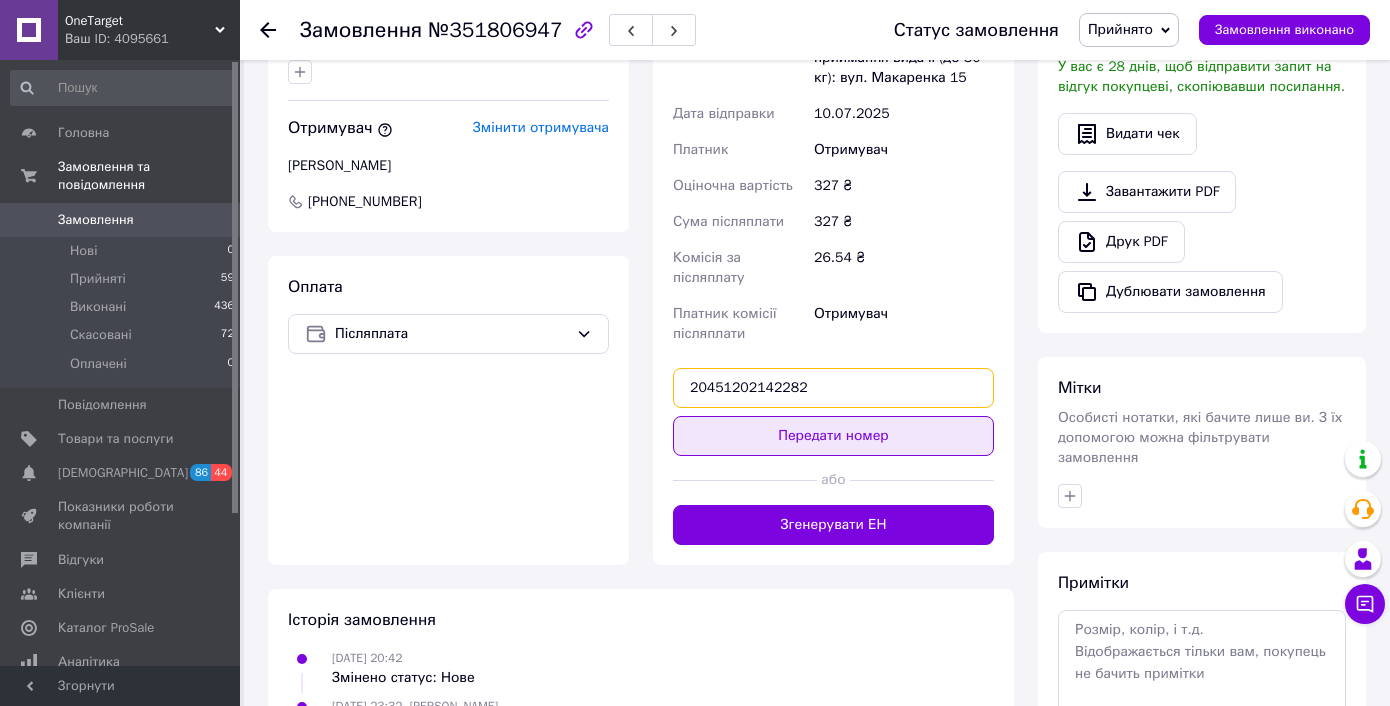 type on "20451202142282" 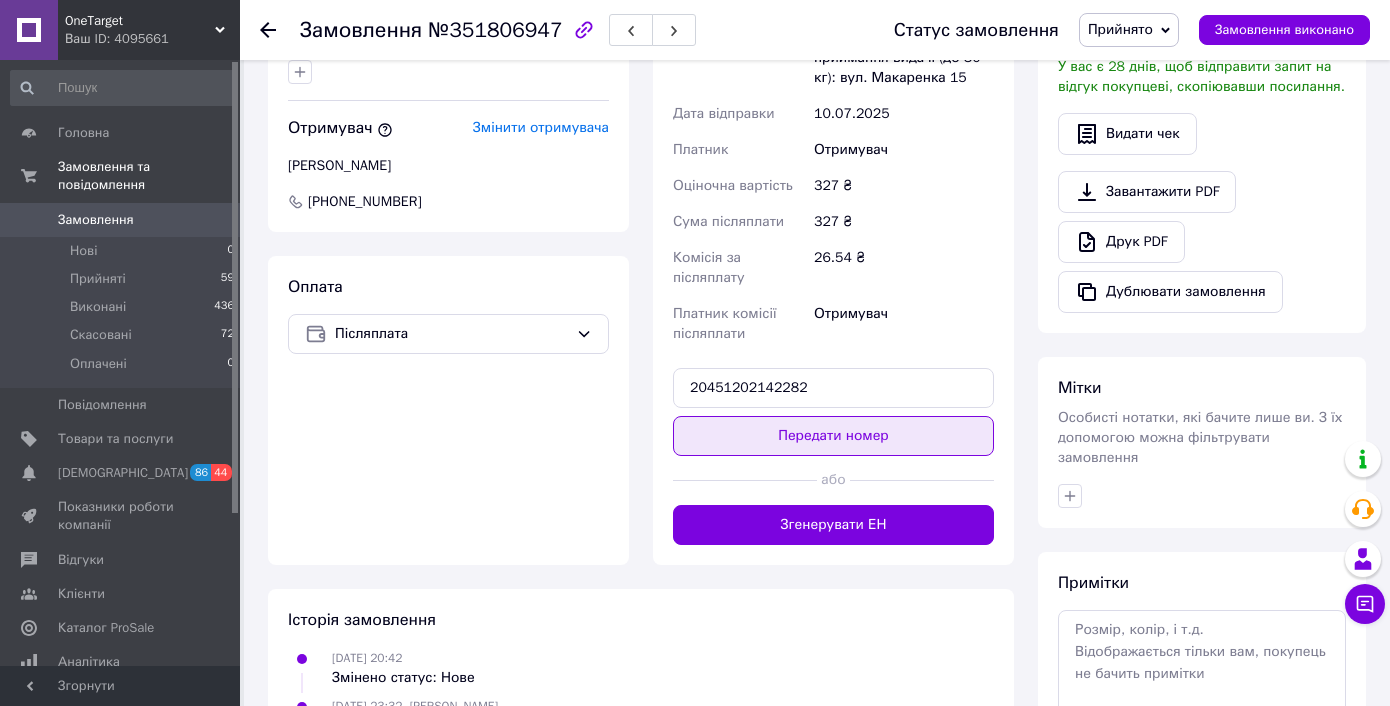 click on "Передати номер" at bounding box center [833, 436] 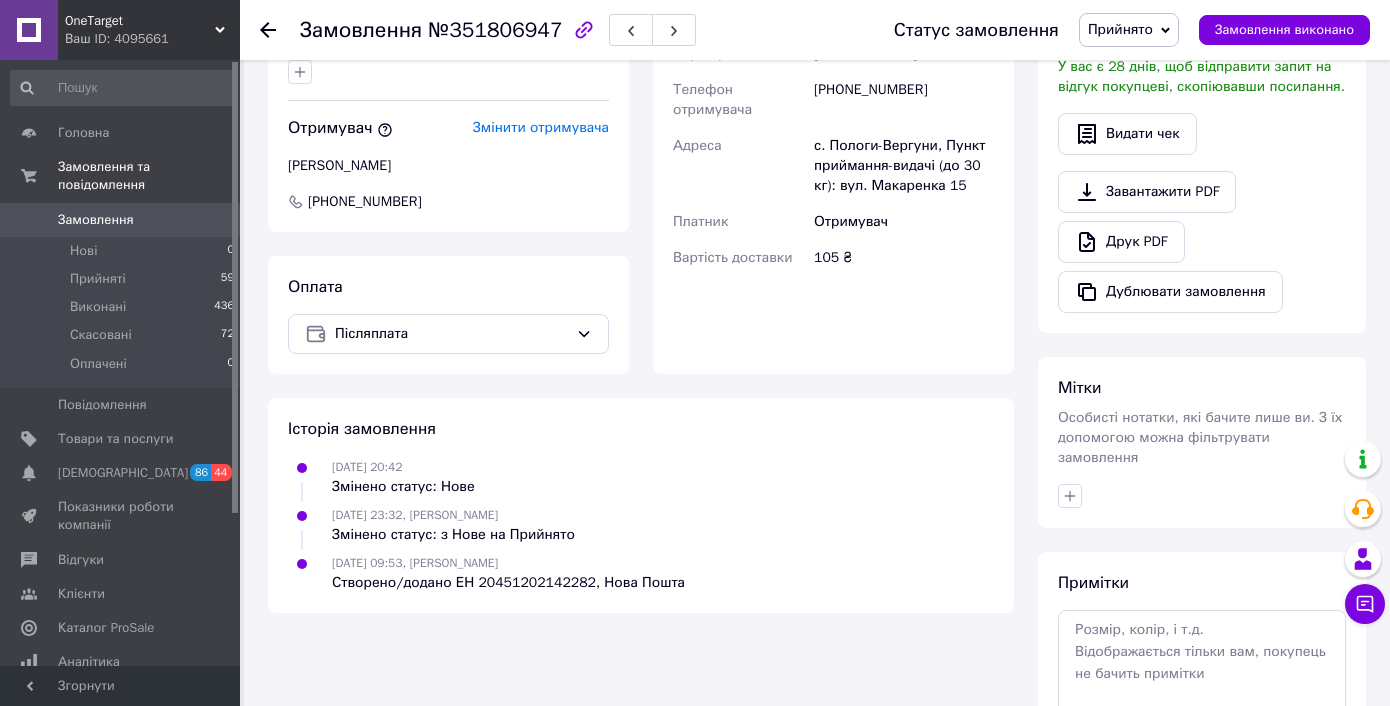 scroll, scrollTop: 237, scrollLeft: 0, axis: vertical 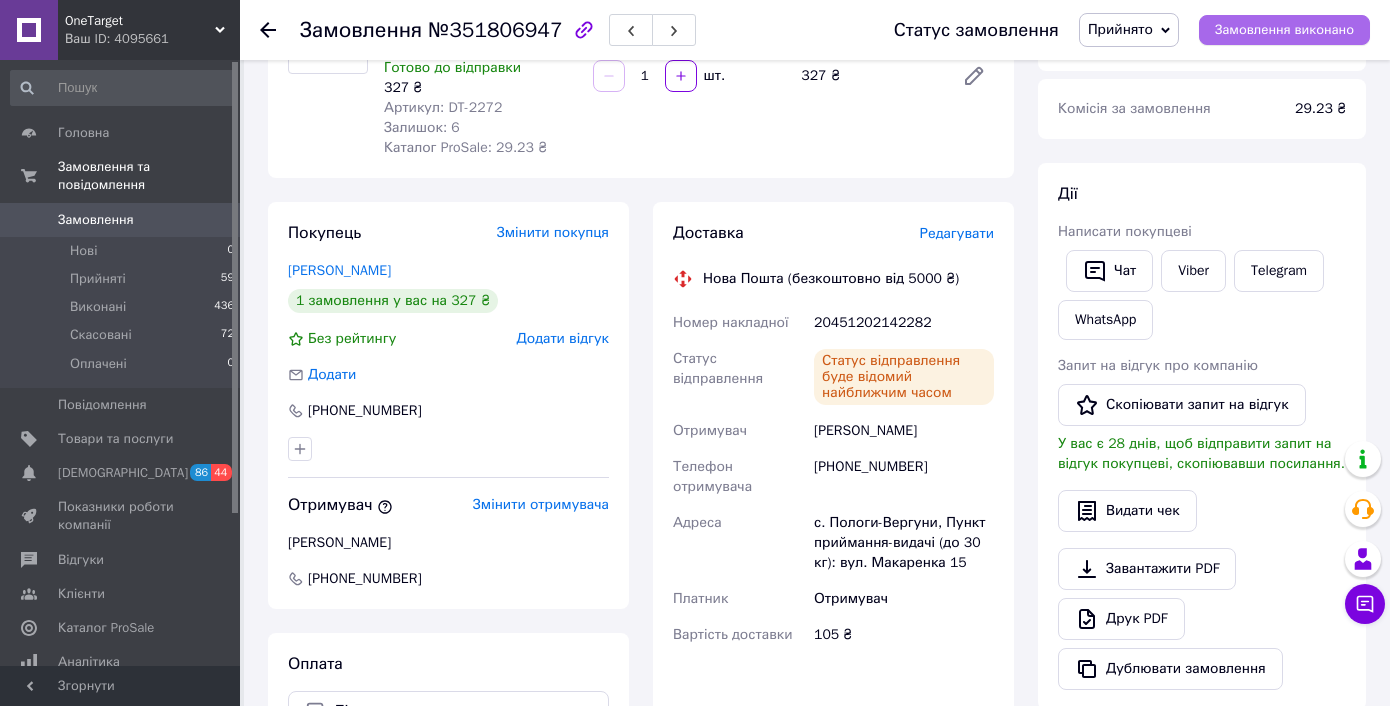 click on "Замовлення виконано" at bounding box center [1284, 30] 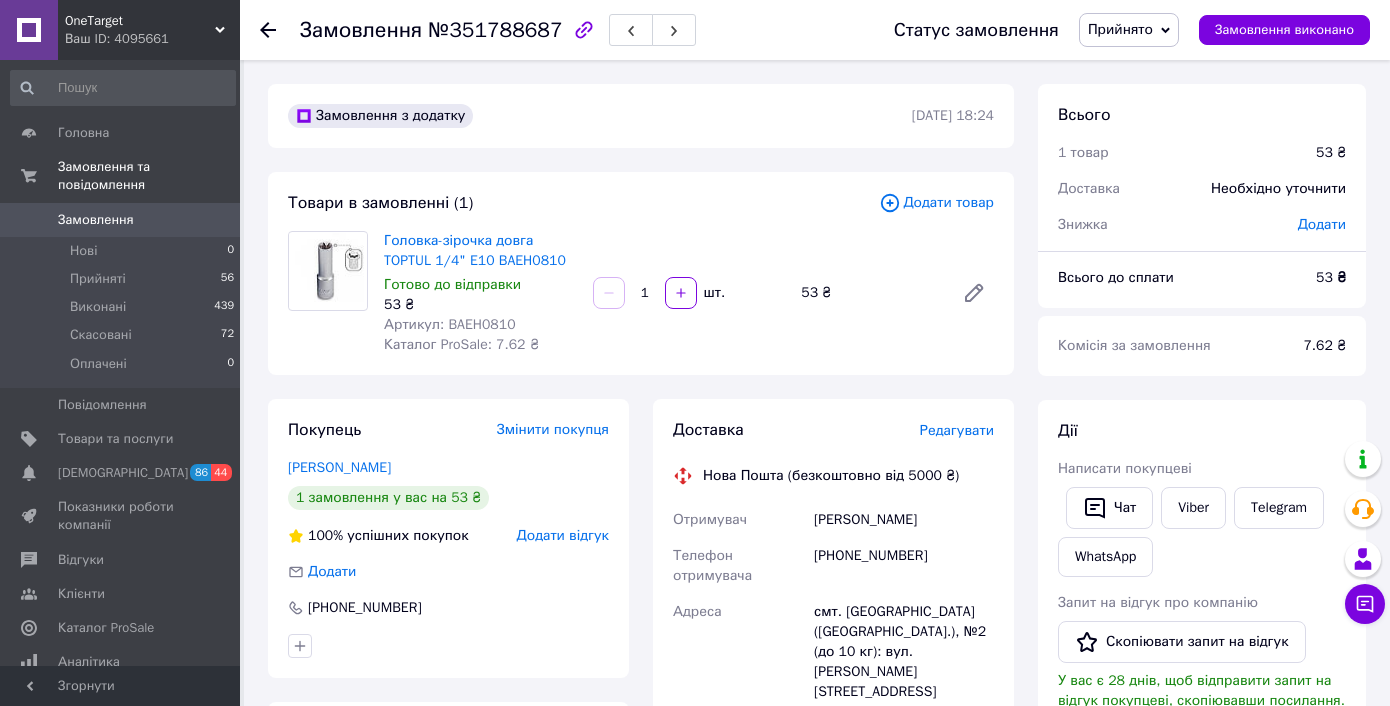 scroll, scrollTop: 0, scrollLeft: 0, axis: both 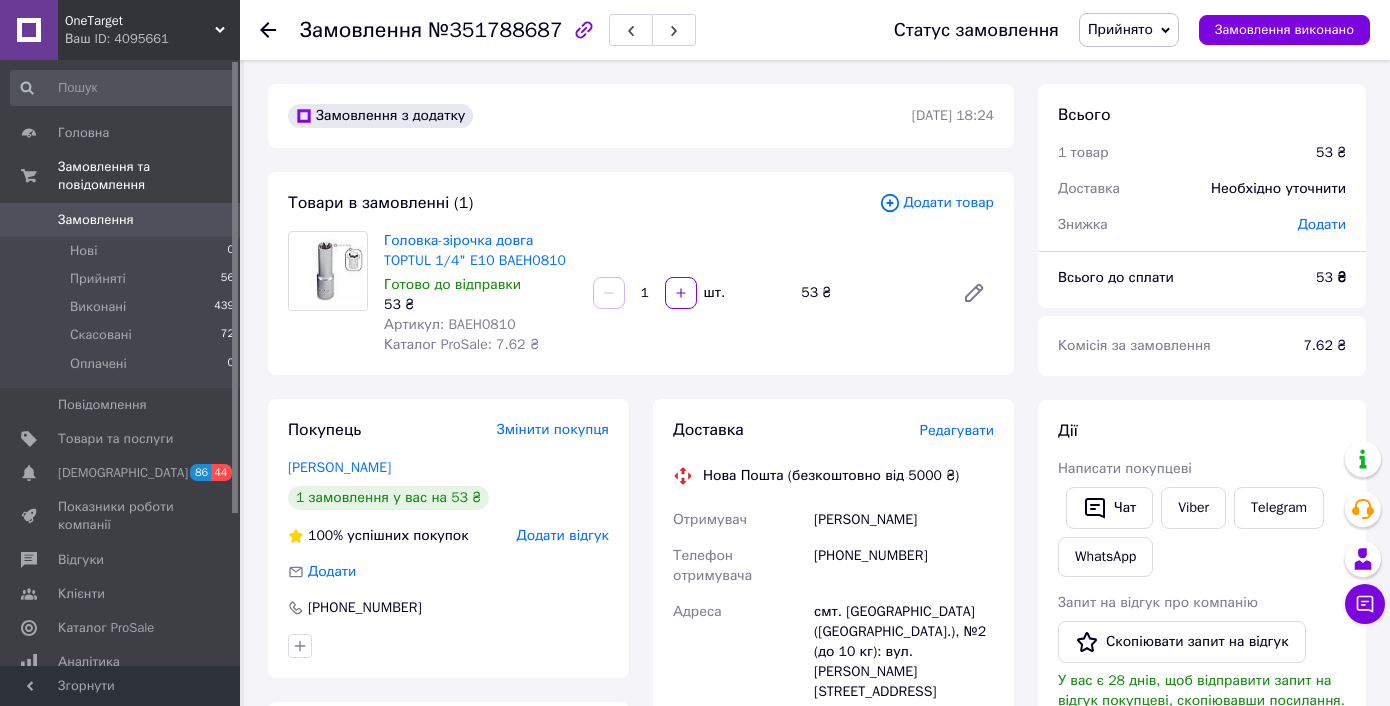 click on "Доценко Сергей" at bounding box center (904, 520) 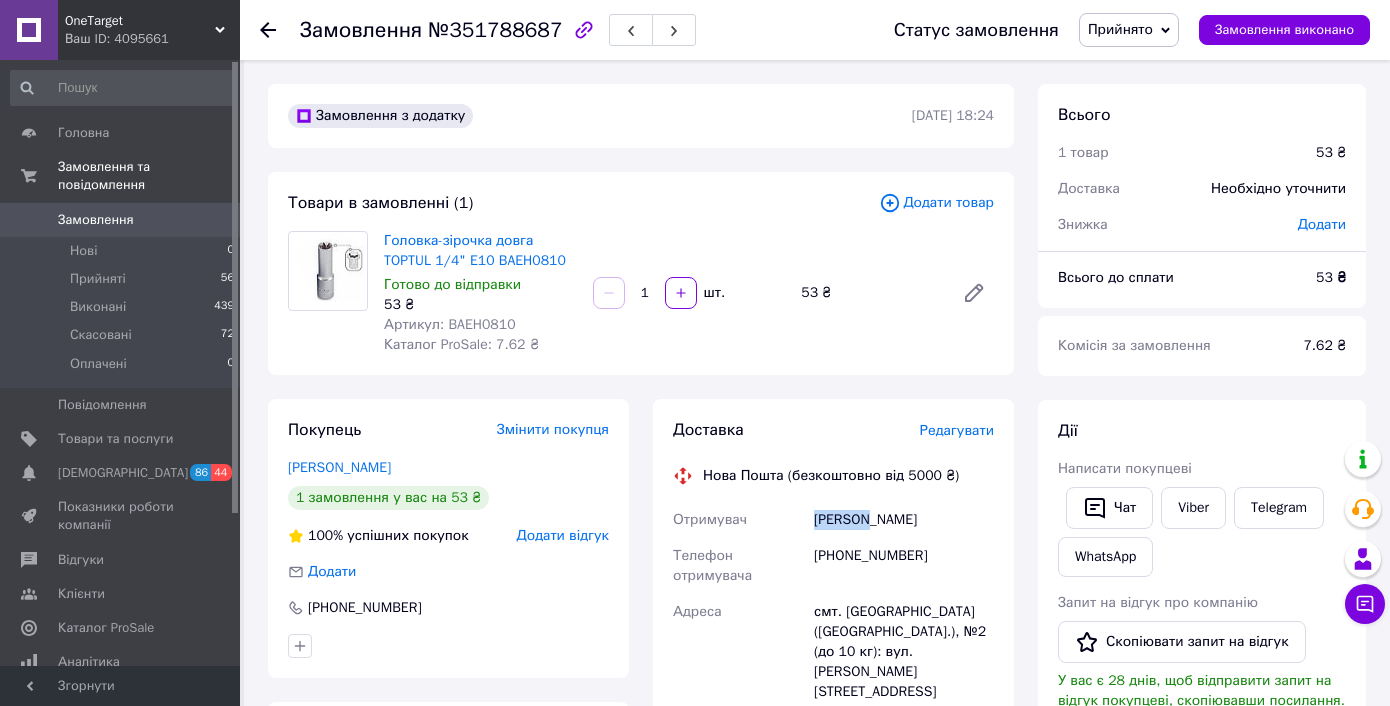 click on "Доценко Сергей" at bounding box center [904, 520] 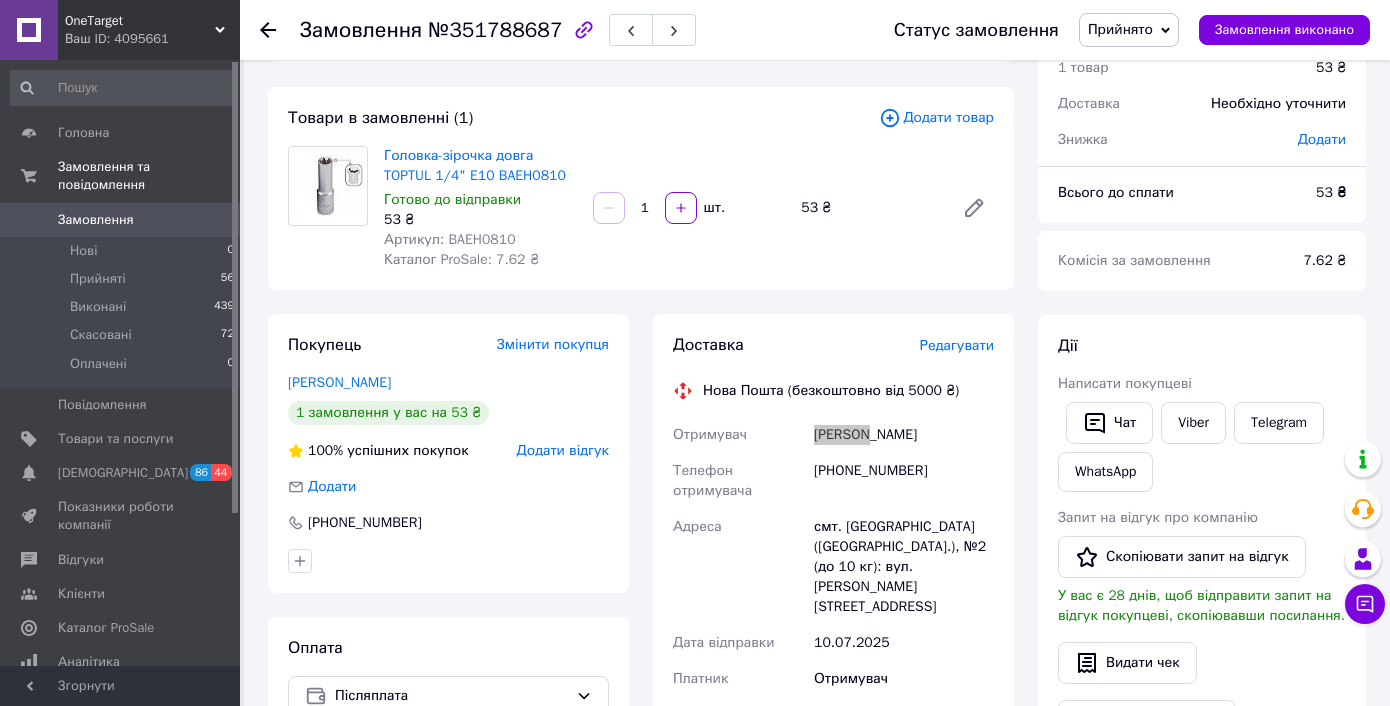 scroll, scrollTop: 440, scrollLeft: 0, axis: vertical 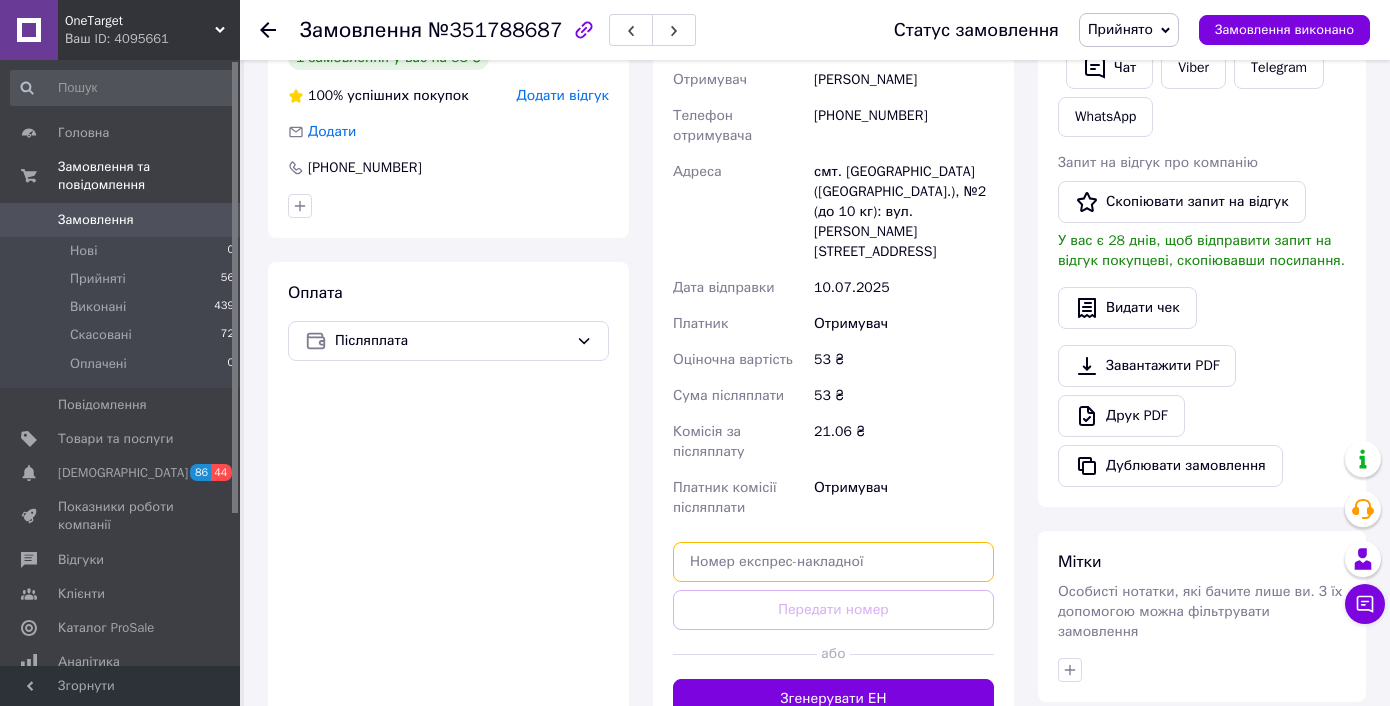 click at bounding box center [833, 562] 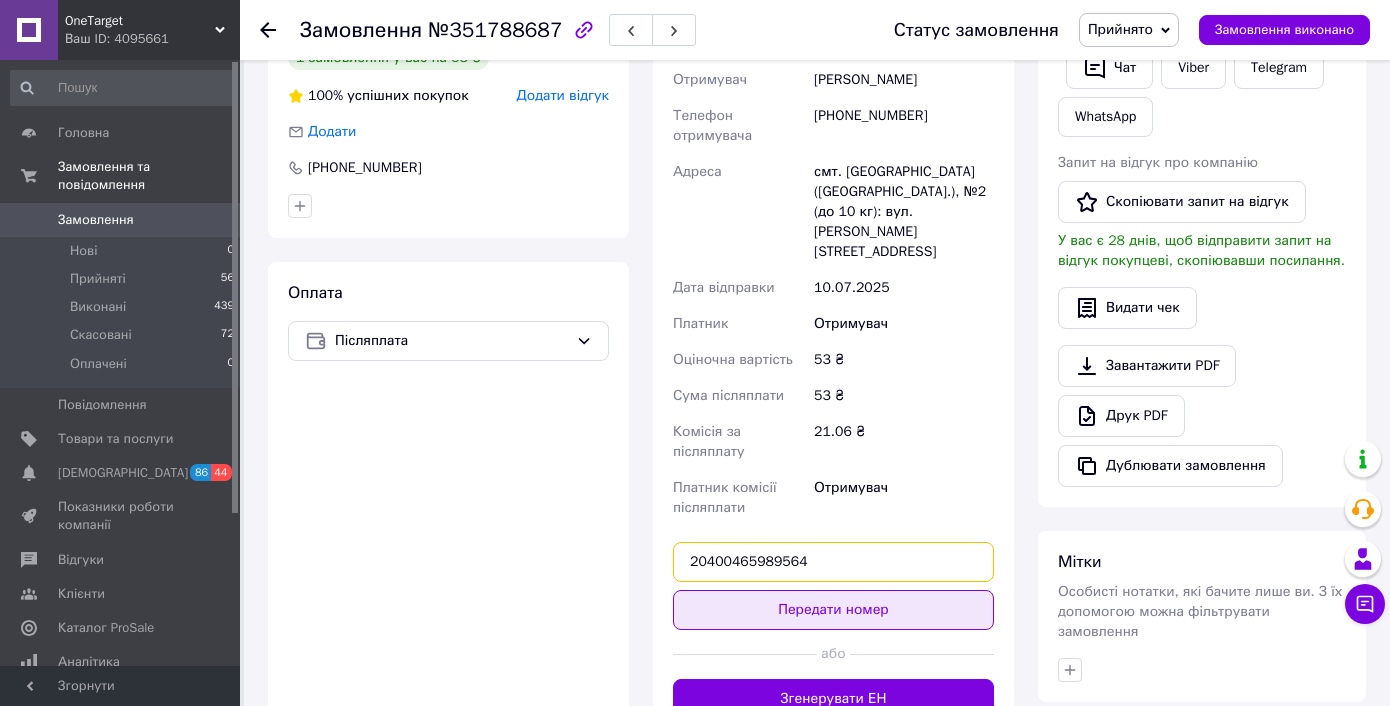 type on "20400465989564" 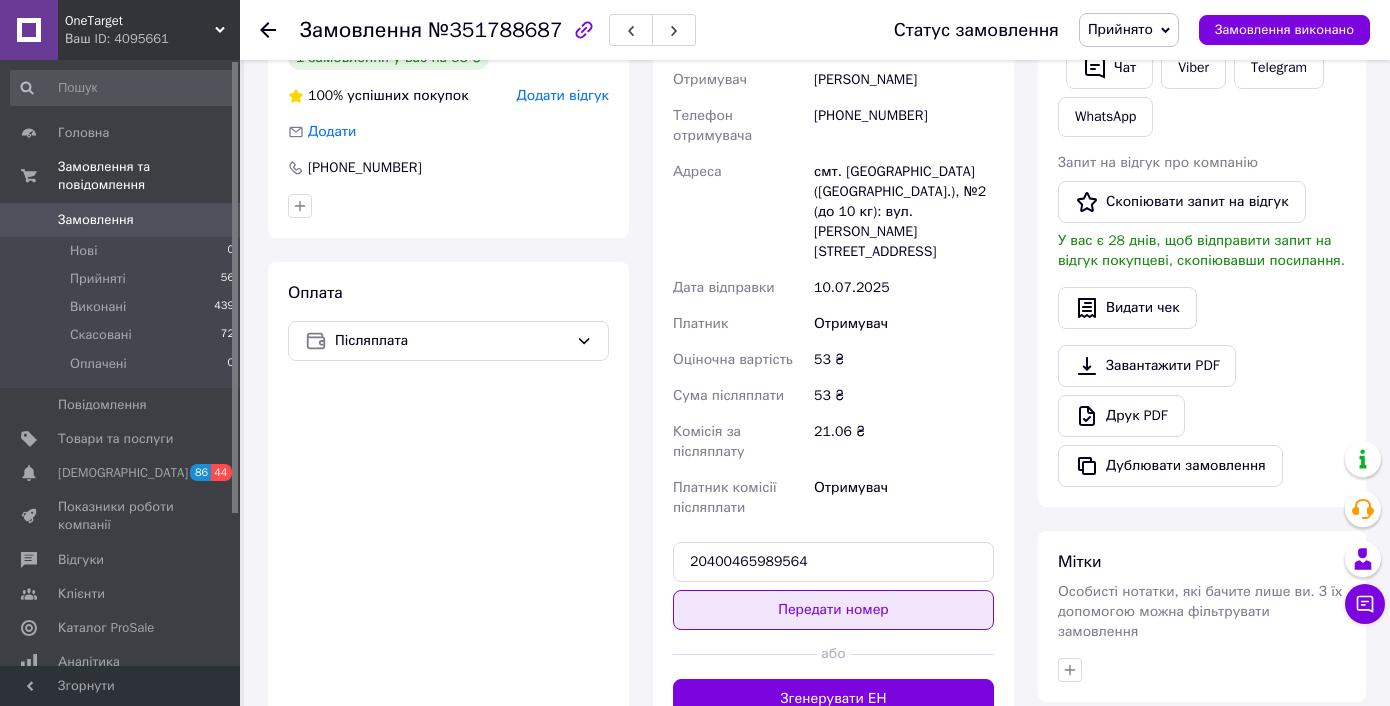 click on "Передати номер" at bounding box center (833, 610) 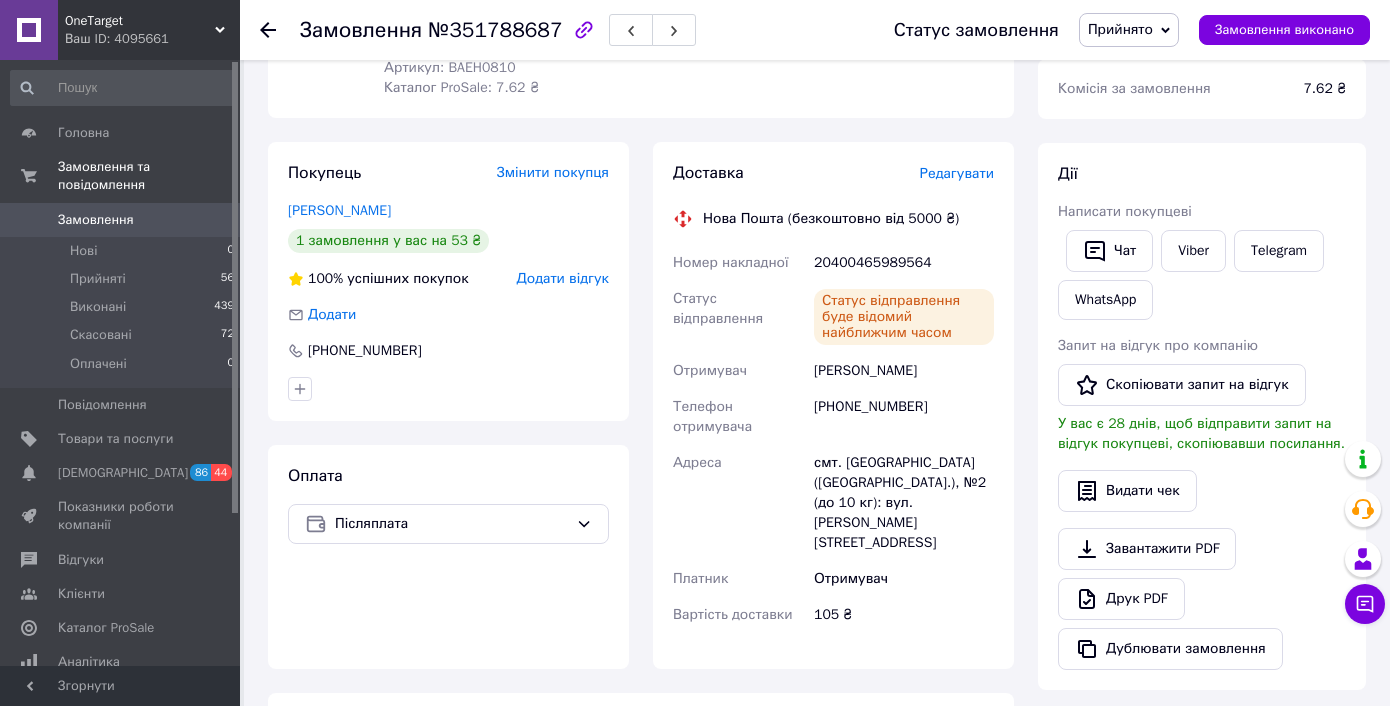 scroll, scrollTop: 0, scrollLeft: 0, axis: both 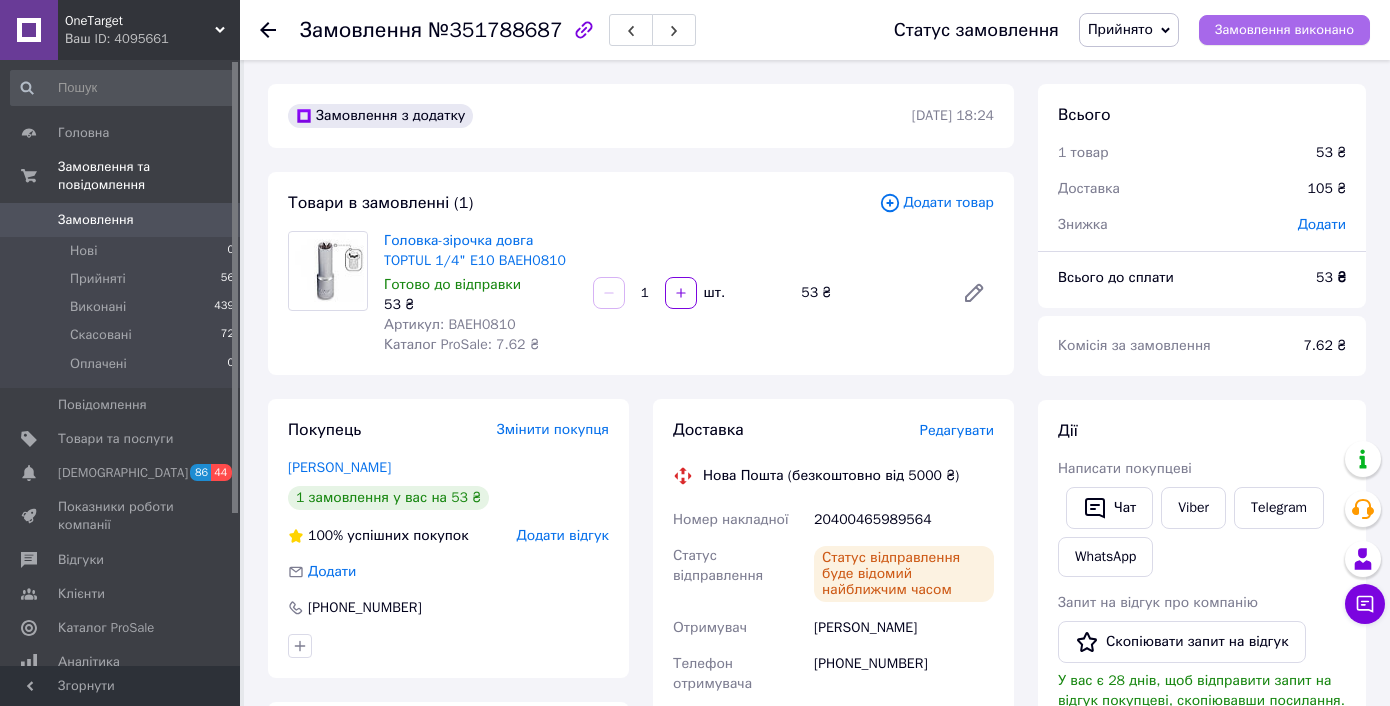 click on "Замовлення виконано" at bounding box center [1284, 30] 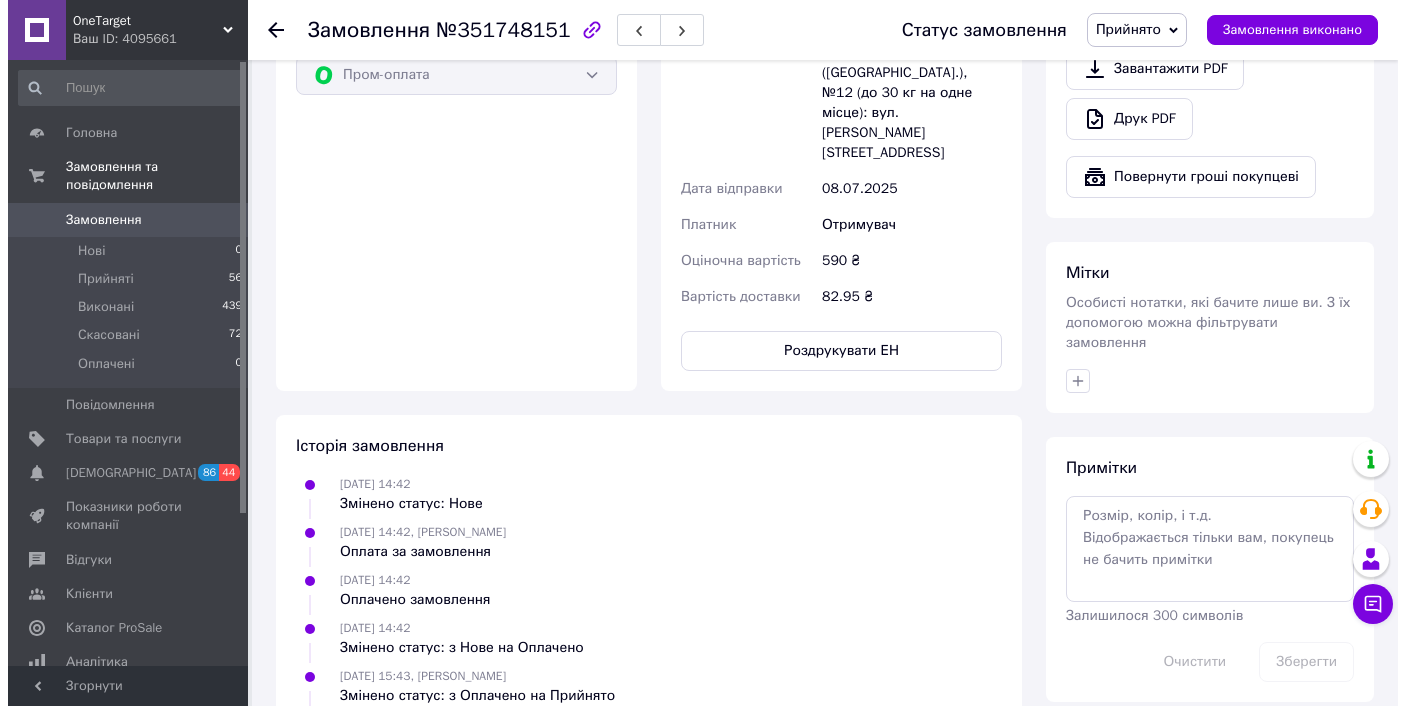 scroll, scrollTop: 61, scrollLeft: 0, axis: vertical 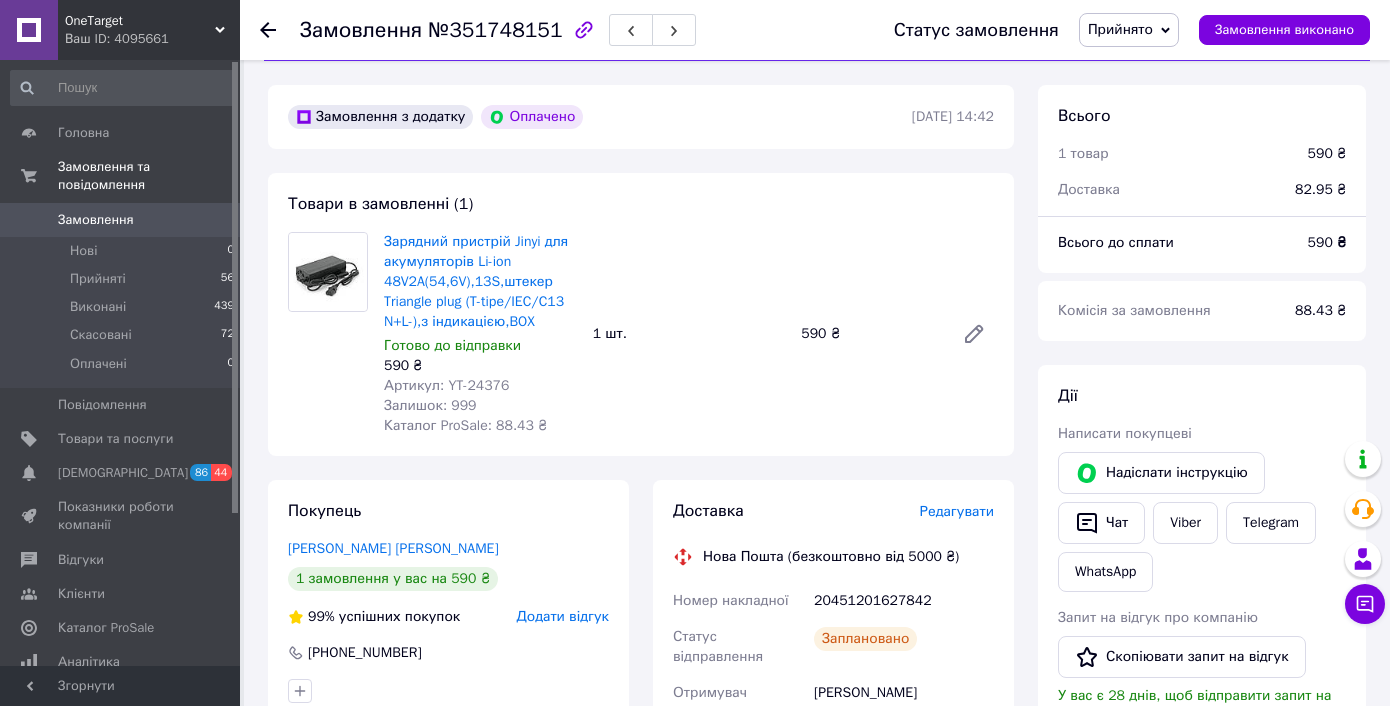 click on "Доставка Редагувати Нова Пошта (безкоштовно від 5000 ₴) Номер накладної 20451201627842 Статус відправлення Заплановано Отримувач Комаркін [PERSON_NAME] Телефон отримувача [PHONE_NUMBER] Адреса м. Рівне ([GEOGRAPHIC_DATA].), №12 (до 30 кг на одне місце): вул. [PERSON_NAME], 14 Дата відправки [DATE] Платник Отримувач Оціночна вартість 590 ₴ Вартість доставки 82.95 ₴ Роздрукувати ЕН Платник Отримувач Відправник Прізвище отримувача Комаркін Ім'я отримувача [PERSON_NAME] батькові отримувача Телефон отримувача [PHONE_NUMBER] Тип доставки У відділенні [PERSON_NAME] В поштоматі Місто м. [GEOGRAPHIC_DATA] ([GEOGRAPHIC_DATA].) 590" at bounding box center (833, 811) 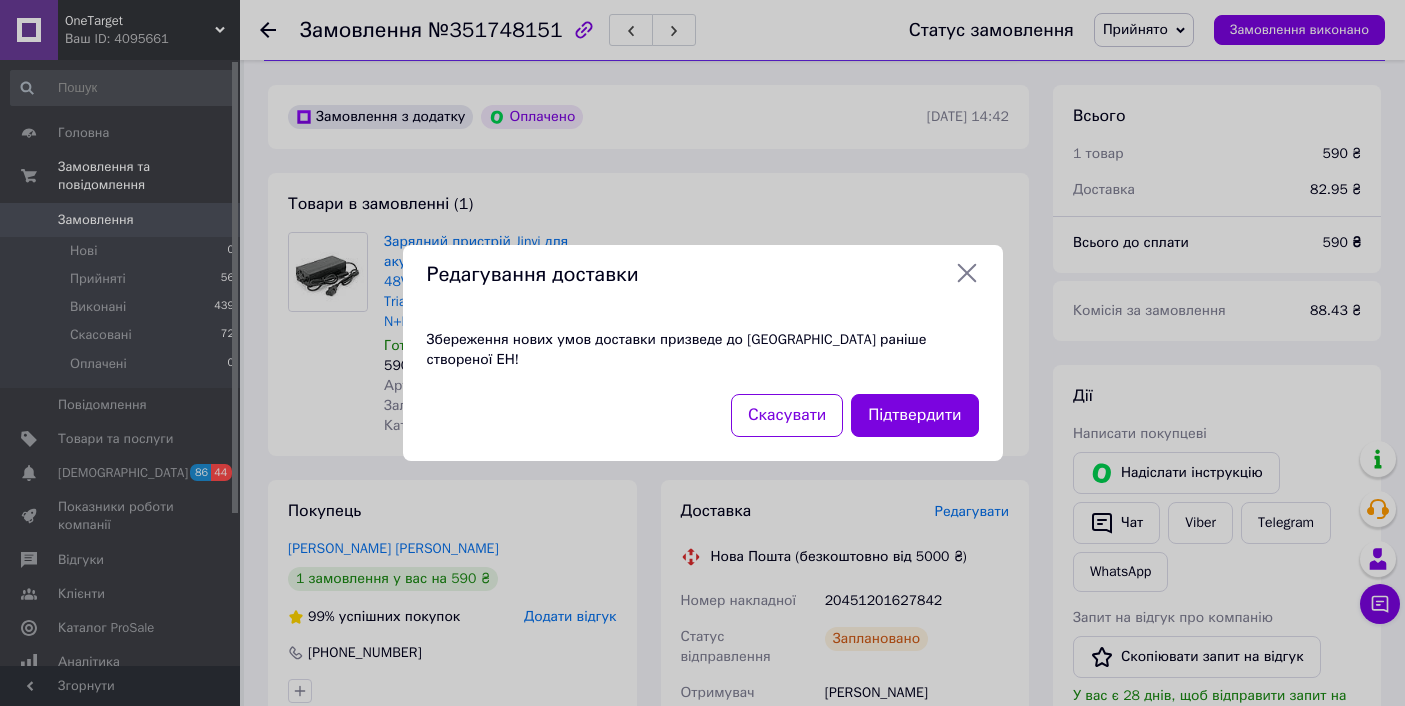 click on "Підтвердити" at bounding box center [914, 415] 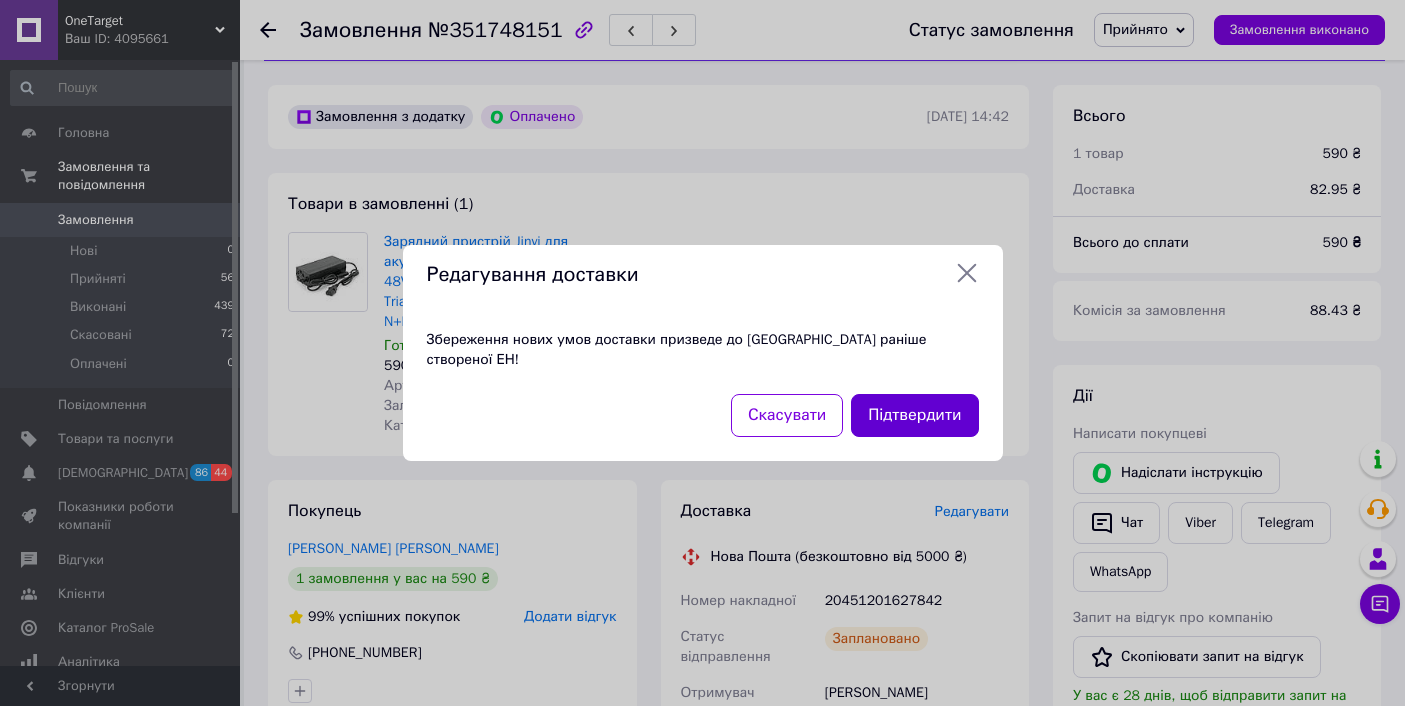 click on "Підтвердити" at bounding box center [914, 415] 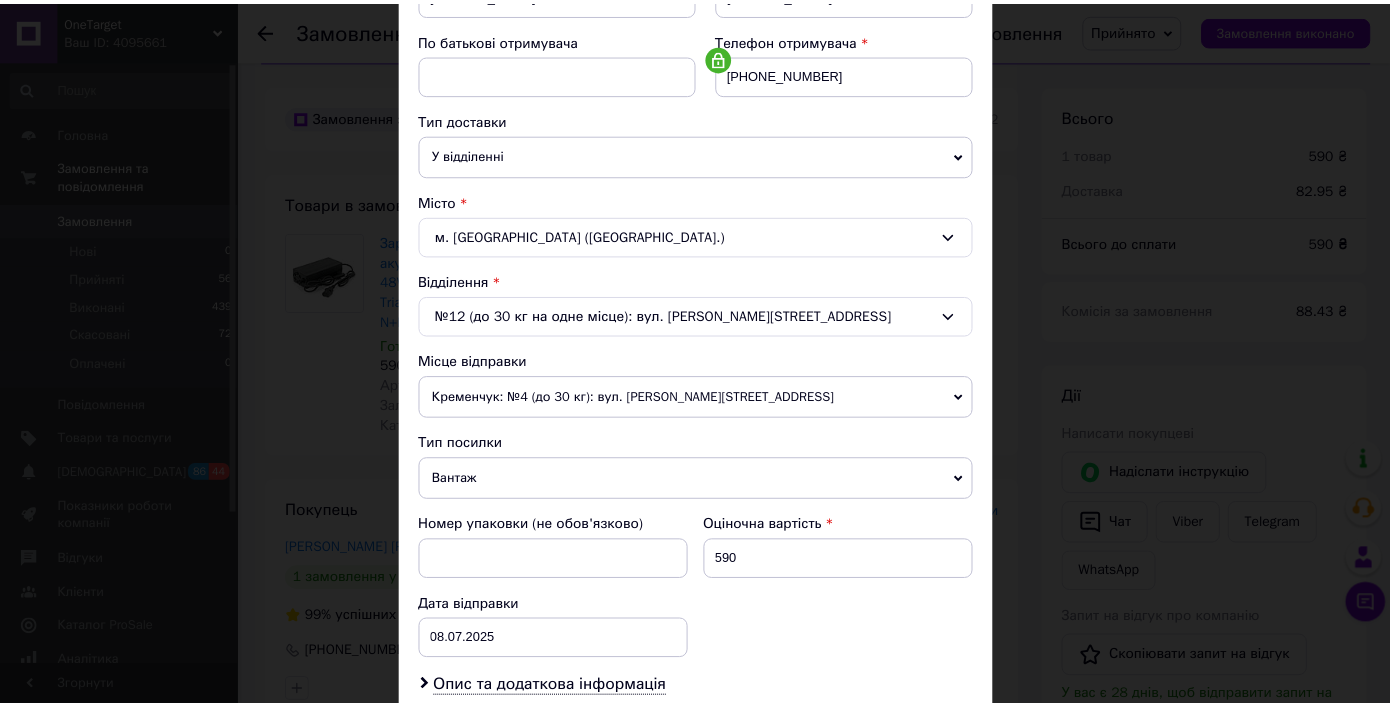 scroll, scrollTop: 642, scrollLeft: 0, axis: vertical 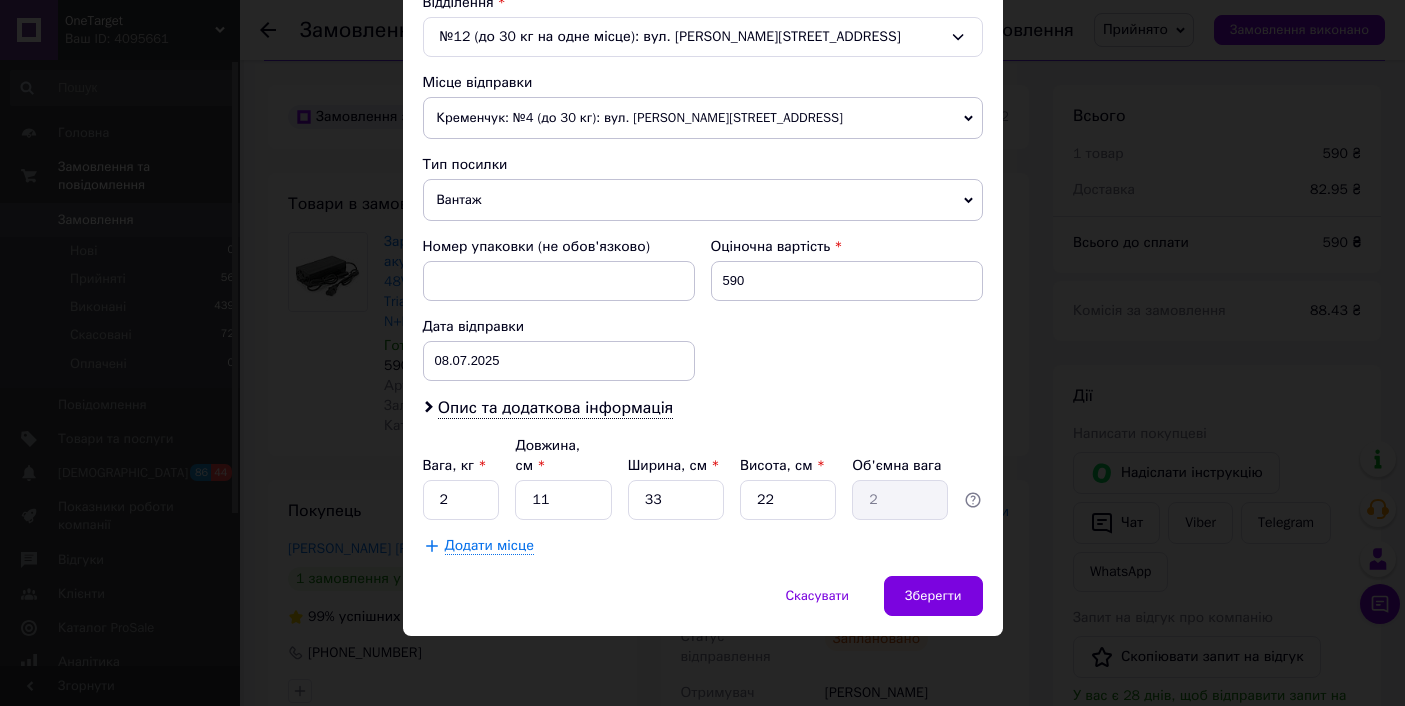 click on "Дата відправки 08.07.2025 < 2025 > < Июль > Пн Вт Ср Чт Пт Сб Вс 30 1 2 3 4 5 6 7 8 9 10 11 12 13 14 15 16 17 18 19 20 21 22 23 24 25 26 27 28 29 30 31 1 2 3 4 5 6 7 8 9 10" at bounding box center (559, 349) 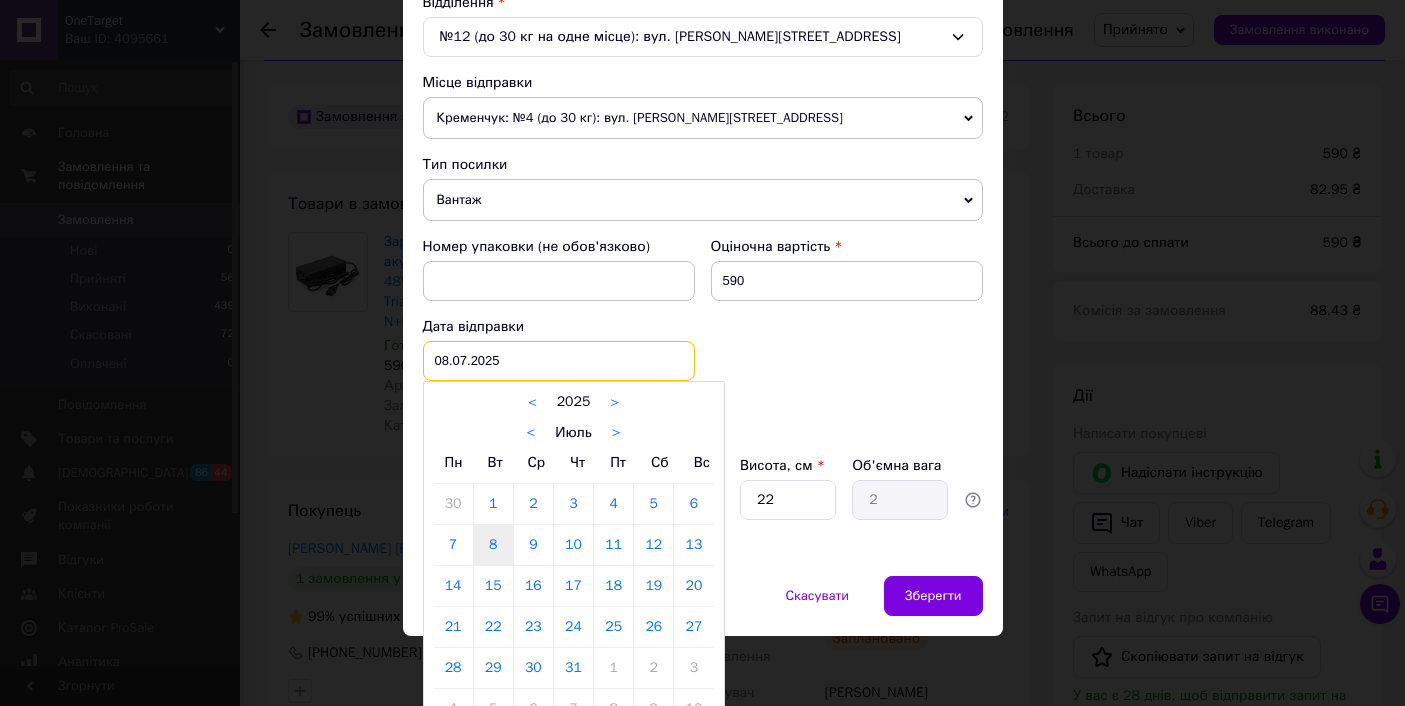 click on "08.07.2025 < 2025 > < Июль > Пн Вт Ср Чт Пт Сб Вс 30 1 2 3 4 5 6 7 8 9 10 11 12 13 14 15 16 17 18 19 20 21 22 23 24 25 26 27 28 29 30 31 1 2 3 4 5 6 7 8 9 10" at bounding box center [559, 361] 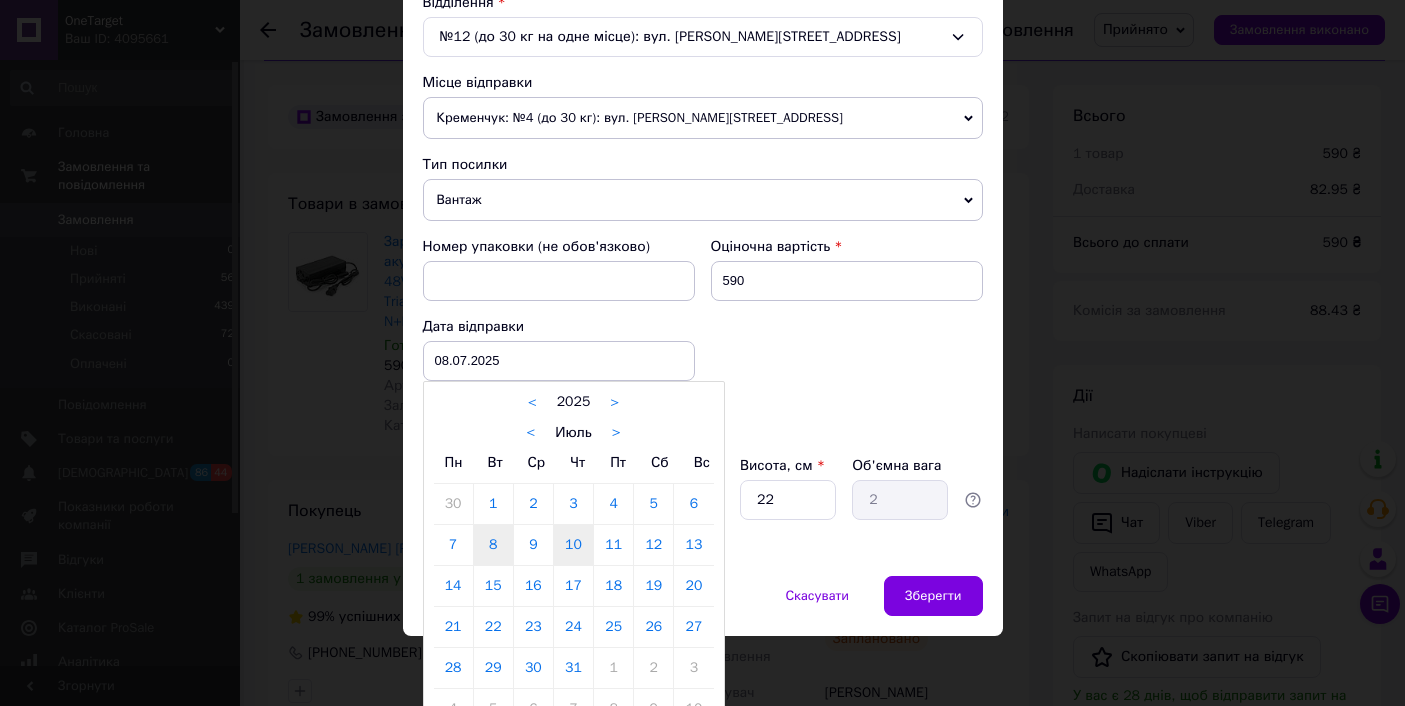 click on "10" at bounding box center [573, 545] 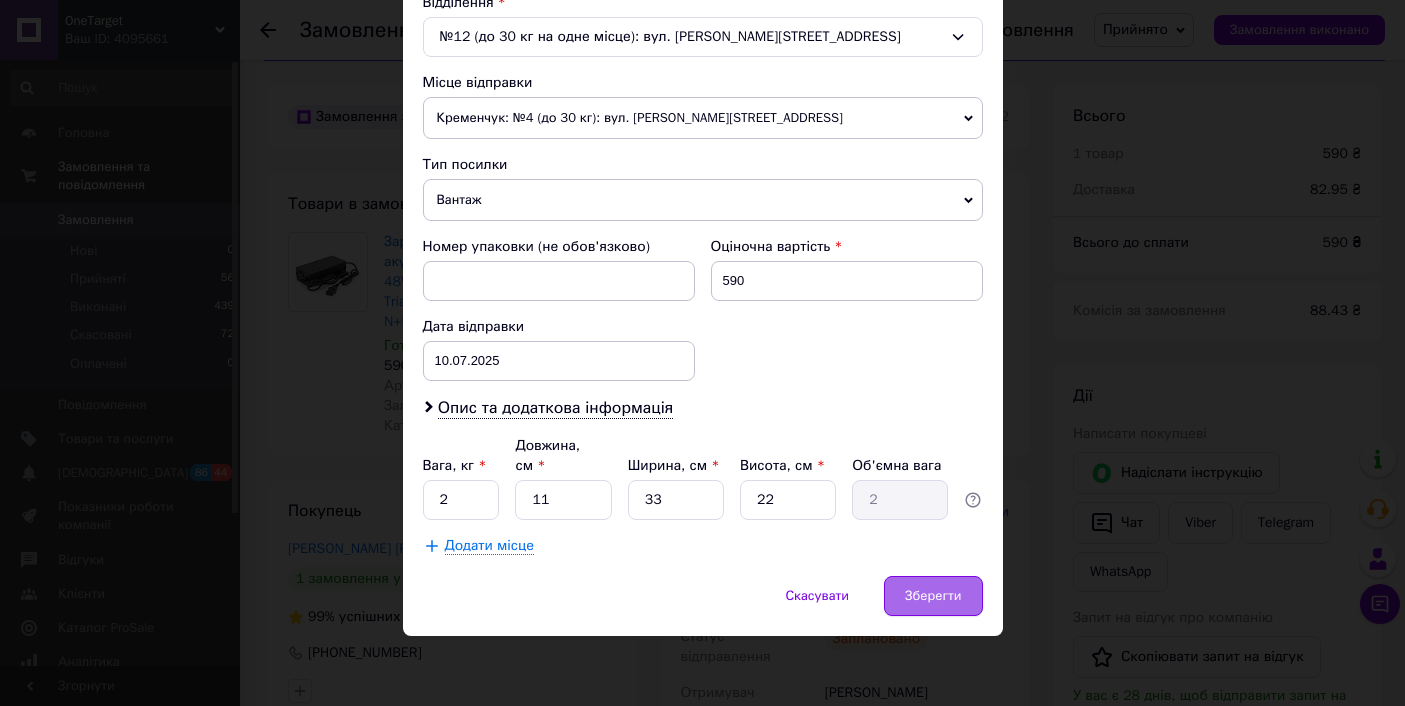 click on "Зберегти" at bounding box center (933, 596) 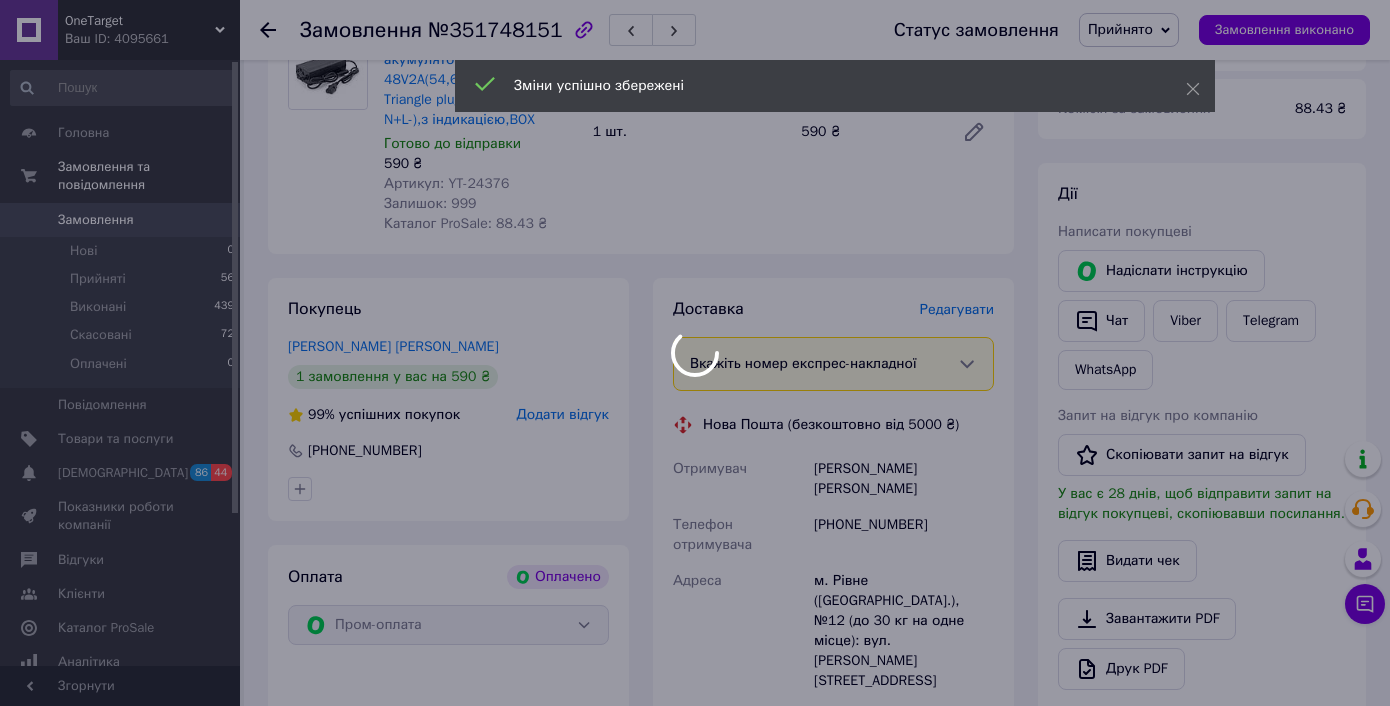scroll, scrollTop: 727, scrollLeft: 0, axis: vertical 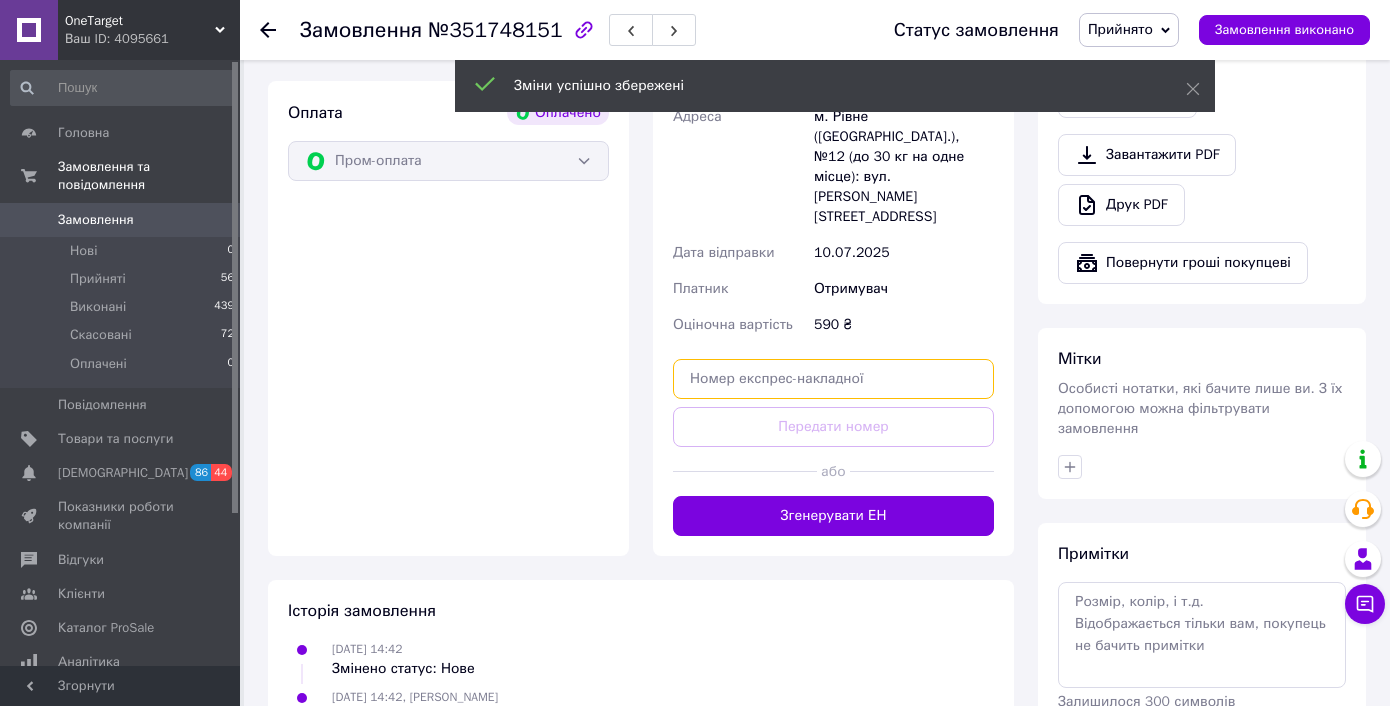 click at bounding box center [833, 379] 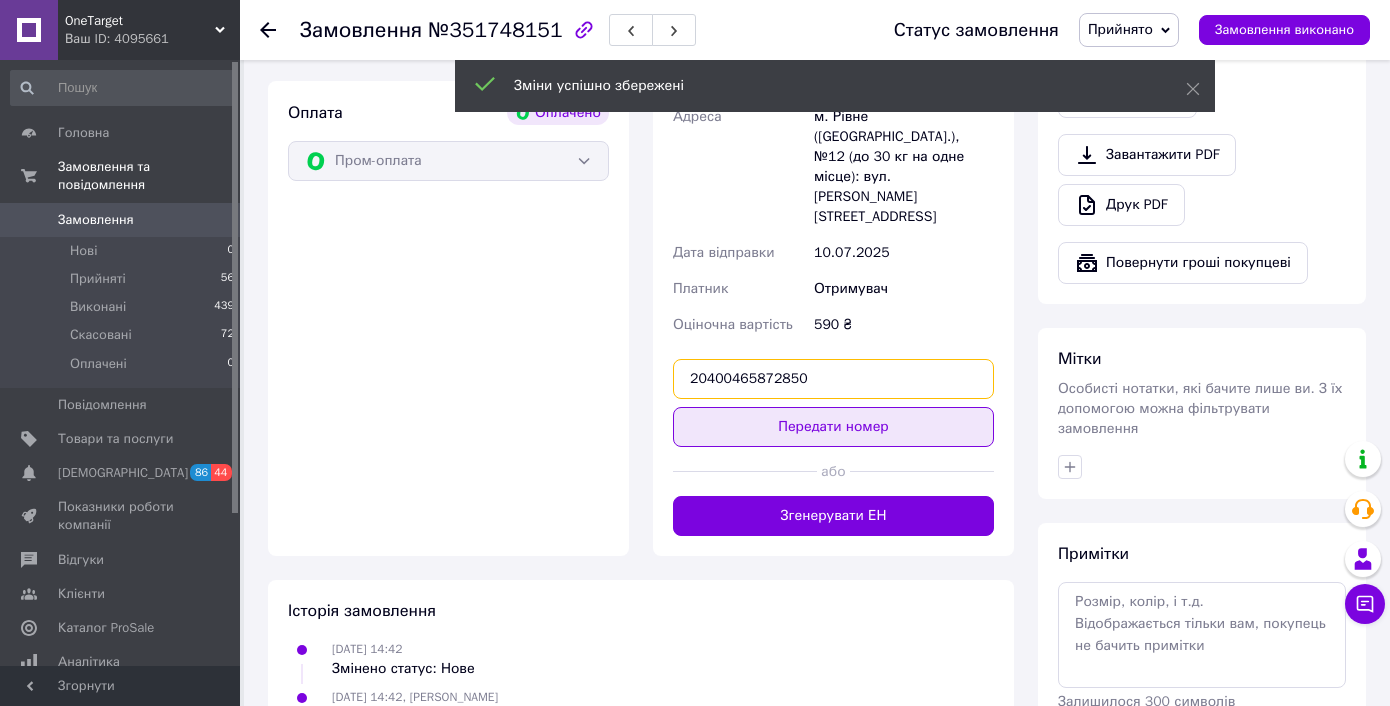 type on "20400465872850" 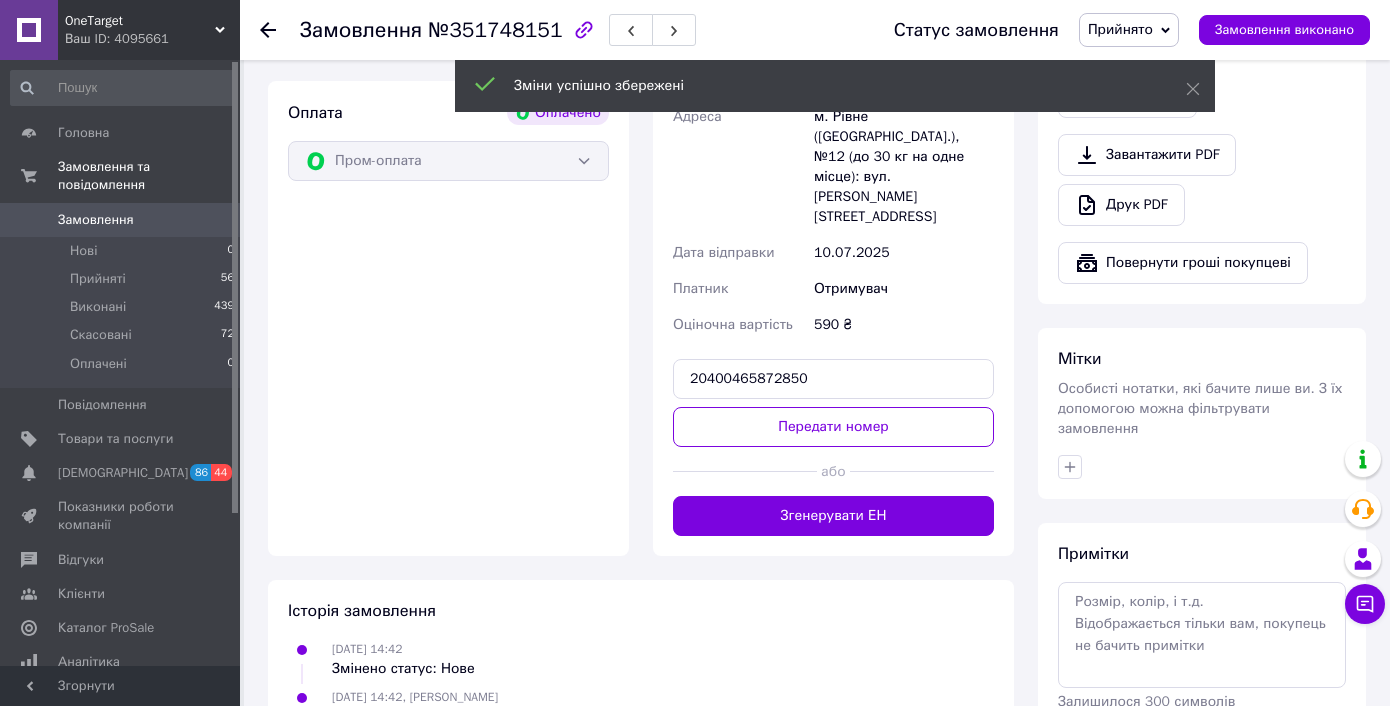 drag, startPoint x: 791, startPoint y: 365, endPoint x: 797, endPoint y: 354, distance: 12.529964 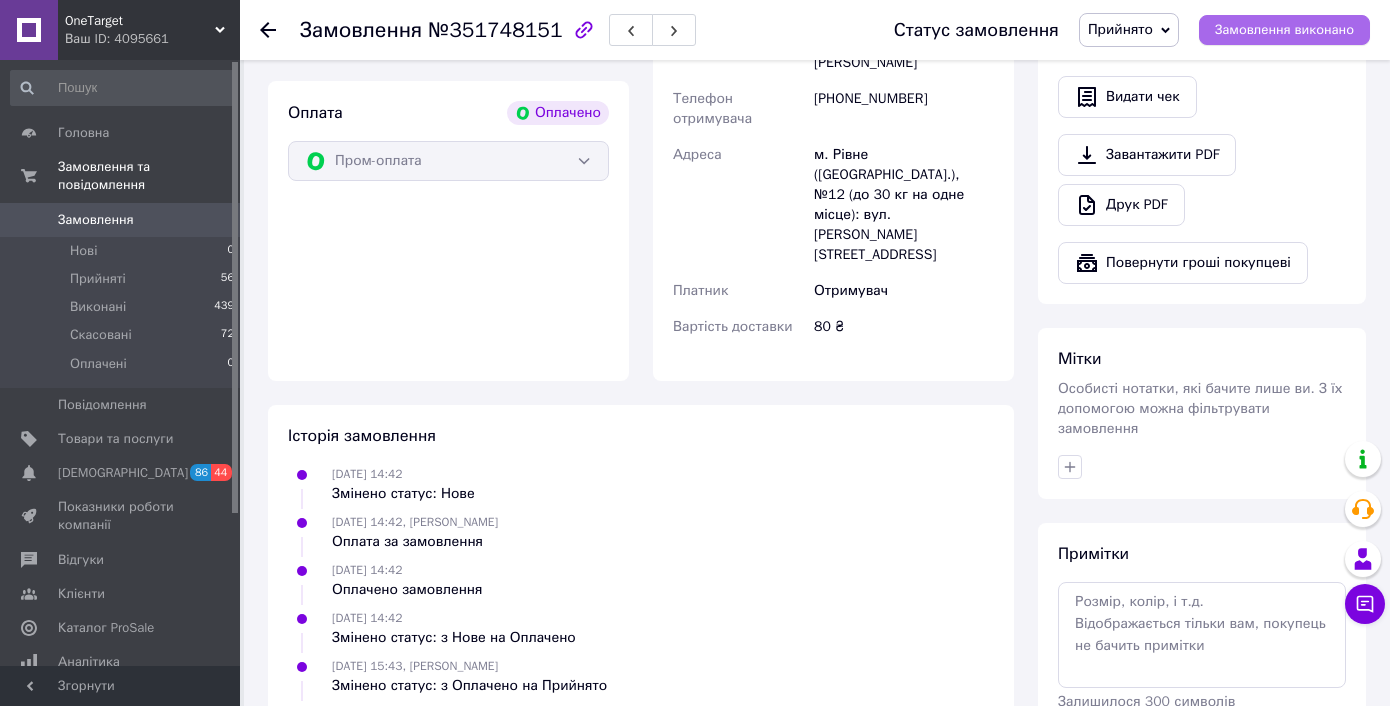 click on "Замовлення виконано" at bounding box center (1284, 30) 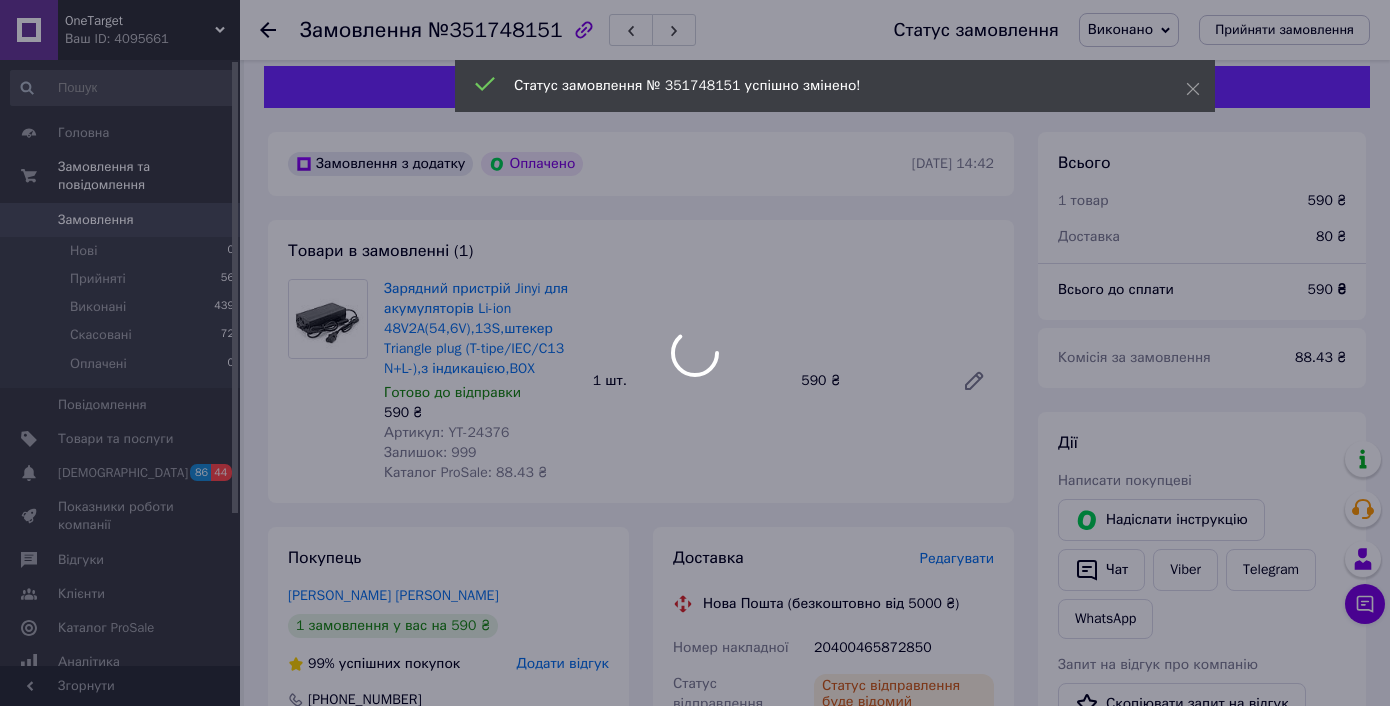 scroll, scrollTop: 0, scrollLeft: 0, axis: both 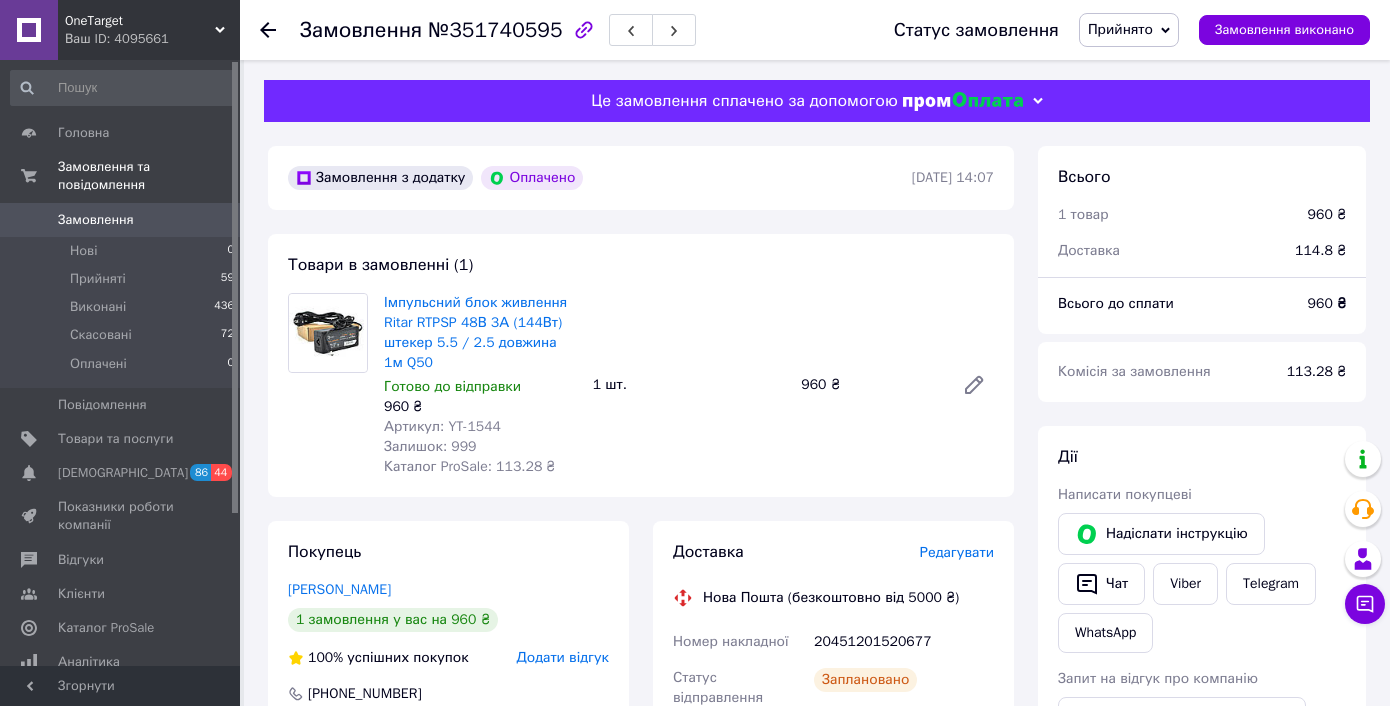 click on "Редагувати" at bounding box center (957, 553) 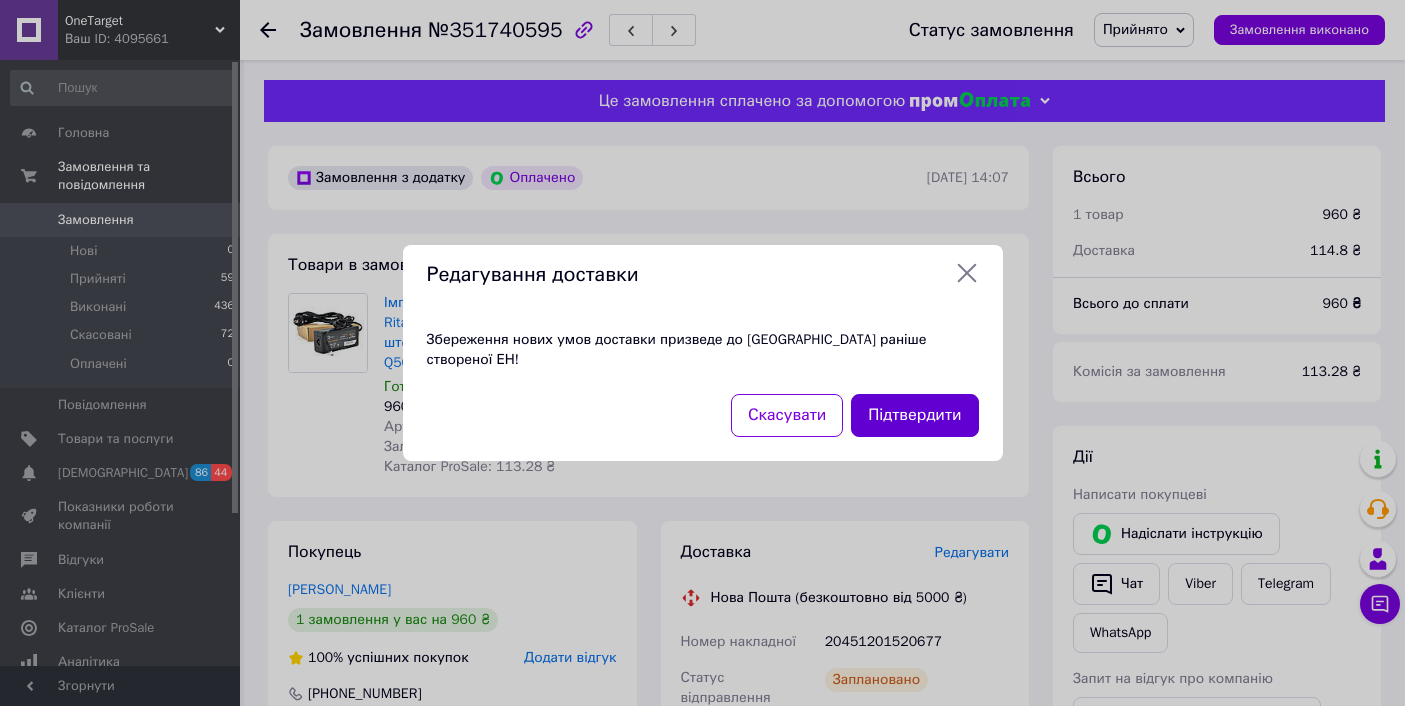 click on "Підтвердити" at bounding box center [914, 415] 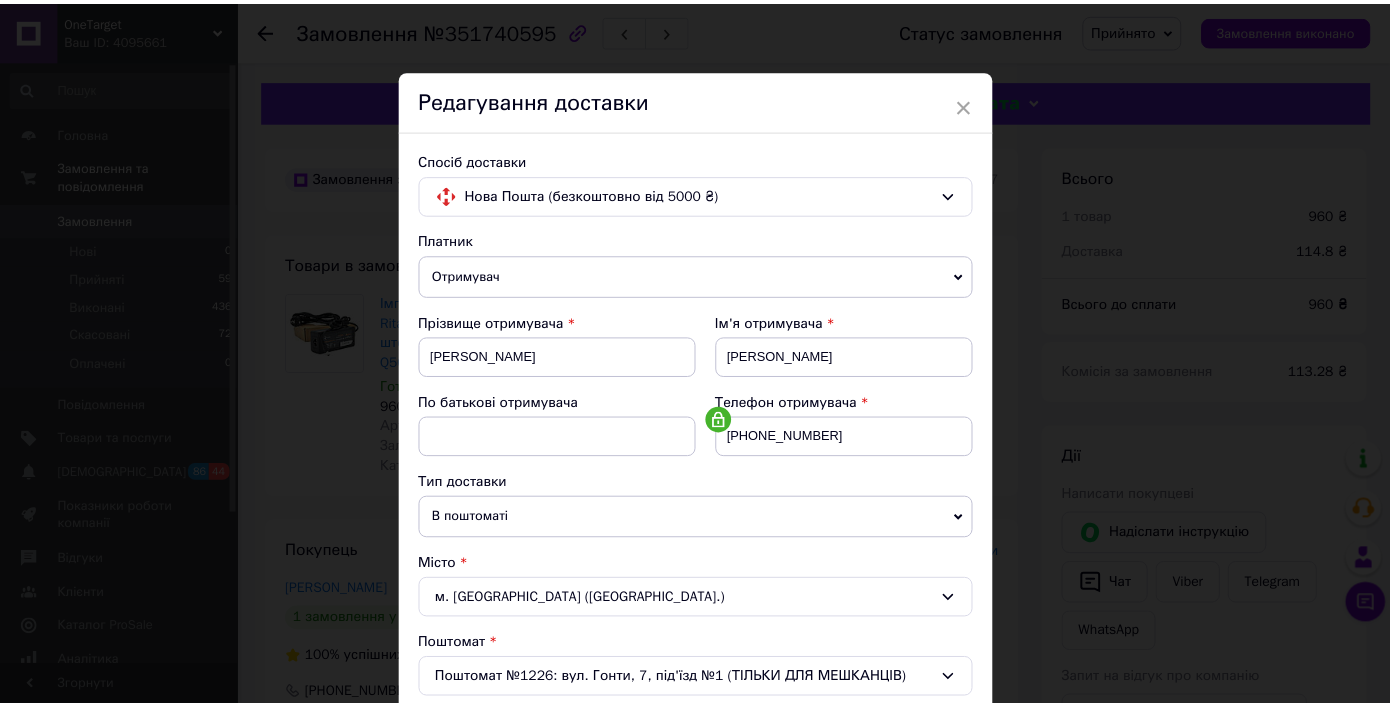 scroll, scrollTop: 642, scrollLeft: 0, axis: vertical 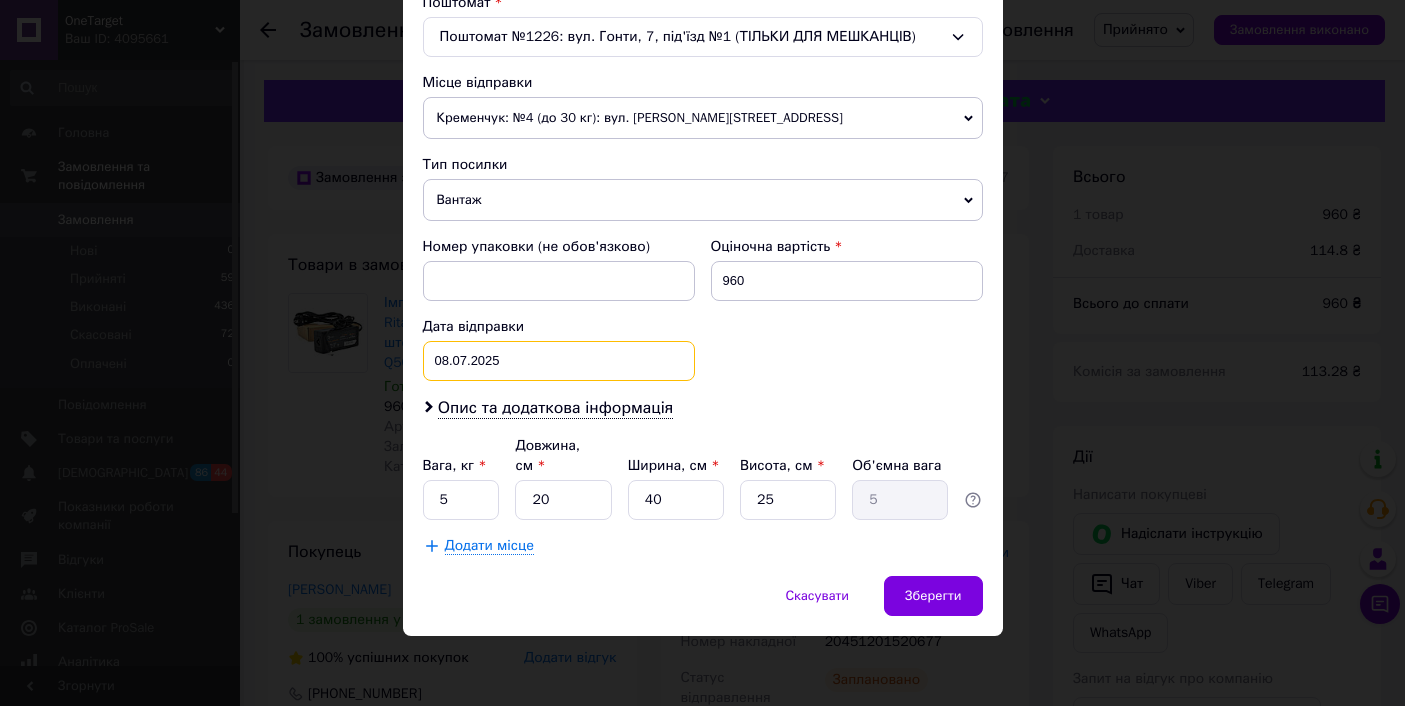click on "[DATE] < 2025 > < Июль > Пн Вт Ср Чт Пт Сб Вс 30 1 2 3 4 5 6 7 8 9 10 11 12 13 14 15 16 17 18 19 20 21 22 23 24 25 26 27 28 29 30 31 1 2 3 4 5 6 7 8 9 10" at bounding box center [559, 361] 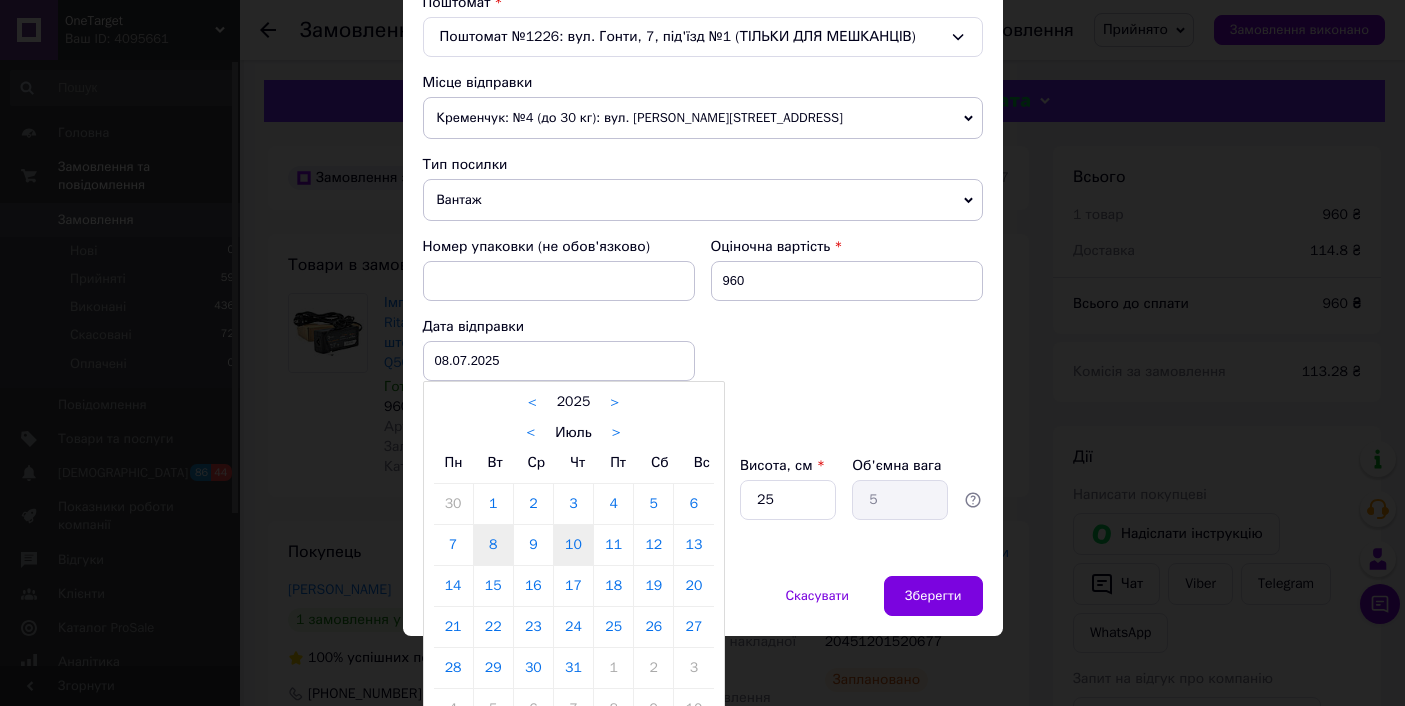 click on "10" at bounding box center [573, 545] 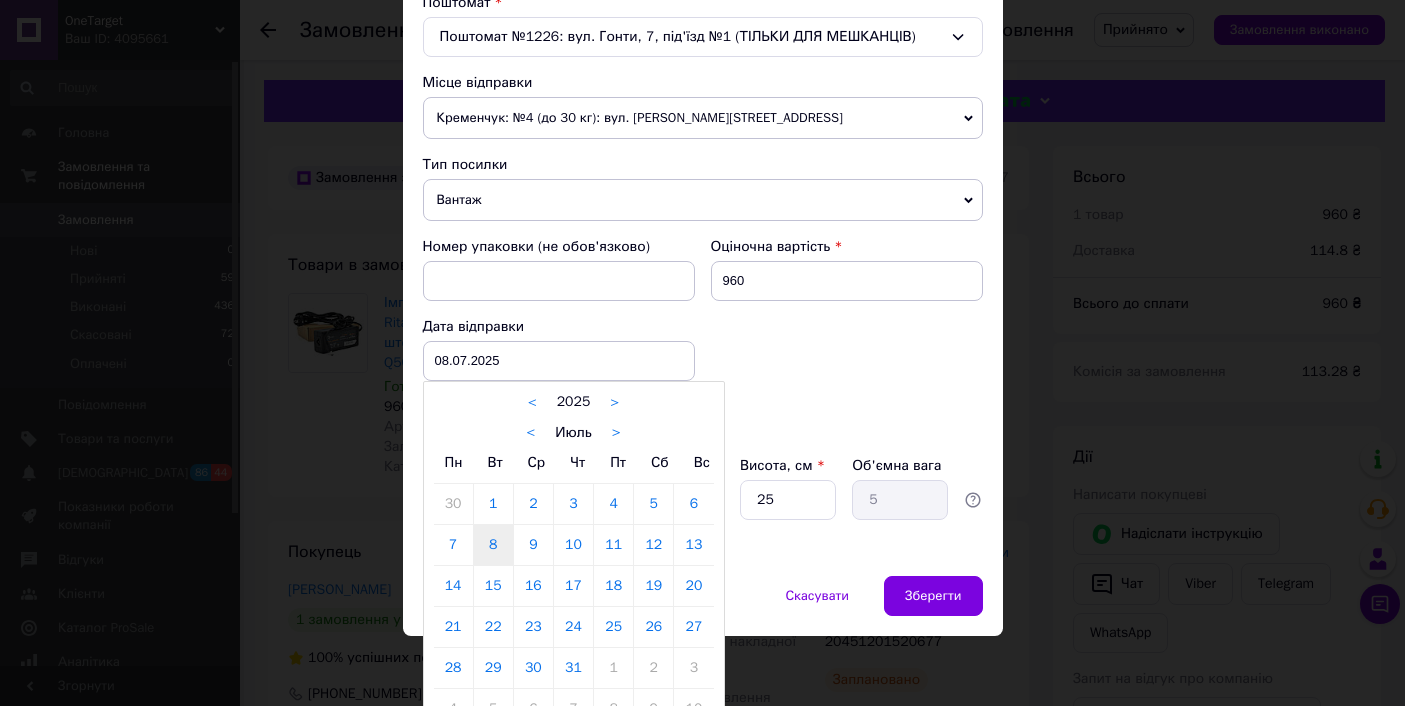 type on "10.07.2025" 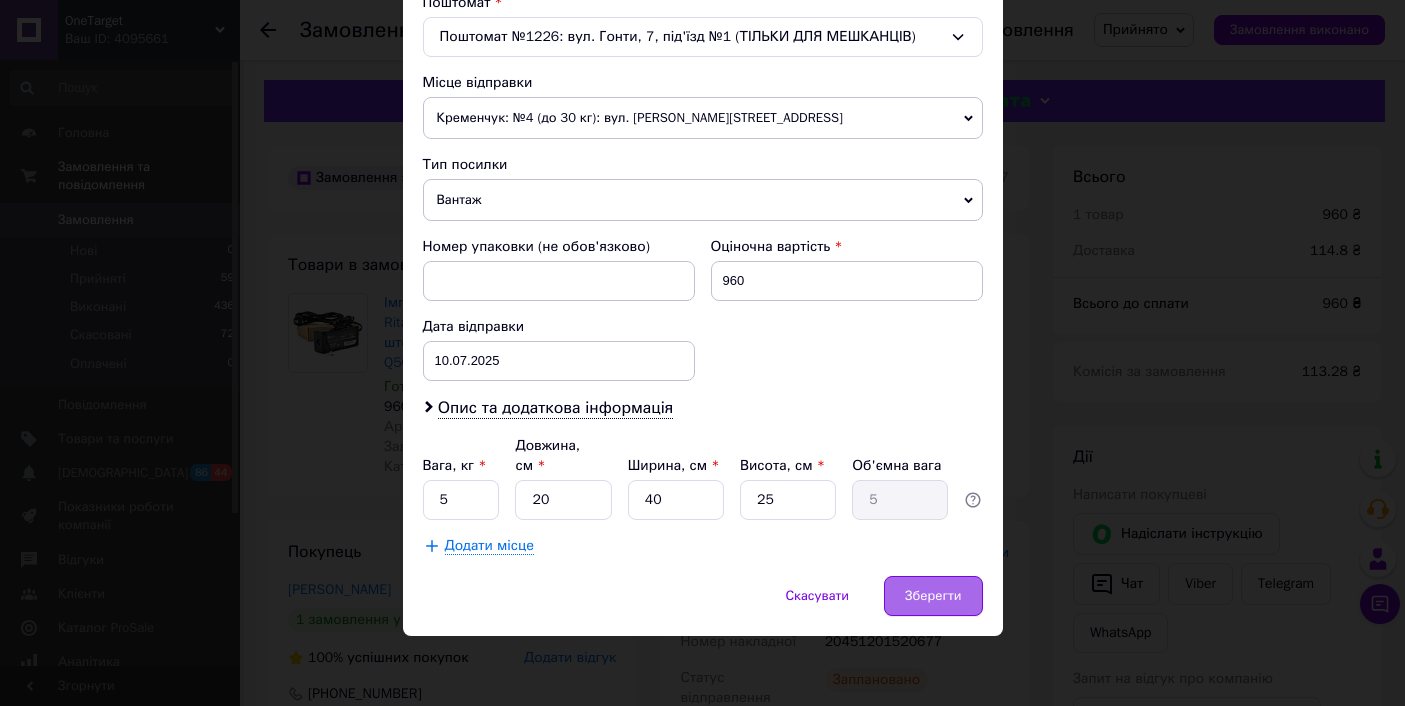 click on "Зберегти" at bounding box center [933, 596] 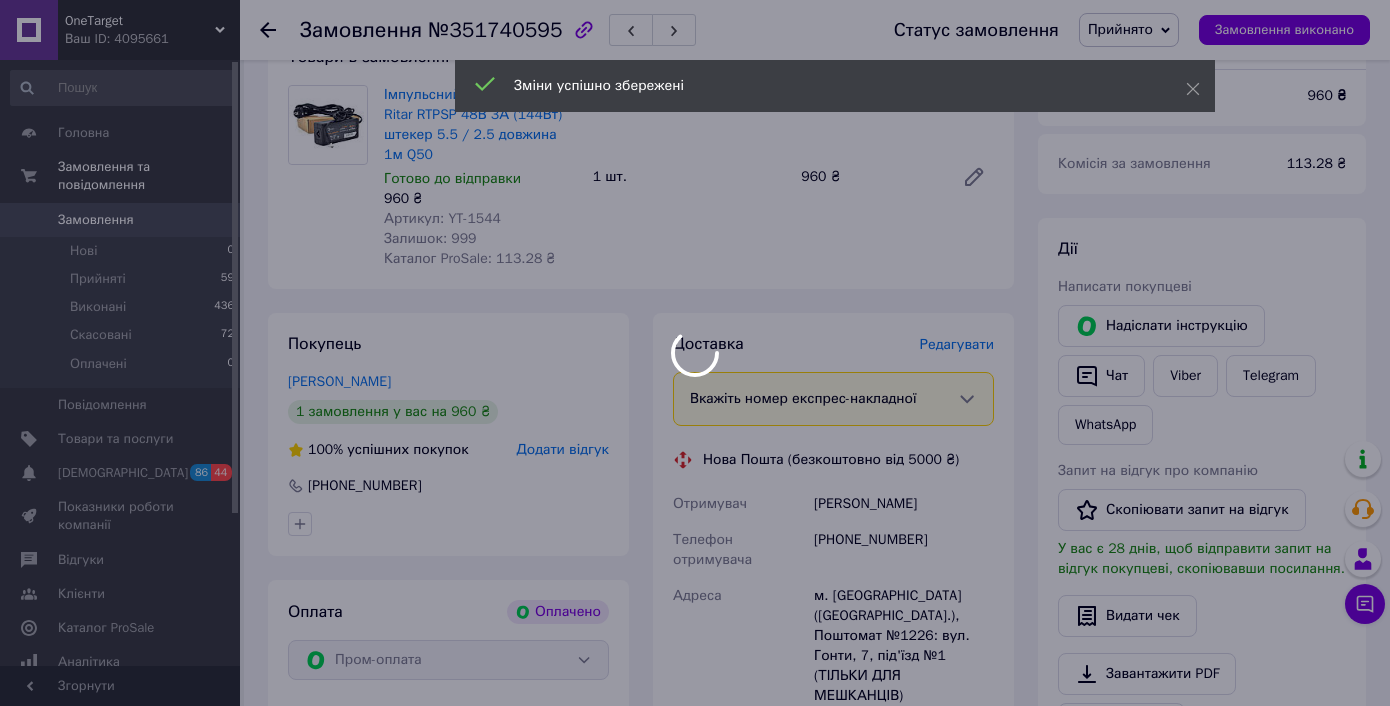 scroll, scrollTop: 605, scrollLeft: 0, axis: vertical 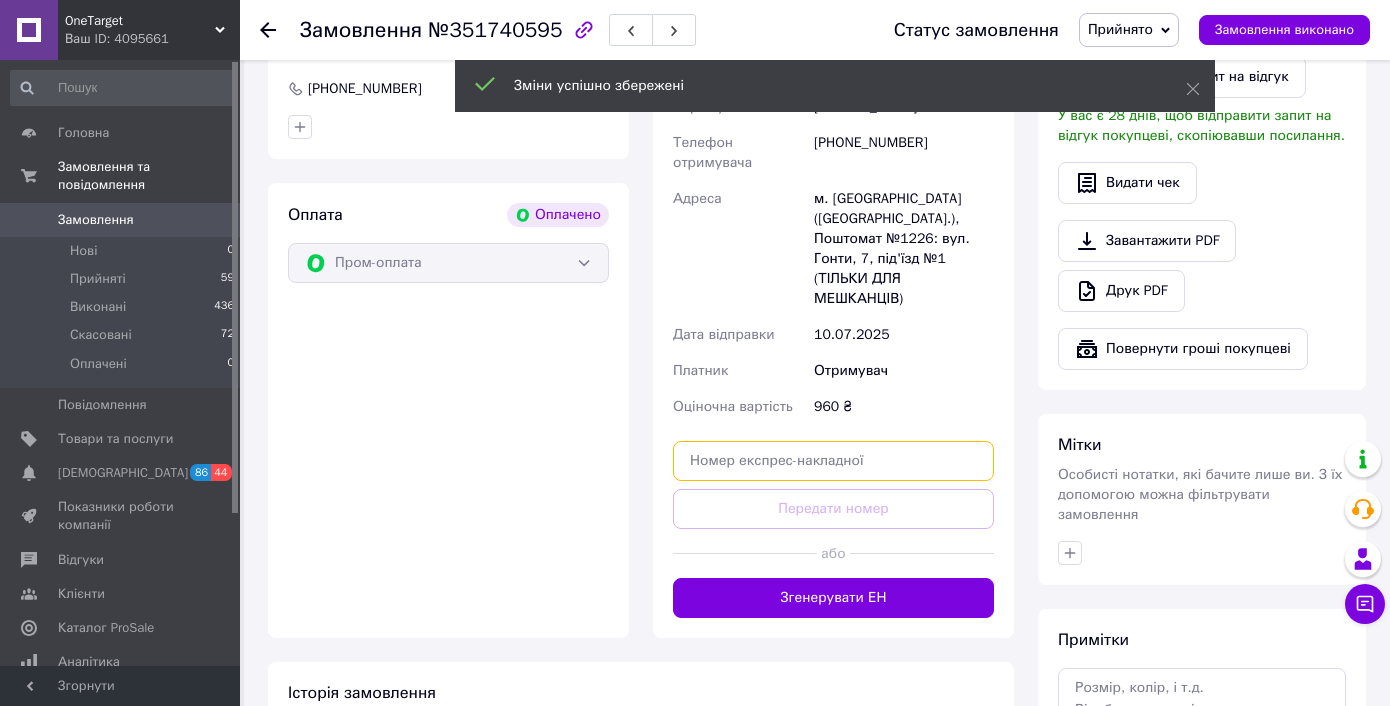 click at bounding box center (833, 461) 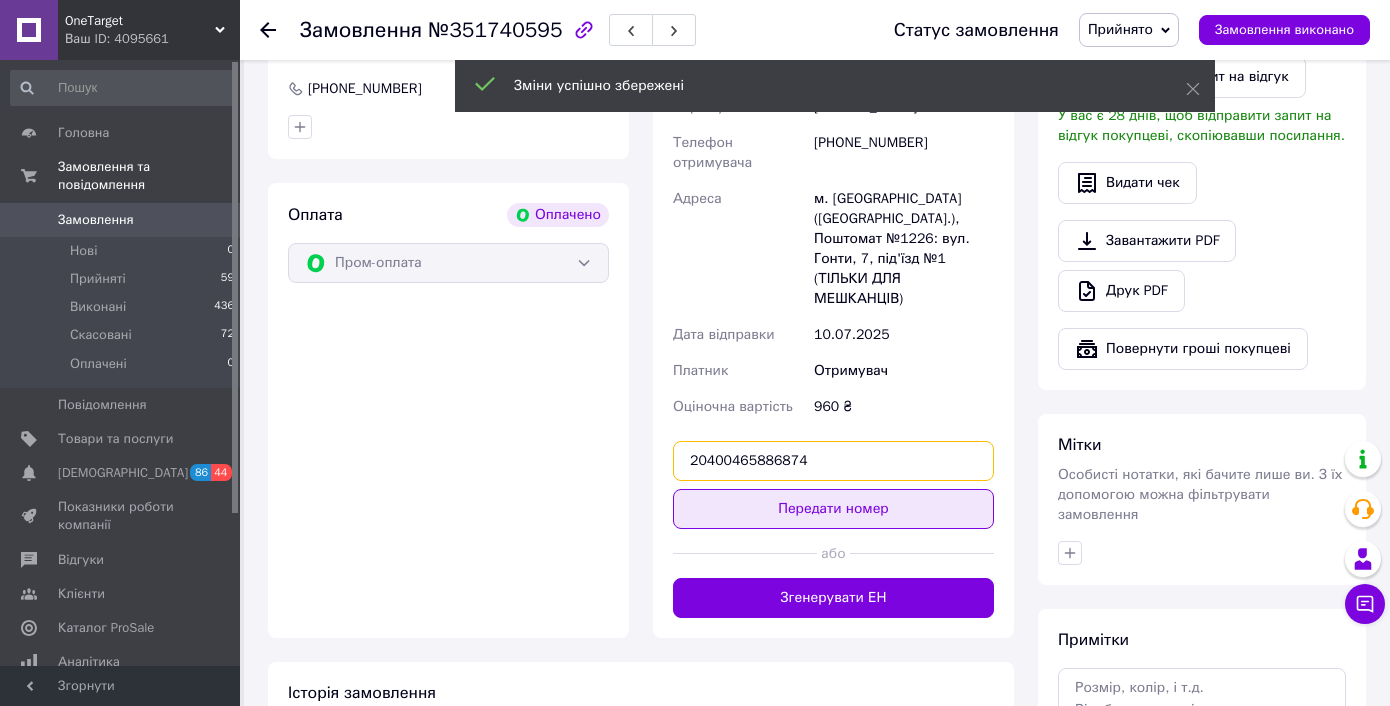 type on "20400465886874" 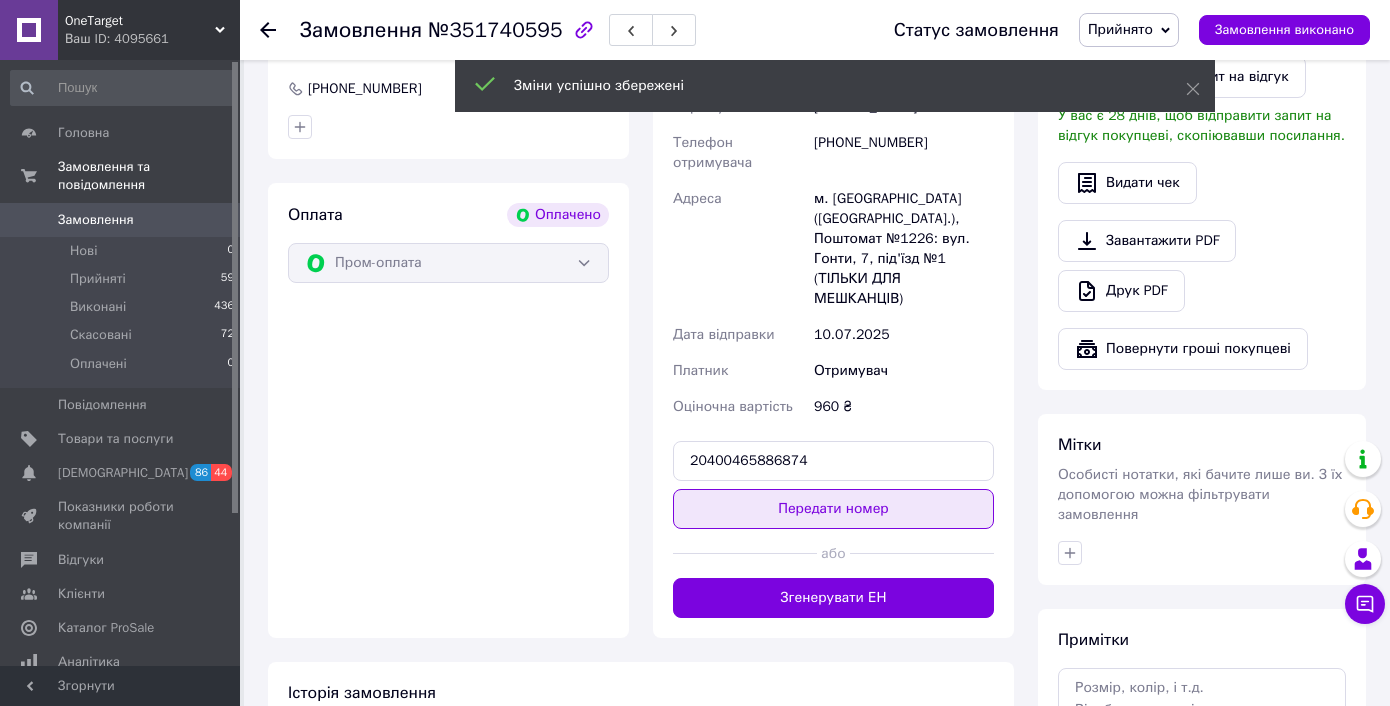 click on "Передати номер" at bounding box center (833, 509) 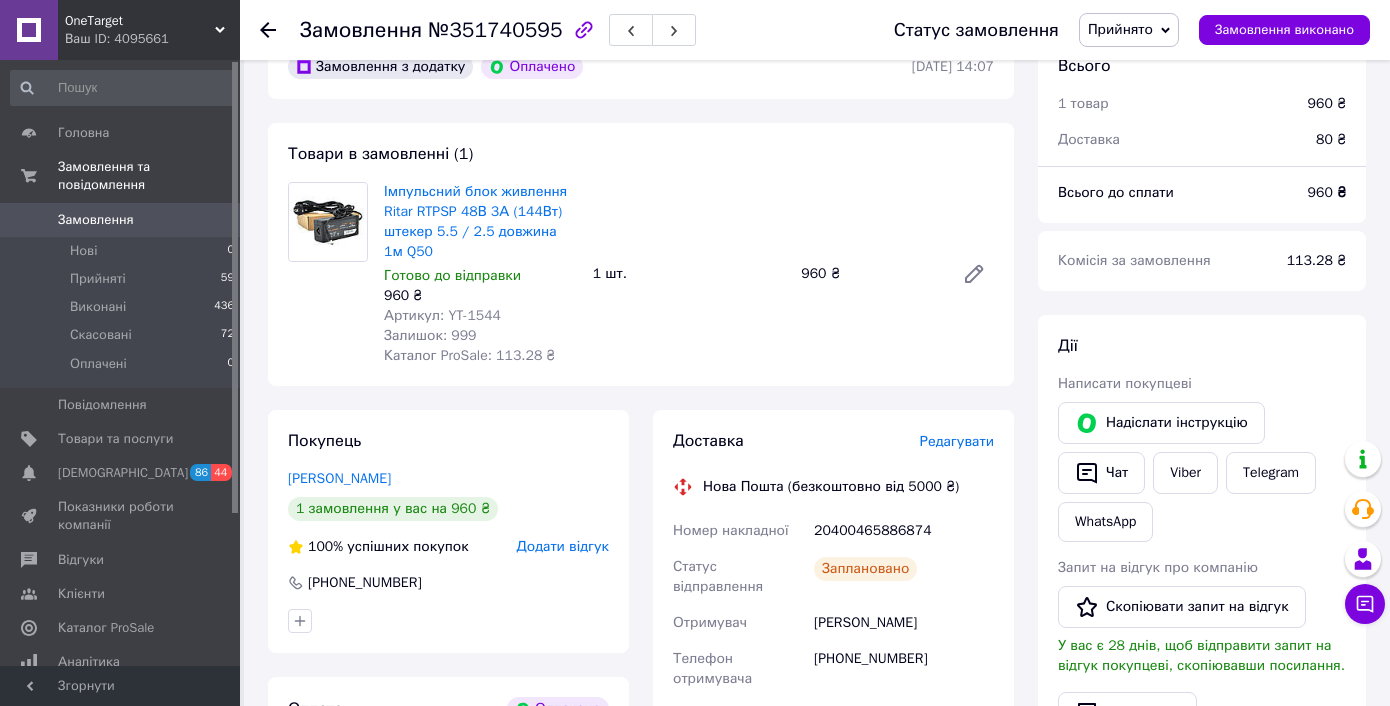 scroll, scrollTop: 9, scrollLeft: 0, axis: vertical 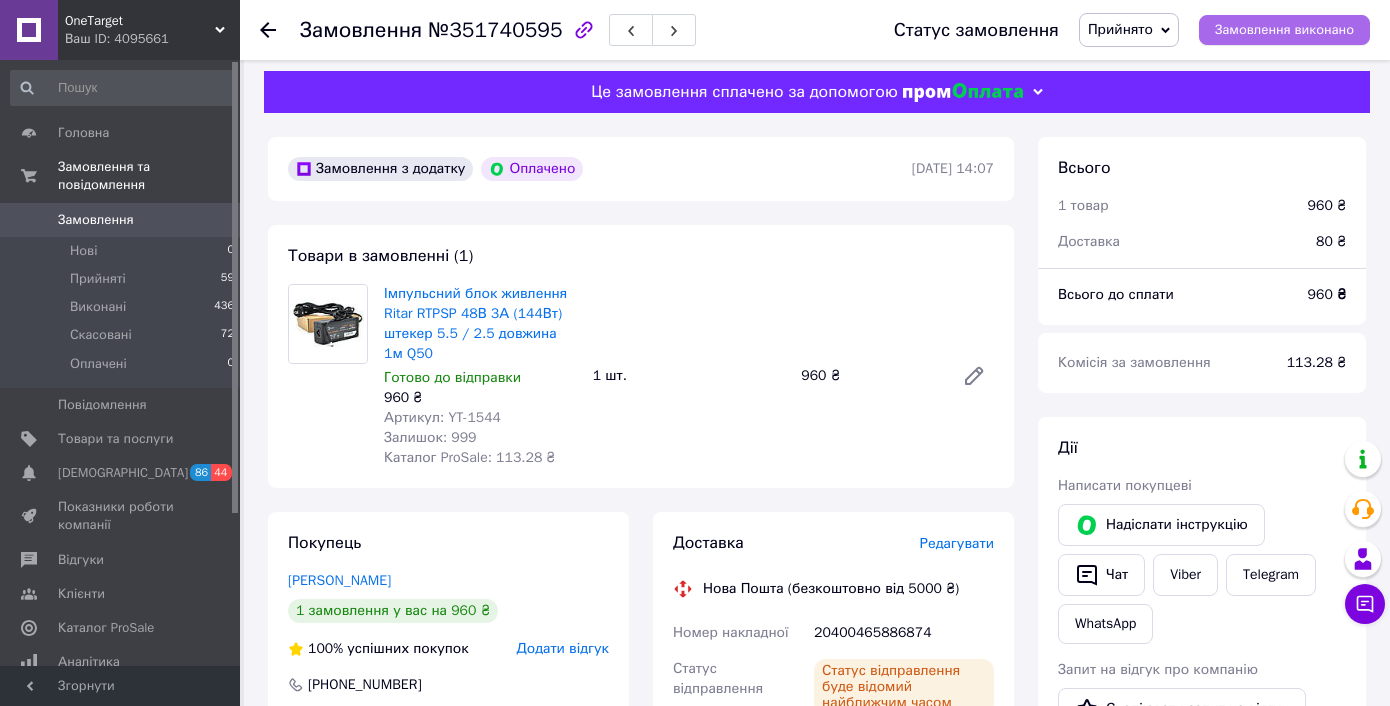 click on "Замовлення виконано" at bounding box center [1284, 30] 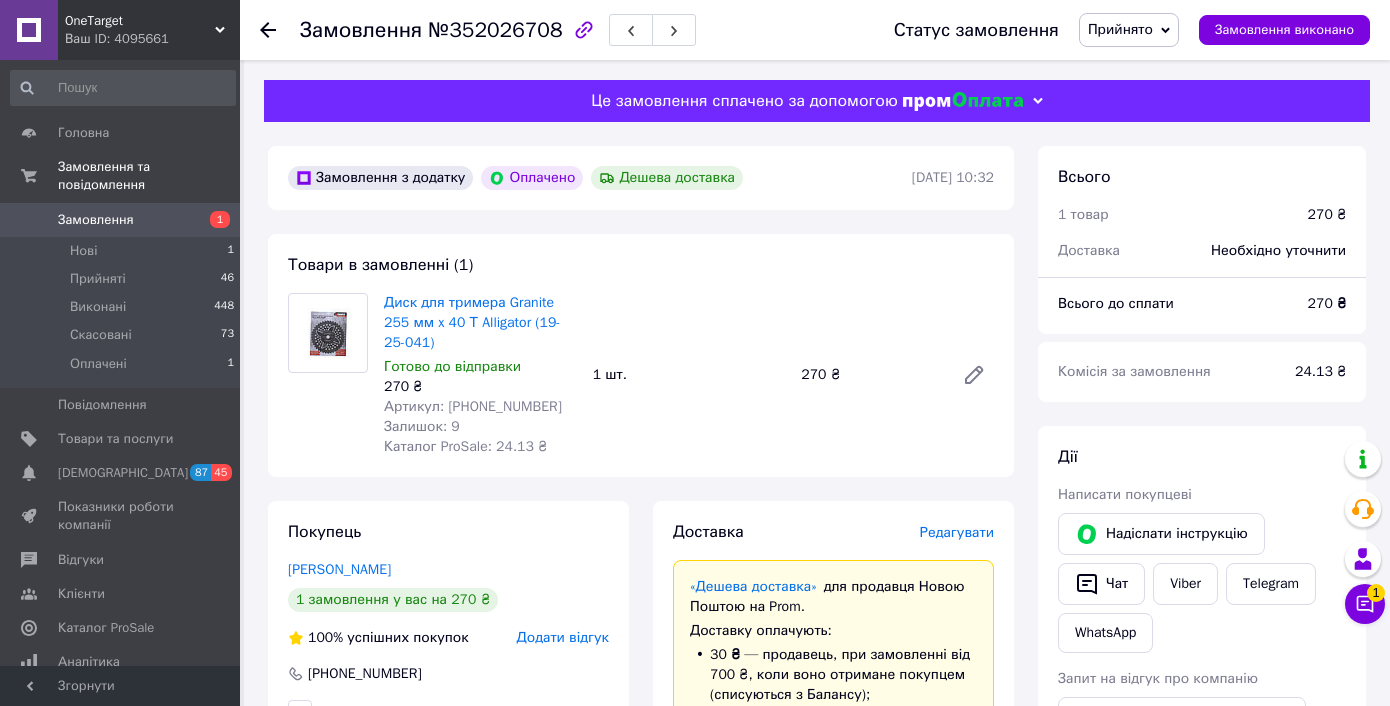 scroll, scrollTop: 0, scrollLeft: 0, axis: both 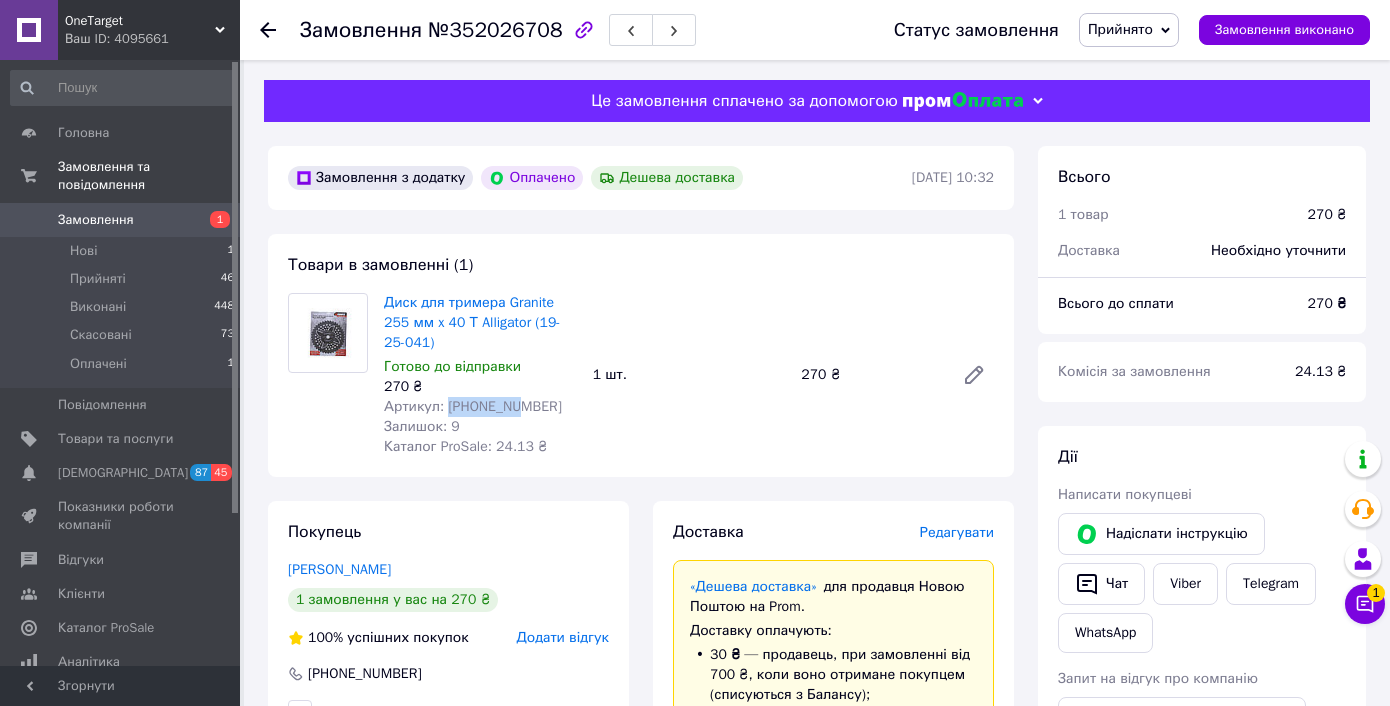 drag, startPoint x: 446, startPoint y: 408, endPoint x: 514, endPoint y: 408, distance: 68 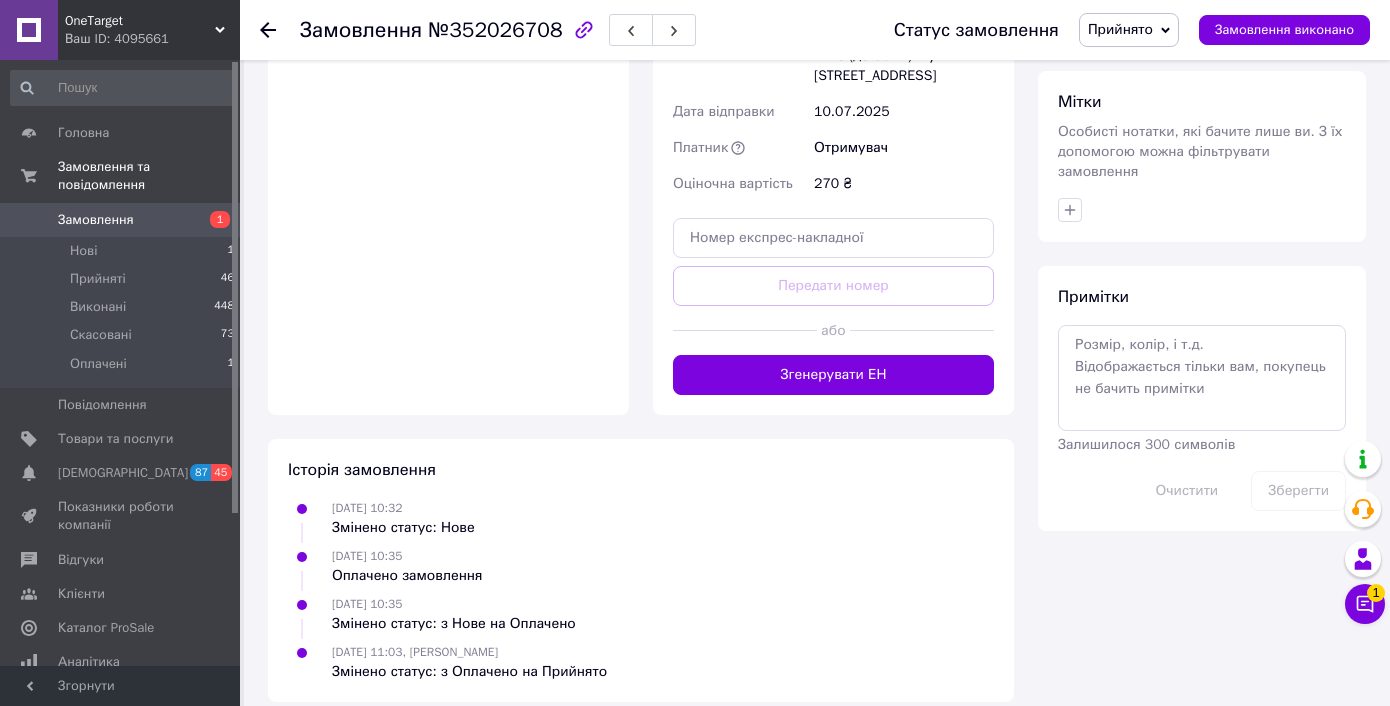 scroll, scrollTop: 501, scrollLeft: 0, axis: vertical 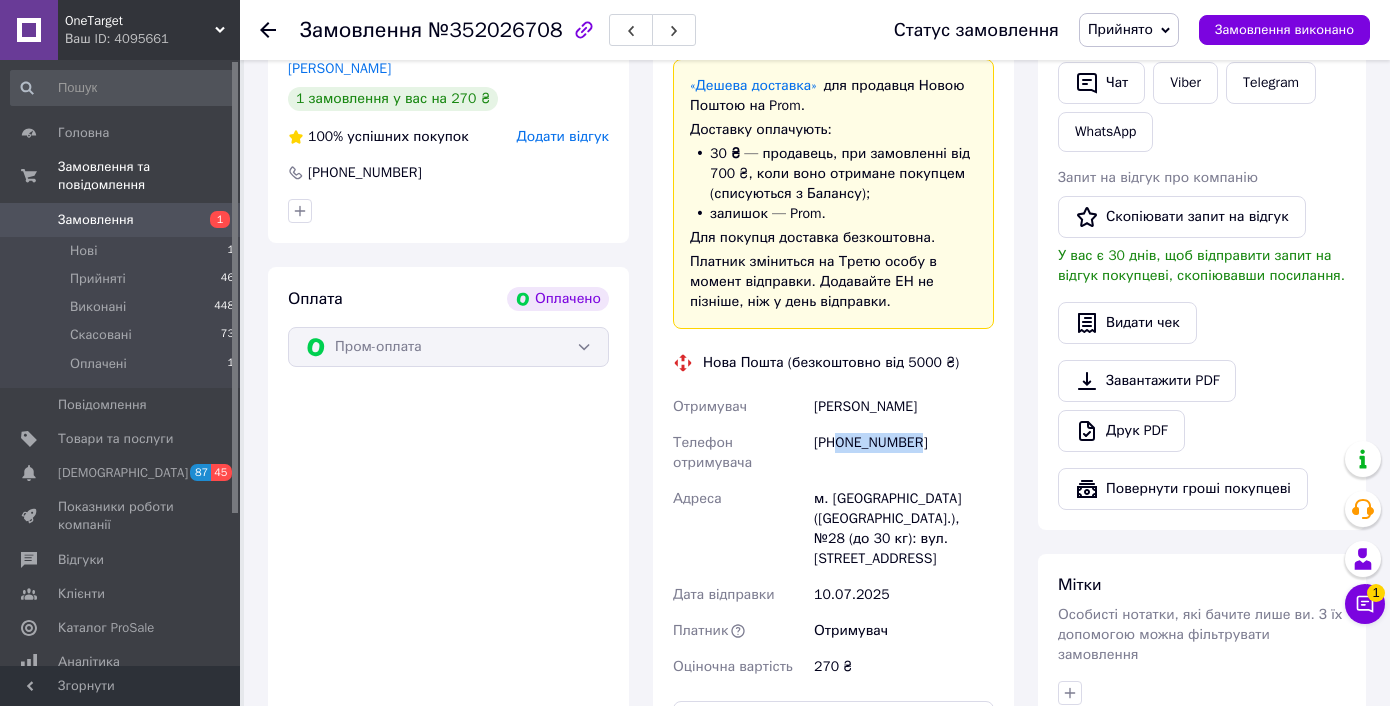 drag, startPoint x: 837, startPoint y: 443, endPoint x: 938, endPoint y: 442, distance: 101.00495 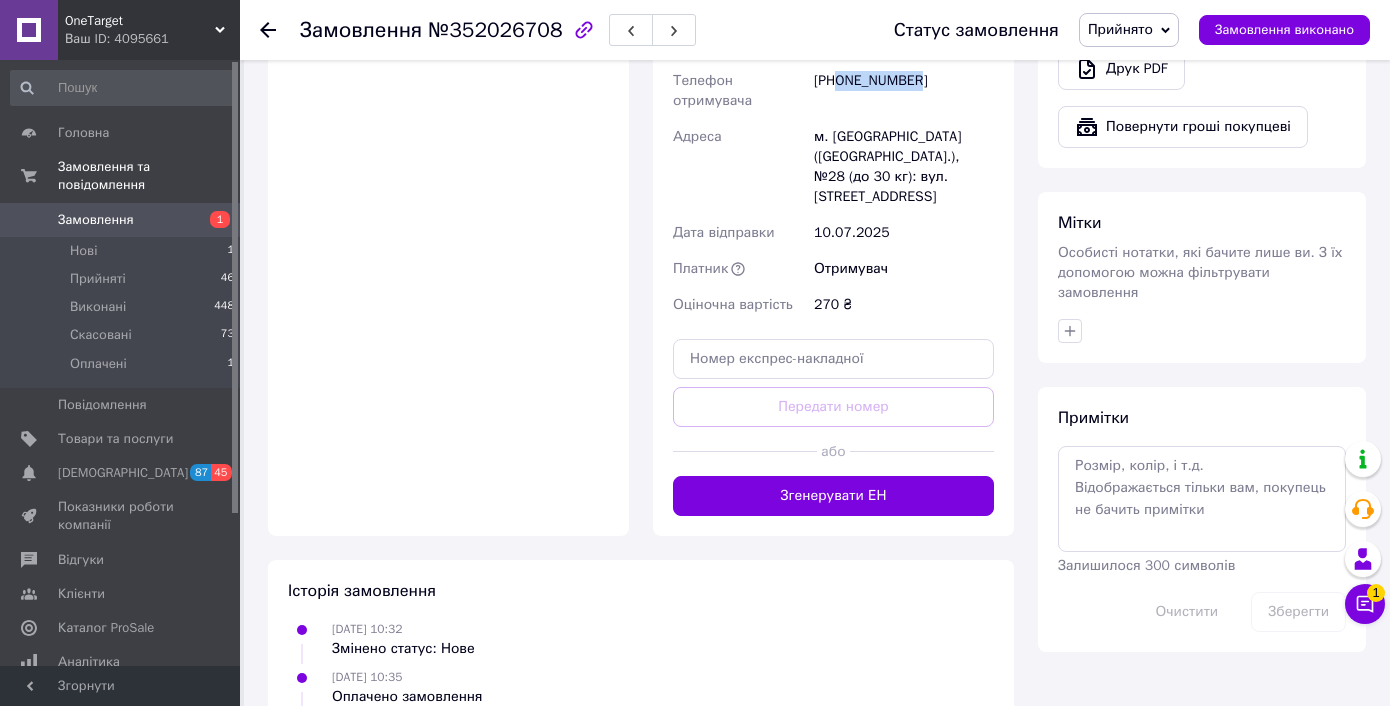 scroll, scrollTop: 895, scrollLeft: 0, axis: vertical 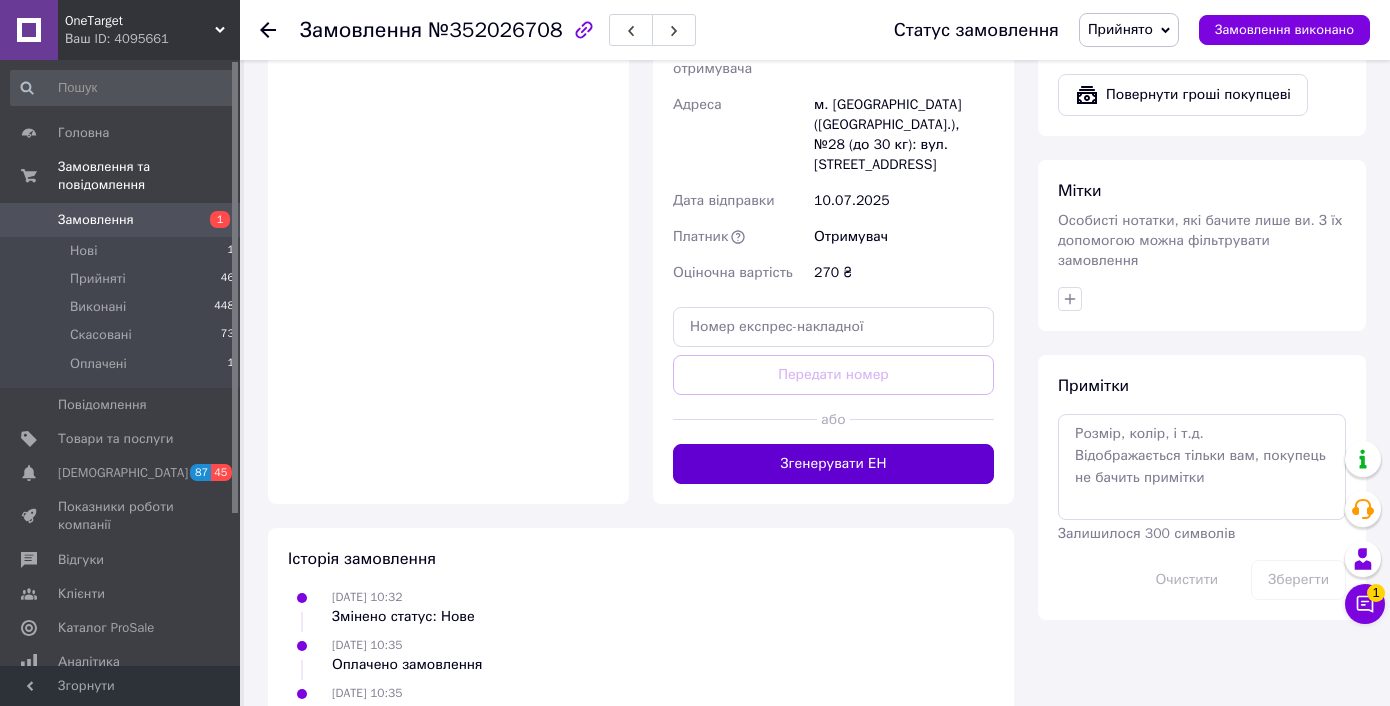 click on "Згенерувати ЕН" at bounding box center [833, 464] 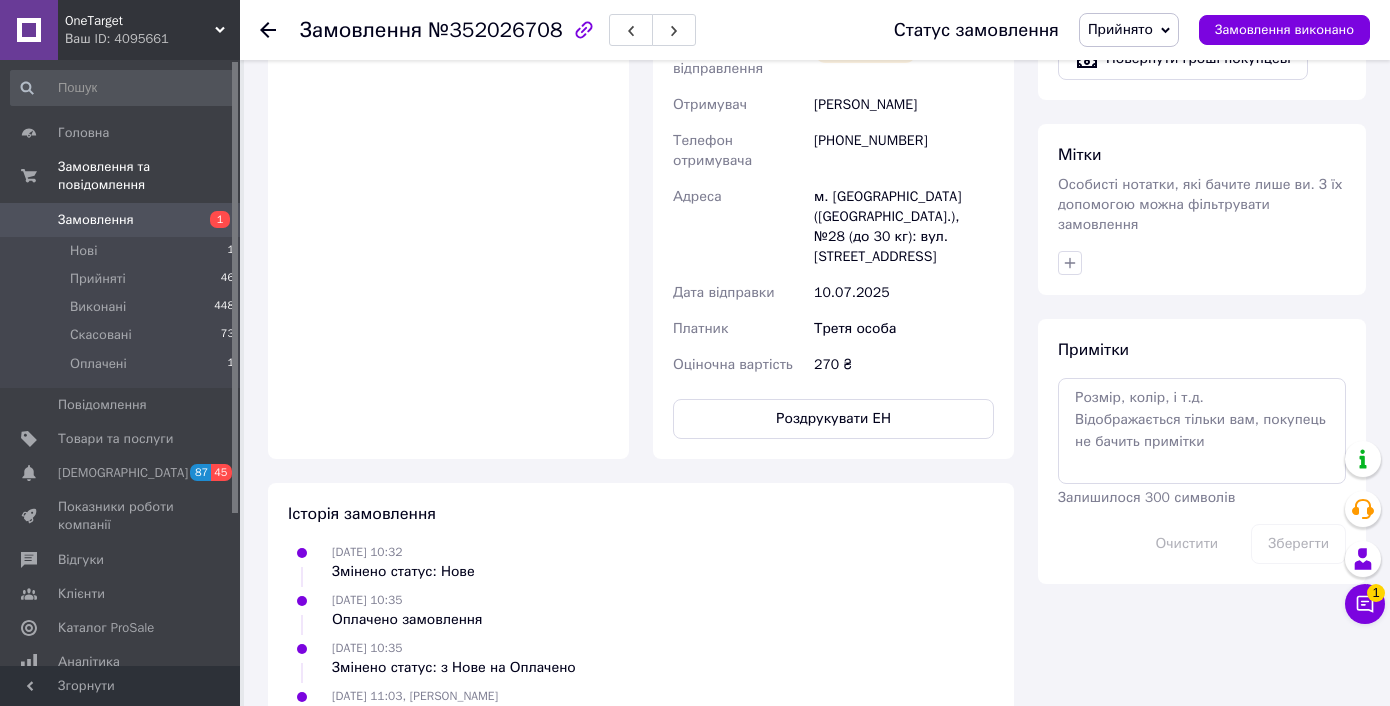 click on "м. Чернівці (Чернівецька обл.), №28 (до 30 кг): вул. Поштова, 3" at bounding box center (904, 227) 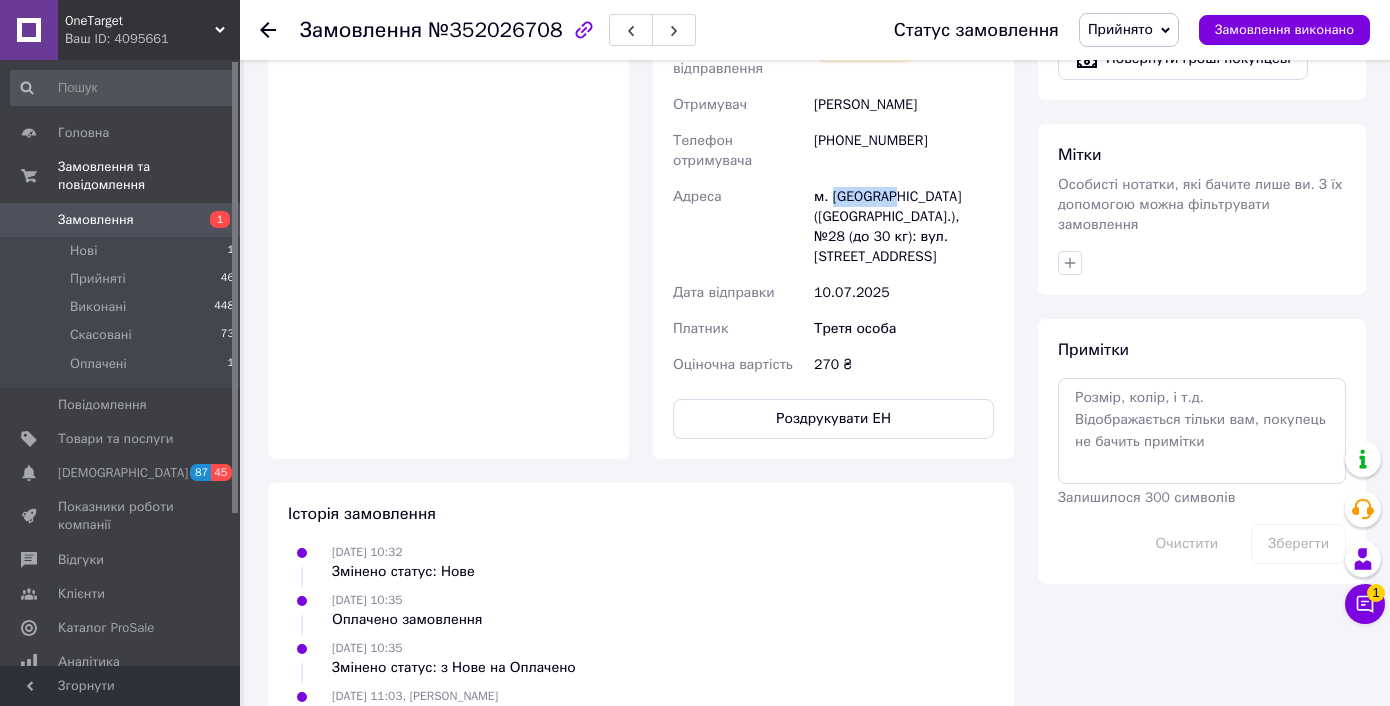 click on "м. Чернівці (Чернівецька обл.), №28 (до 30 кг): вул. Поштова, 3" at bounding box center [904, 227] 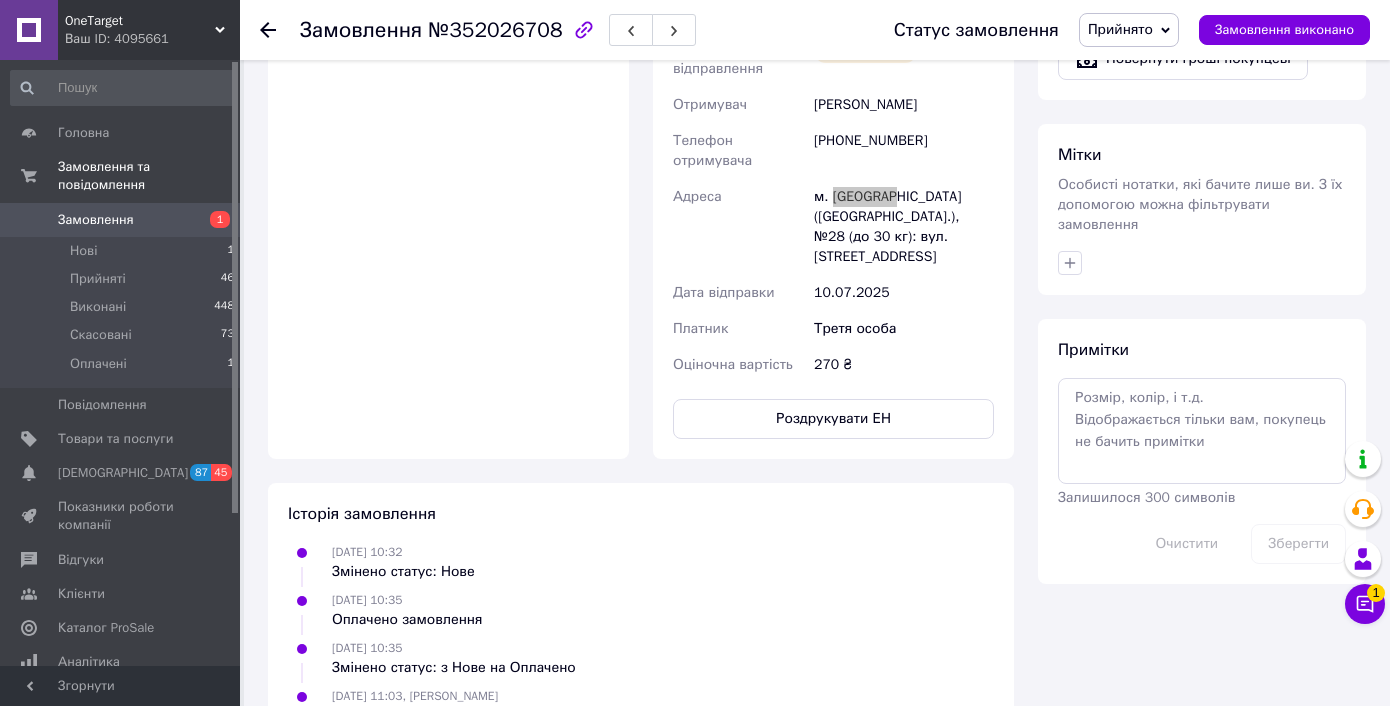 scroll, scrollTop: 0, scrollLeft: 0, axis: both 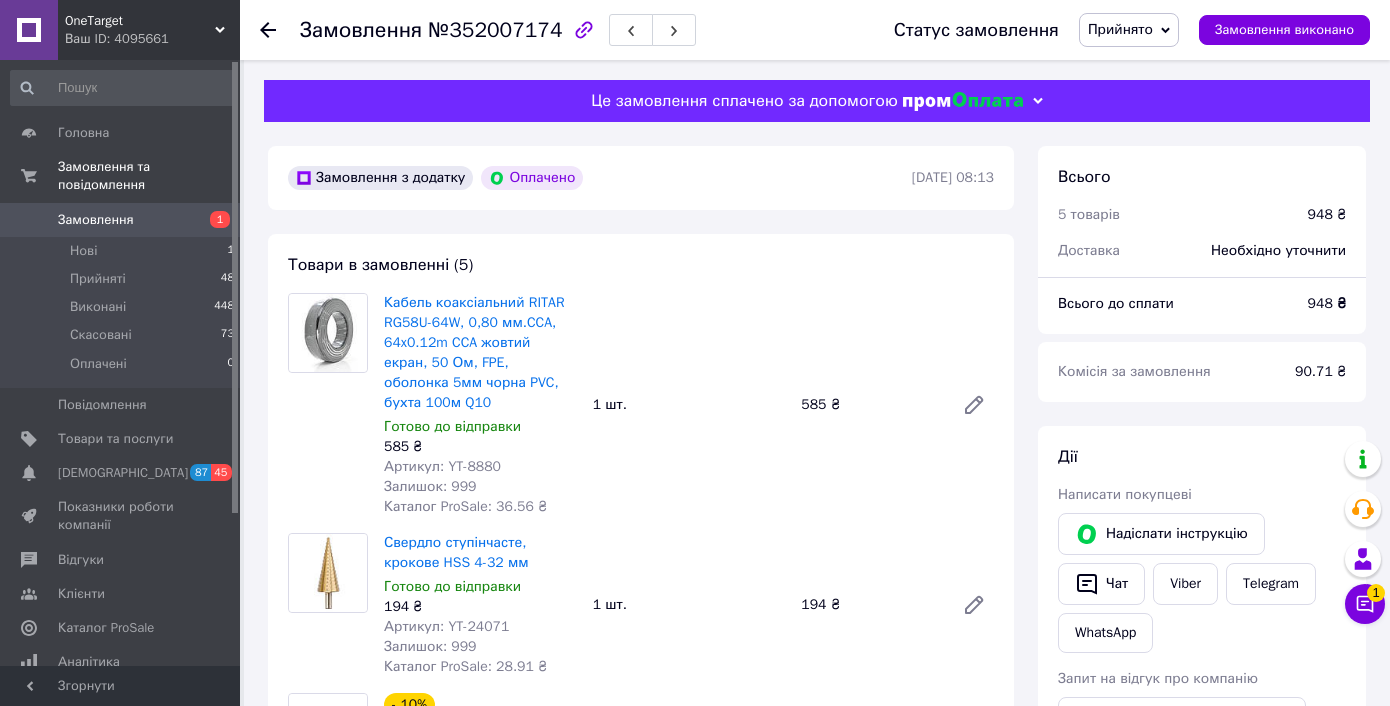 click on "Артикул: YT-8880" at bounding box center [442, 466] 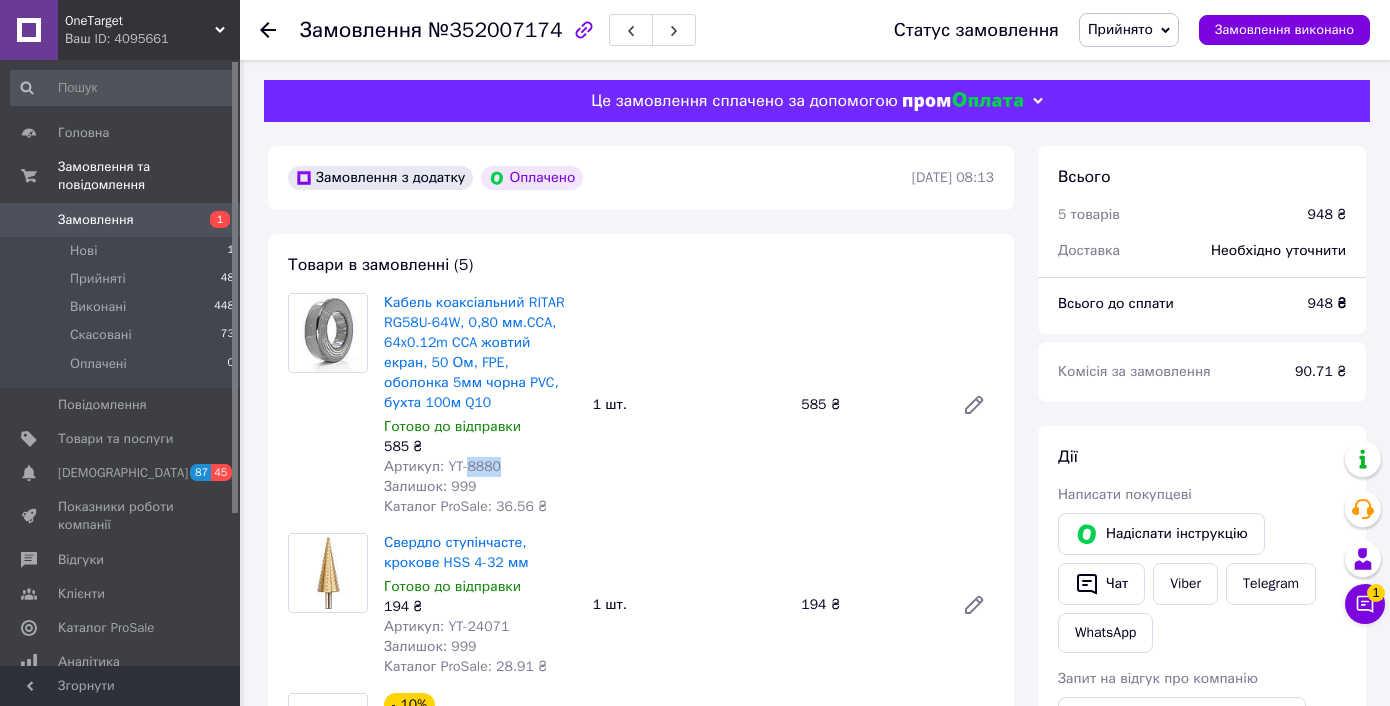 click on "Артикул: YT-8880" at bounding box center (442, 466) 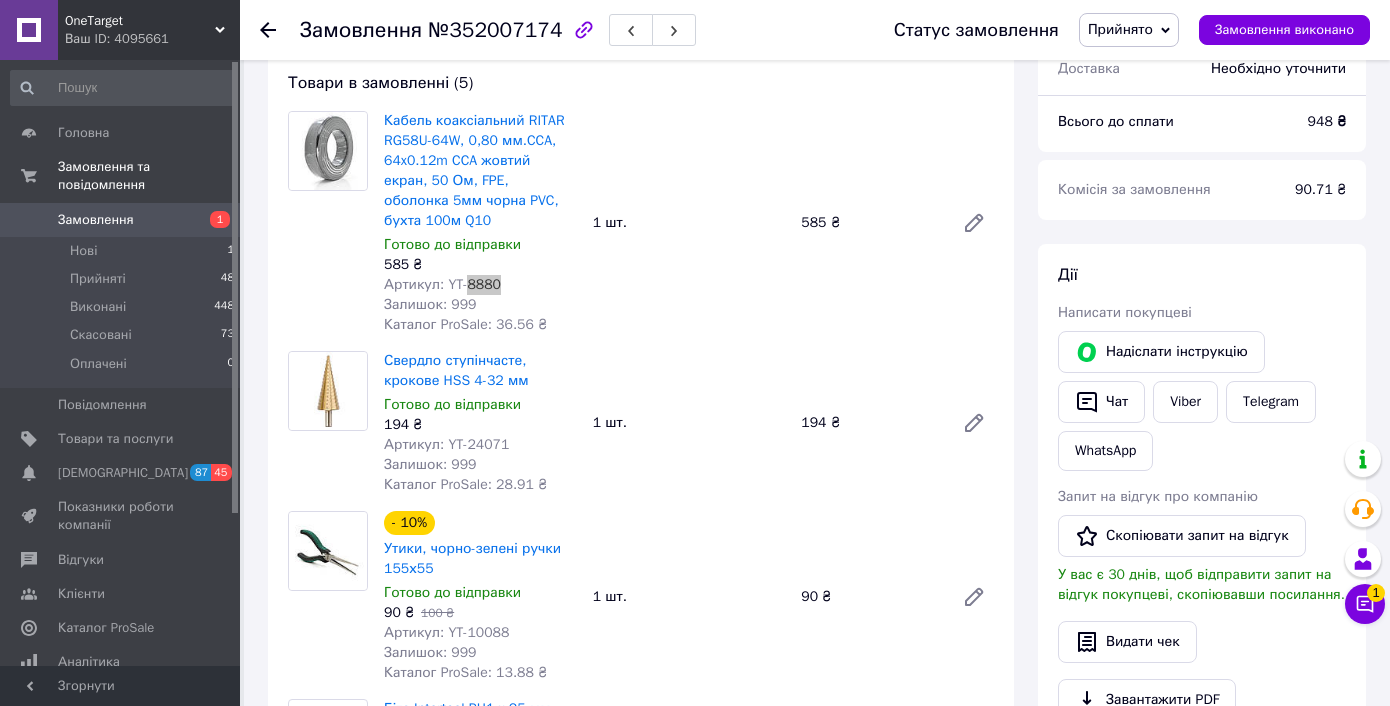 scroll, scrollTop: 183, scrollLeft: 0, axis: vertical 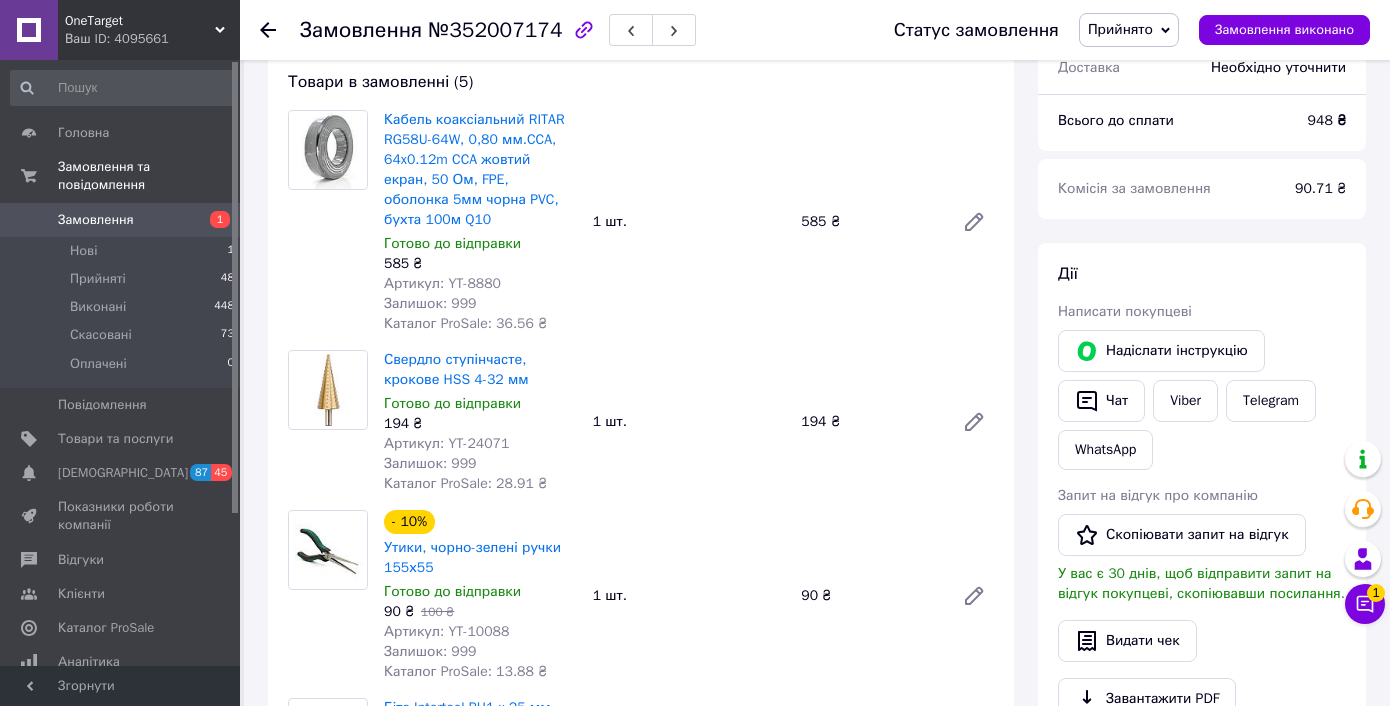 click on "Артикул: YT-24071" at bounding box center [446, 443] 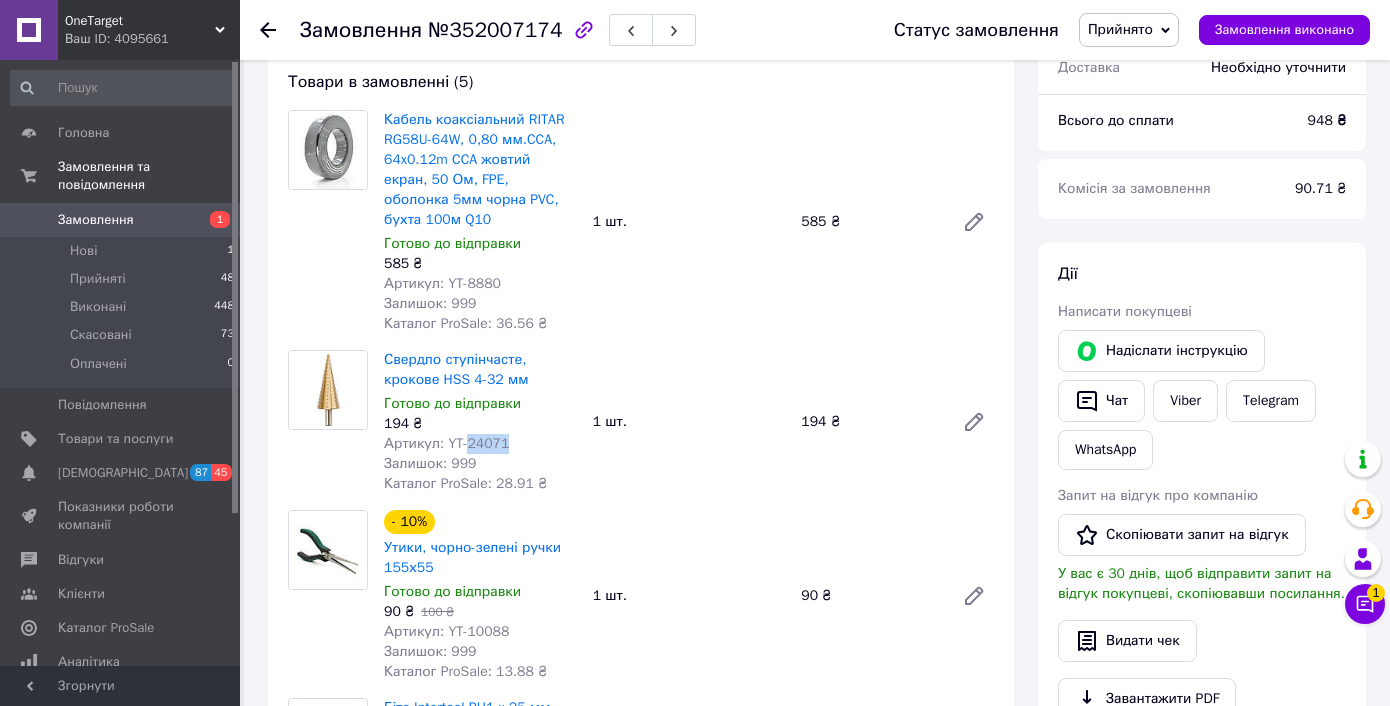 click on "Артикул: YT-24071" at bounding box center (446, 443) 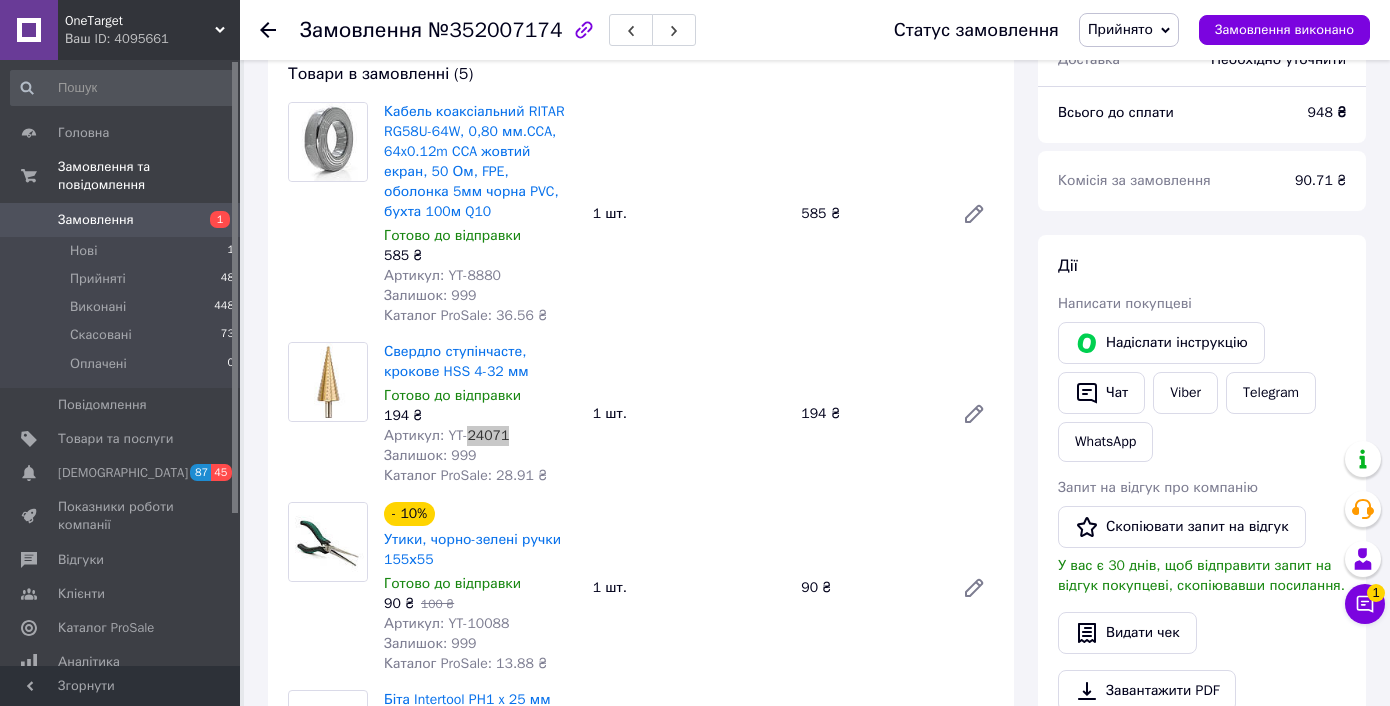 scroll, scrollTop: 378, scrollLeft: 0, axis: vertical 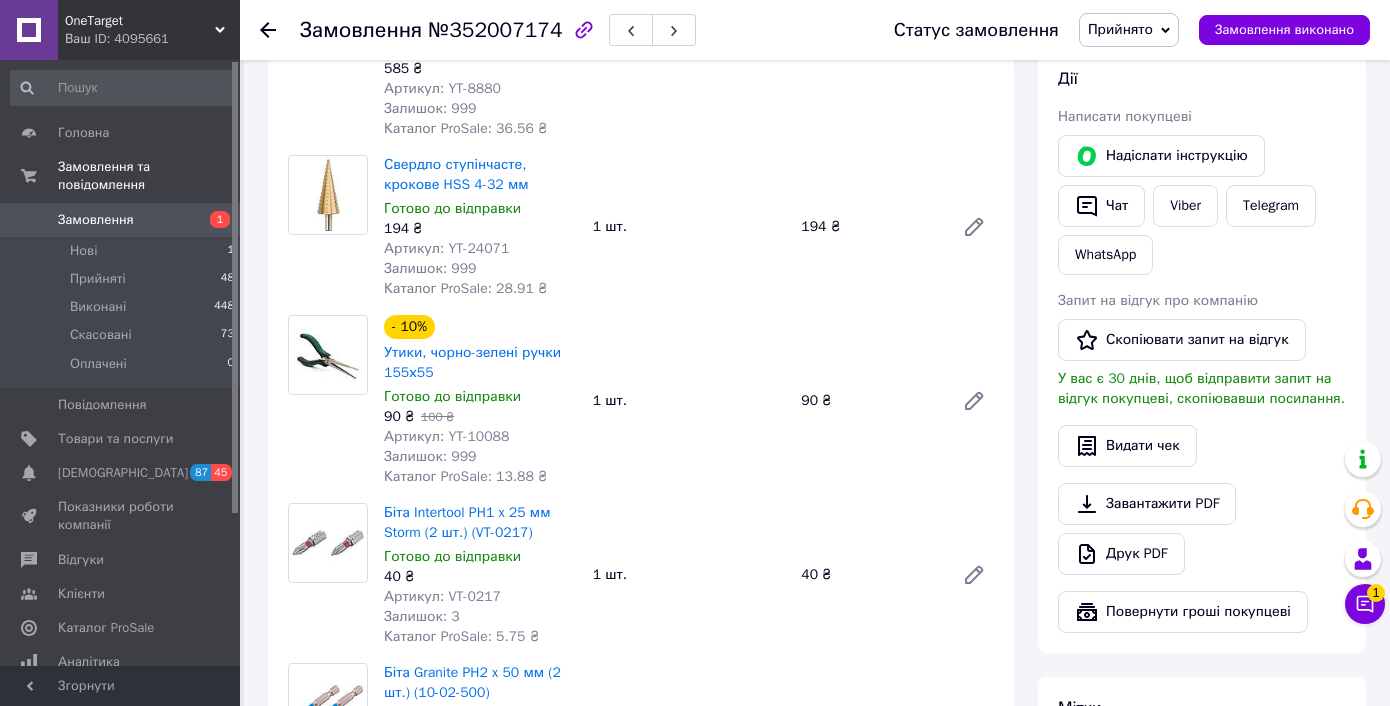 click on "Артикул: YT-10088" at bounding box center (446, 436) 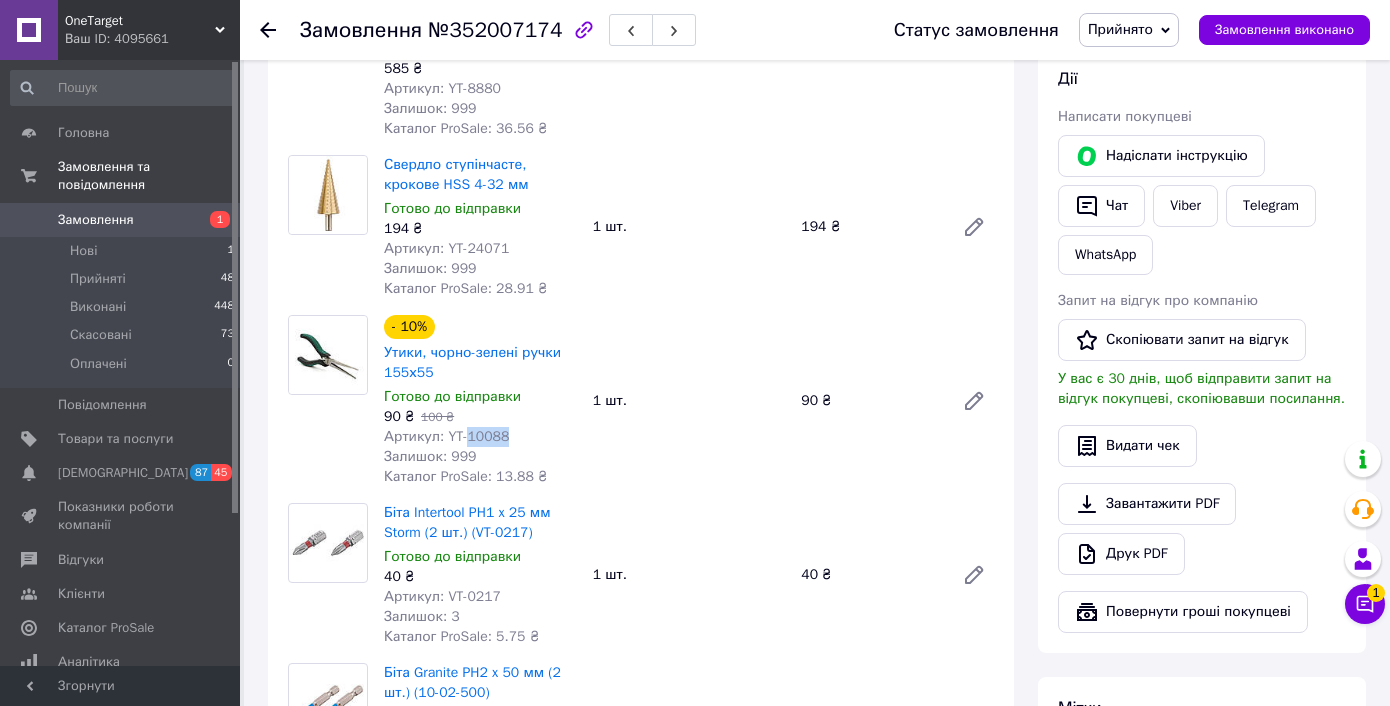 click on "Артикул: YT-10088" at bounding box center (446, 436) 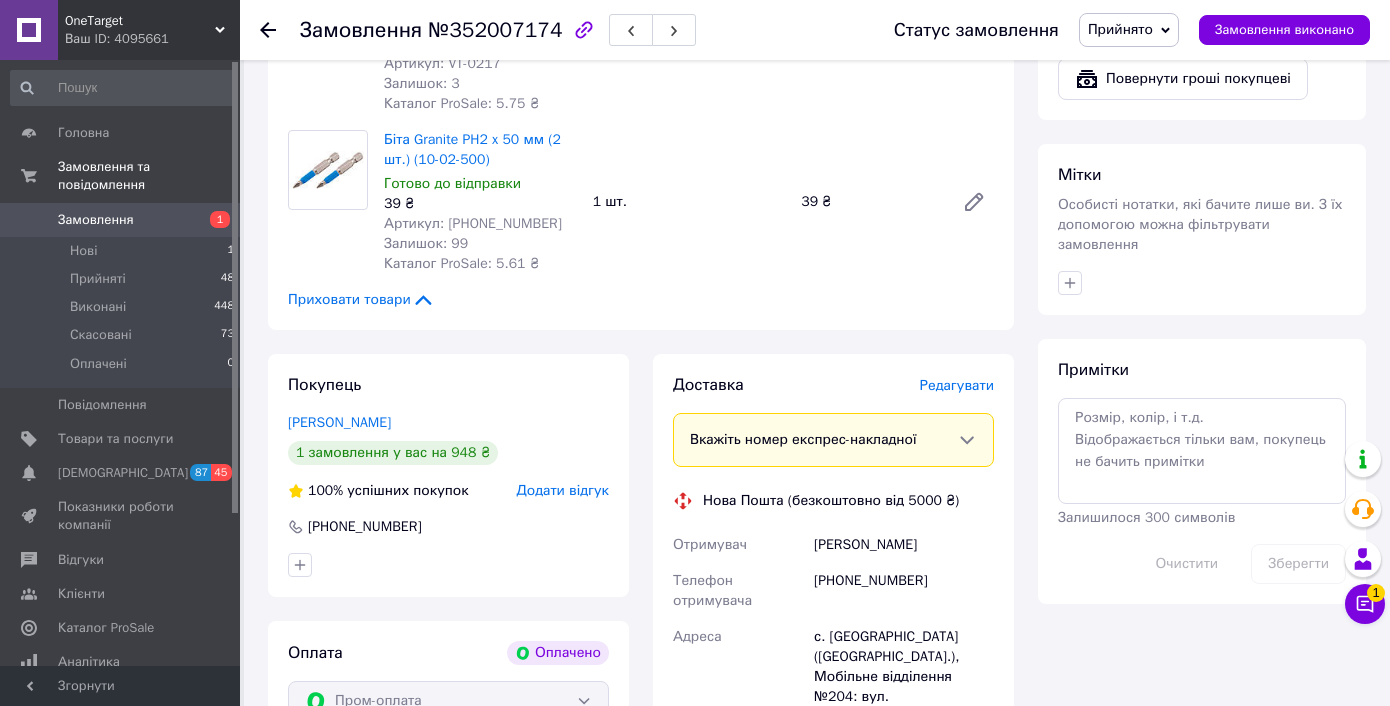 scroll, scrollTop: 1331, scrollLeft: 0, axis: vertical 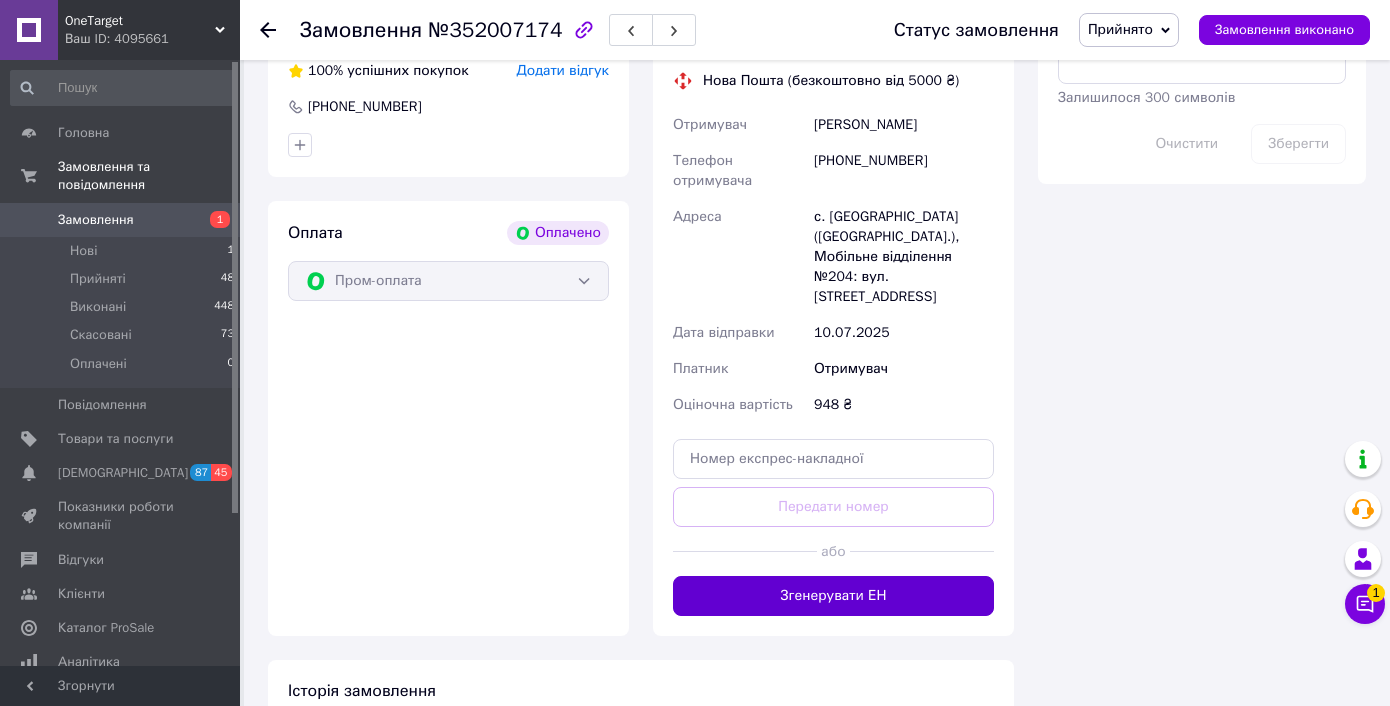 click on "Згенерувати ЕН" at bounding box center (833, 596) 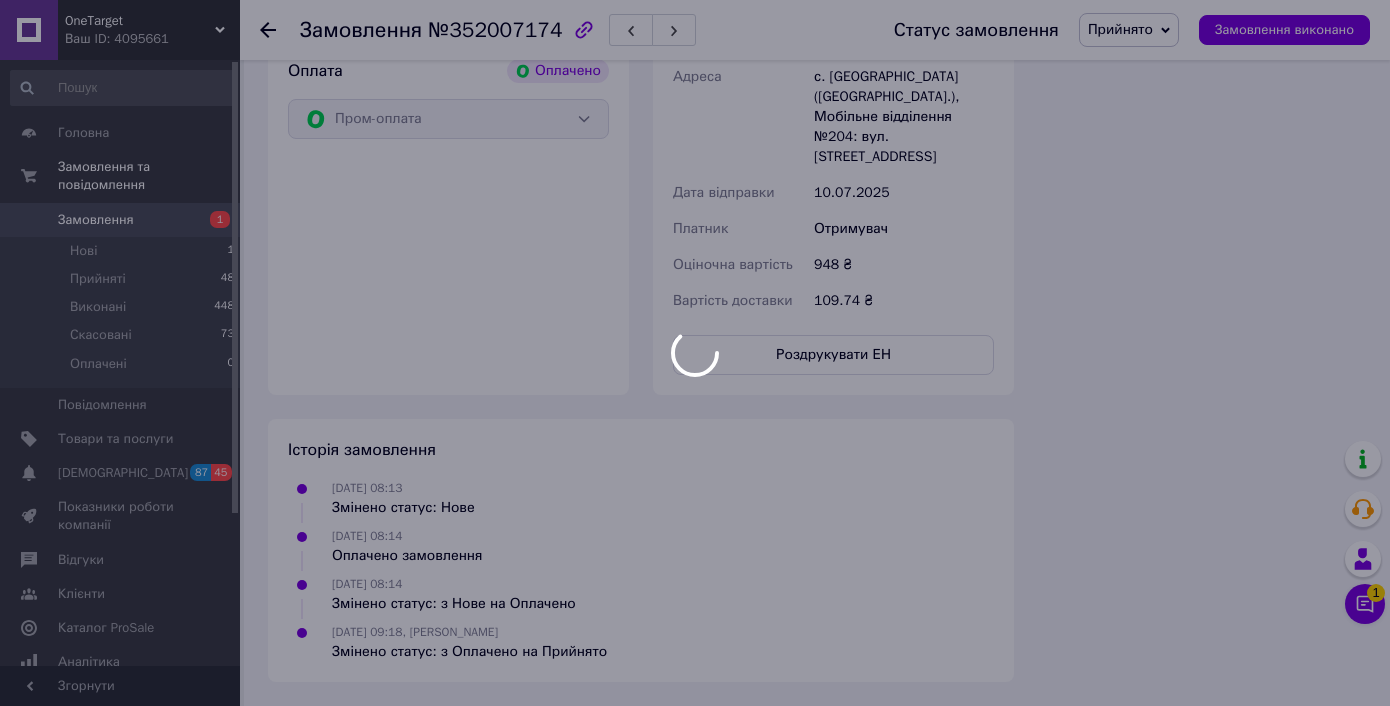 scroll, scrollTop: 1070, scrollLeft: 0, axis: vertical 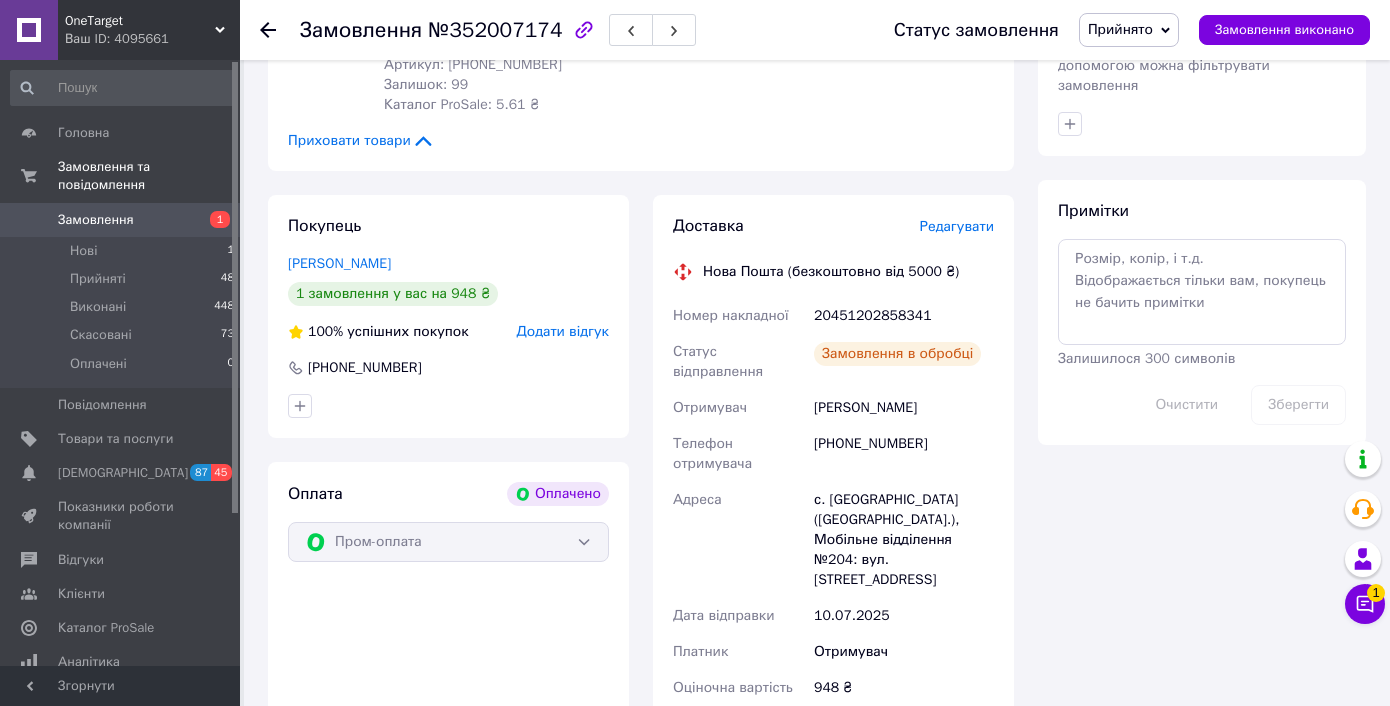 click on "20451202858341" at bounding box center (904, 316) 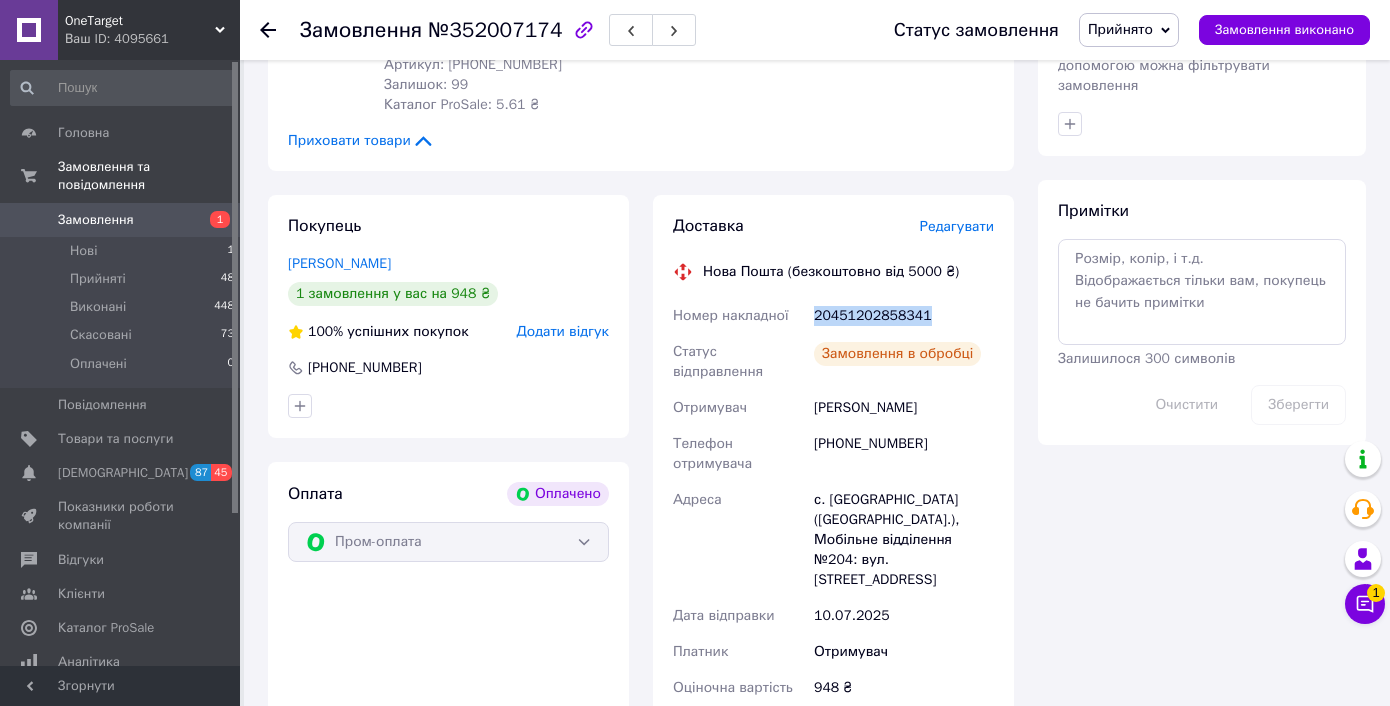 click on "20451202858341" at bounding box center [904, 316] 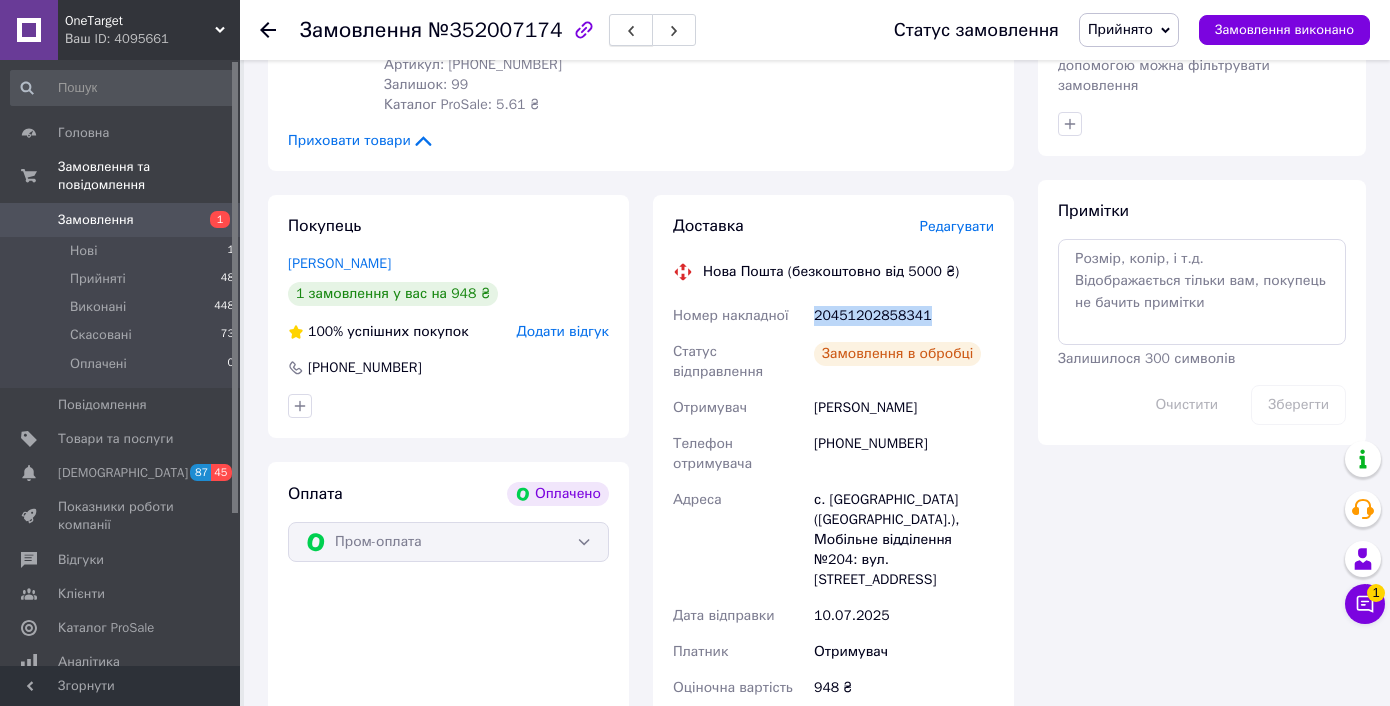 copy on "20451202858341" 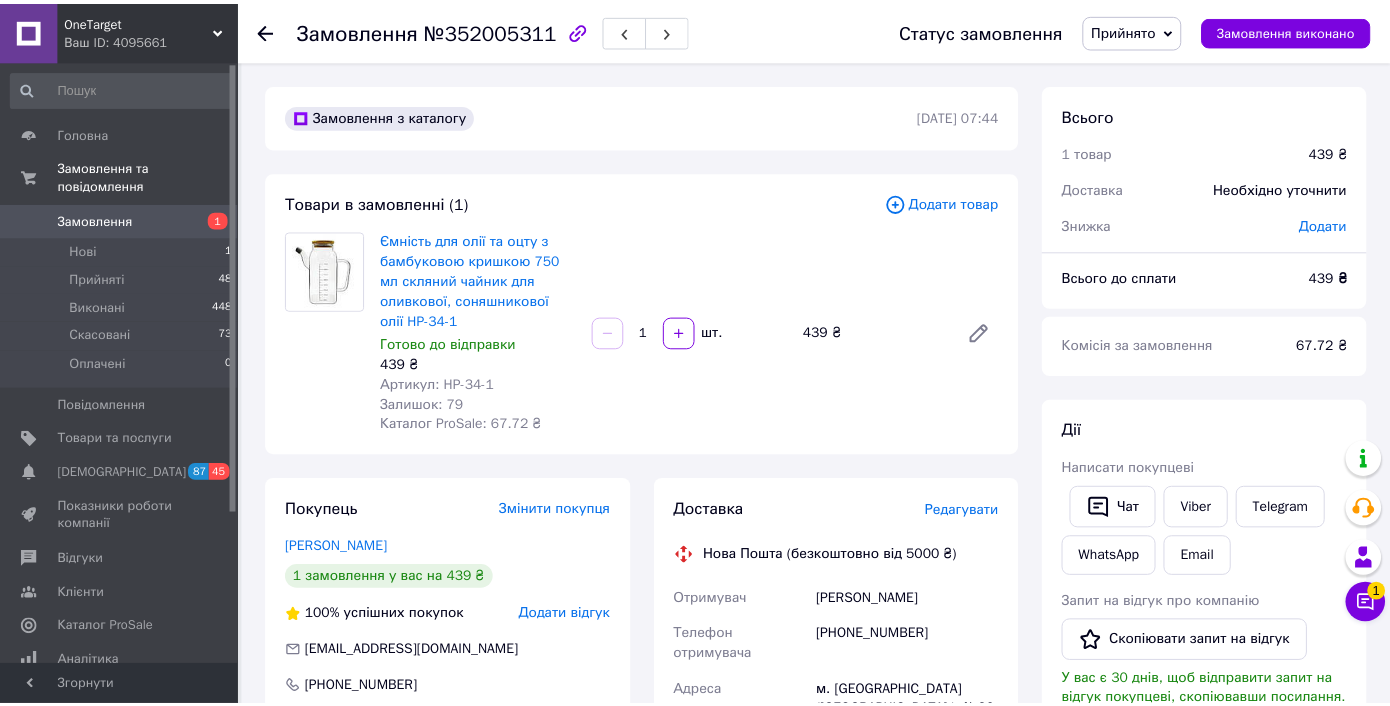 scroll, scrollTop: 0, scrollLeft: 0, axis: both 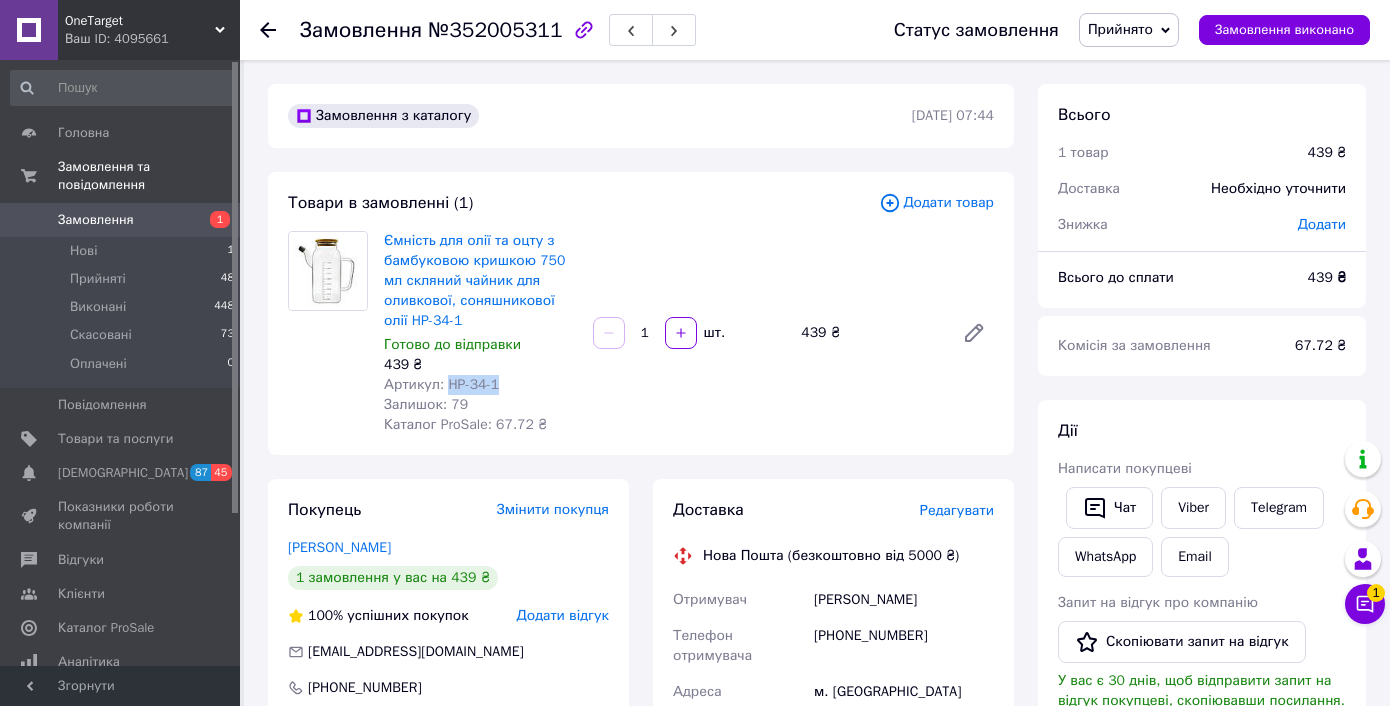 click on "Артикул: HP-34-1" at bounding box center (480, 385) 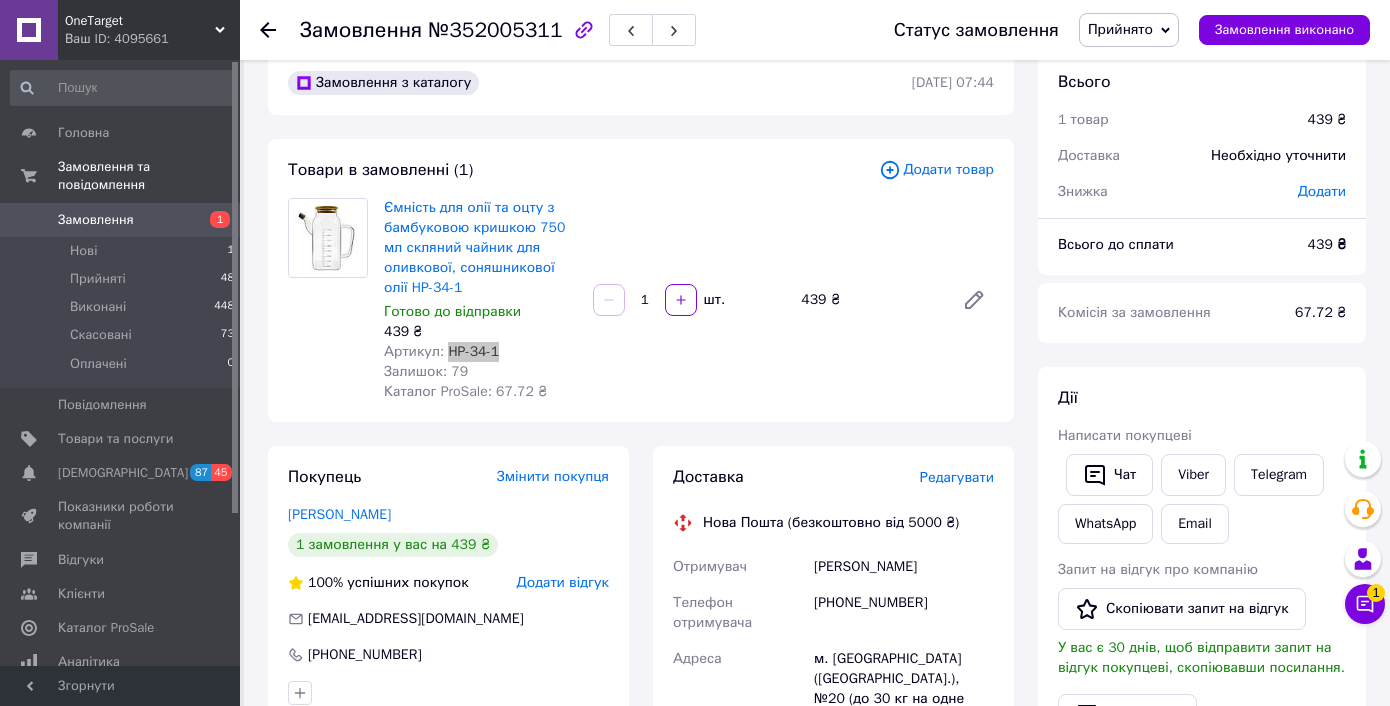 scroll, scrollTop: 83, scrollLeft: 0, axis: vertical 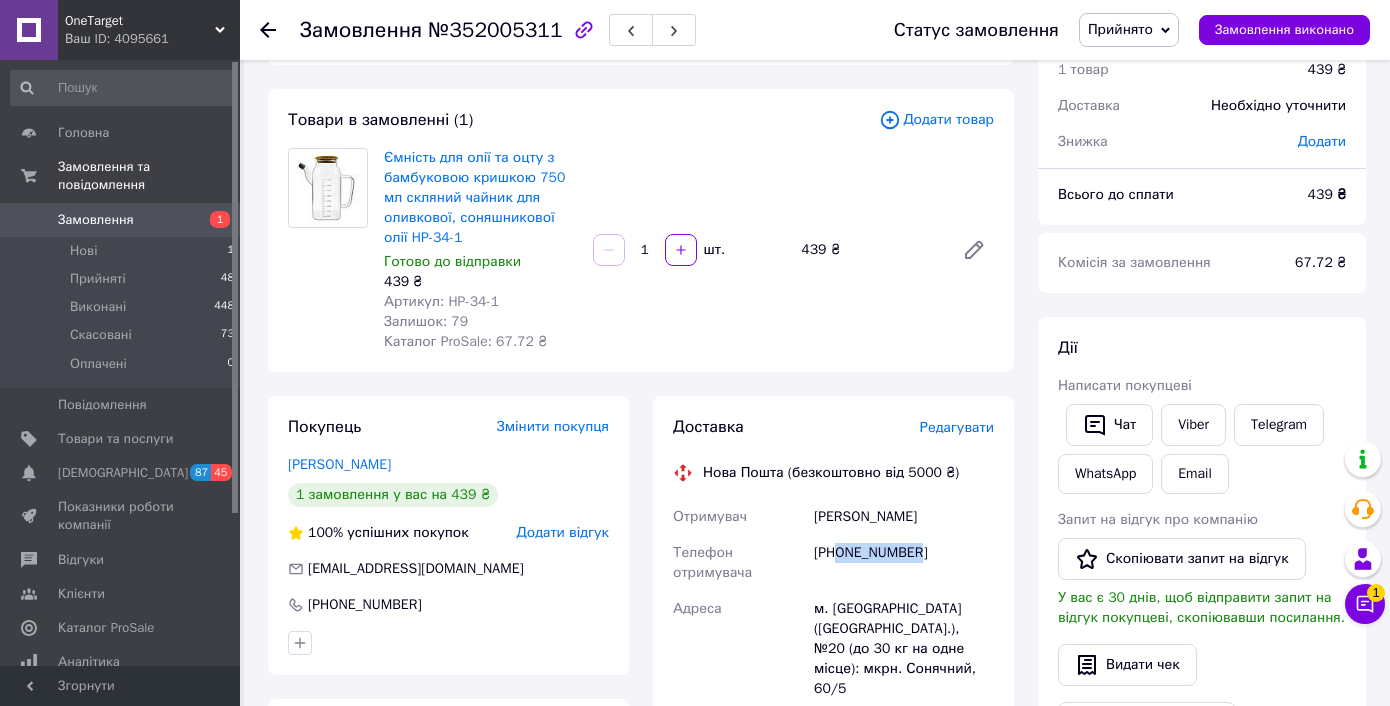 drag, startPoint x: 841, startPoint y: 555, endPoint x: 927, endPoint y: 561, distance: 86.209045 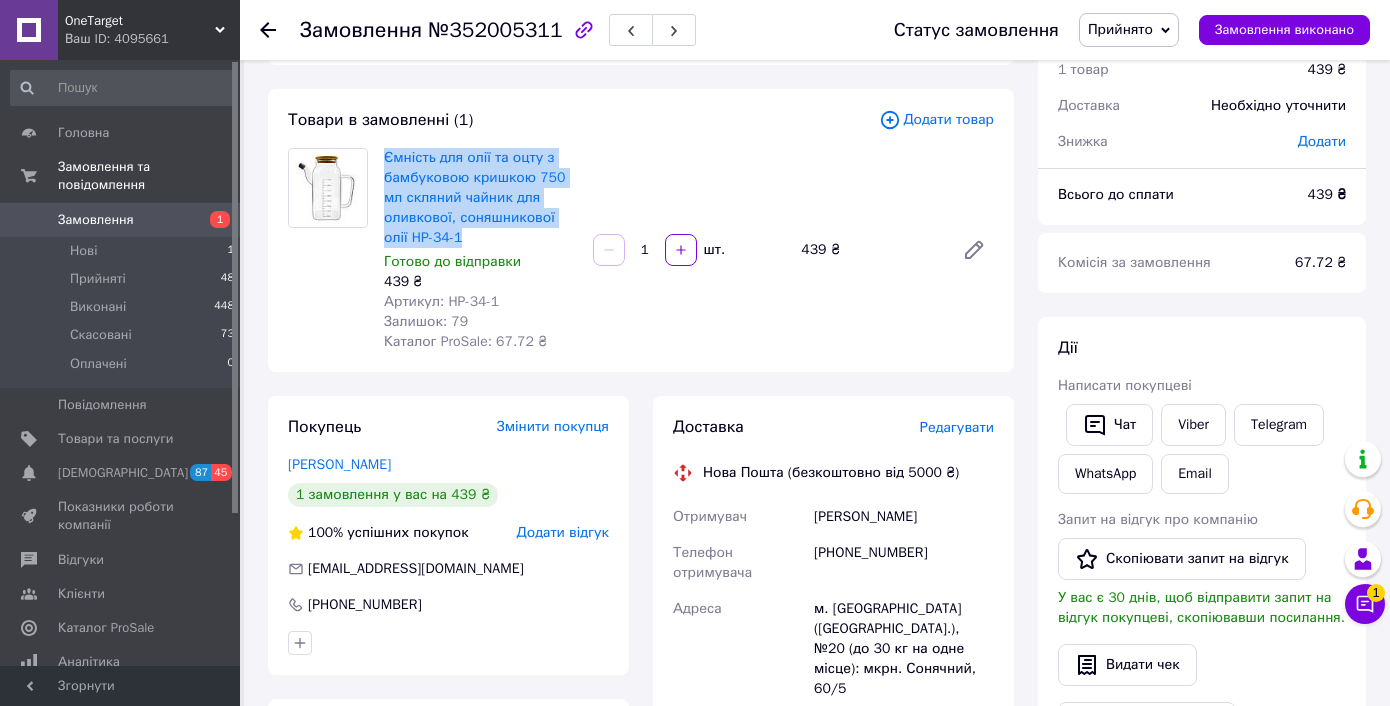 drag, startPoint x: 446, startPoint y: 219, endPoint x: 378, endPoint y: 161, distance: 89.37561 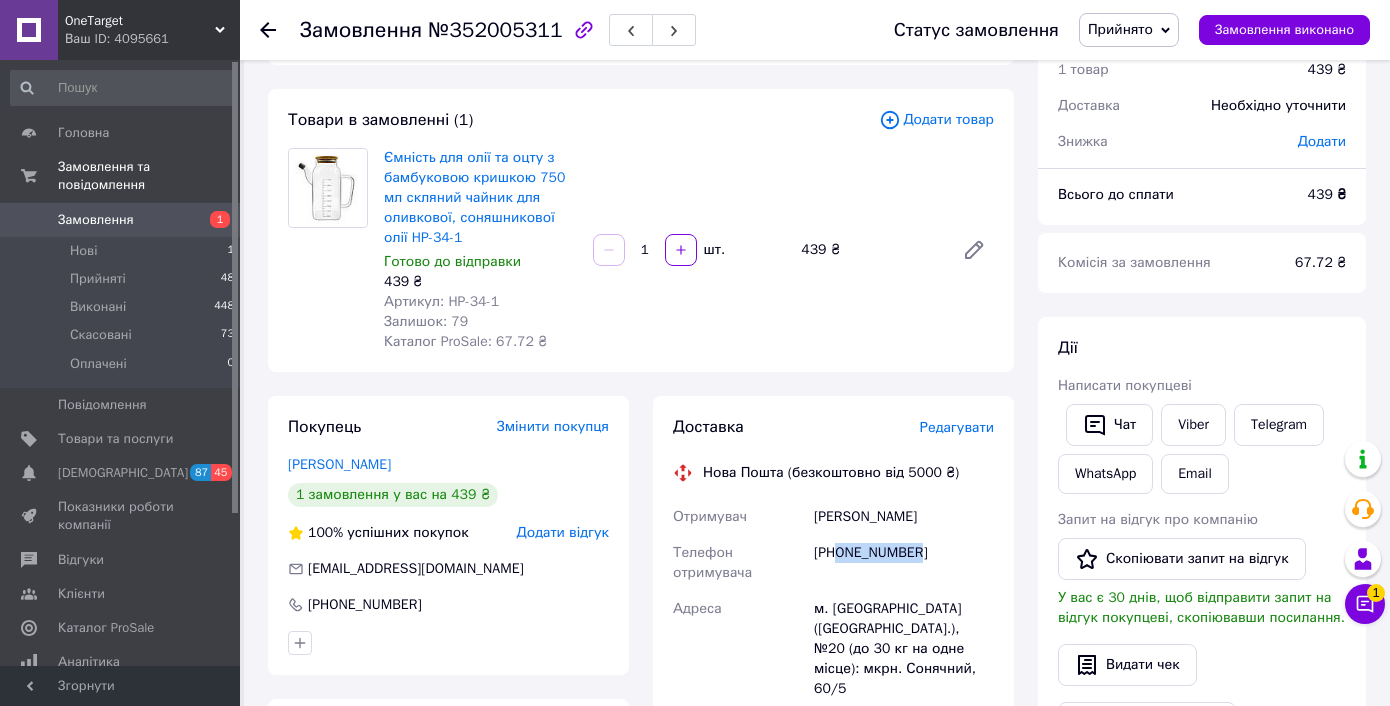 drag, startPoint x: 842, startPoint y: 556, endPoint x: 940, endPoint y: 556, distance: 98 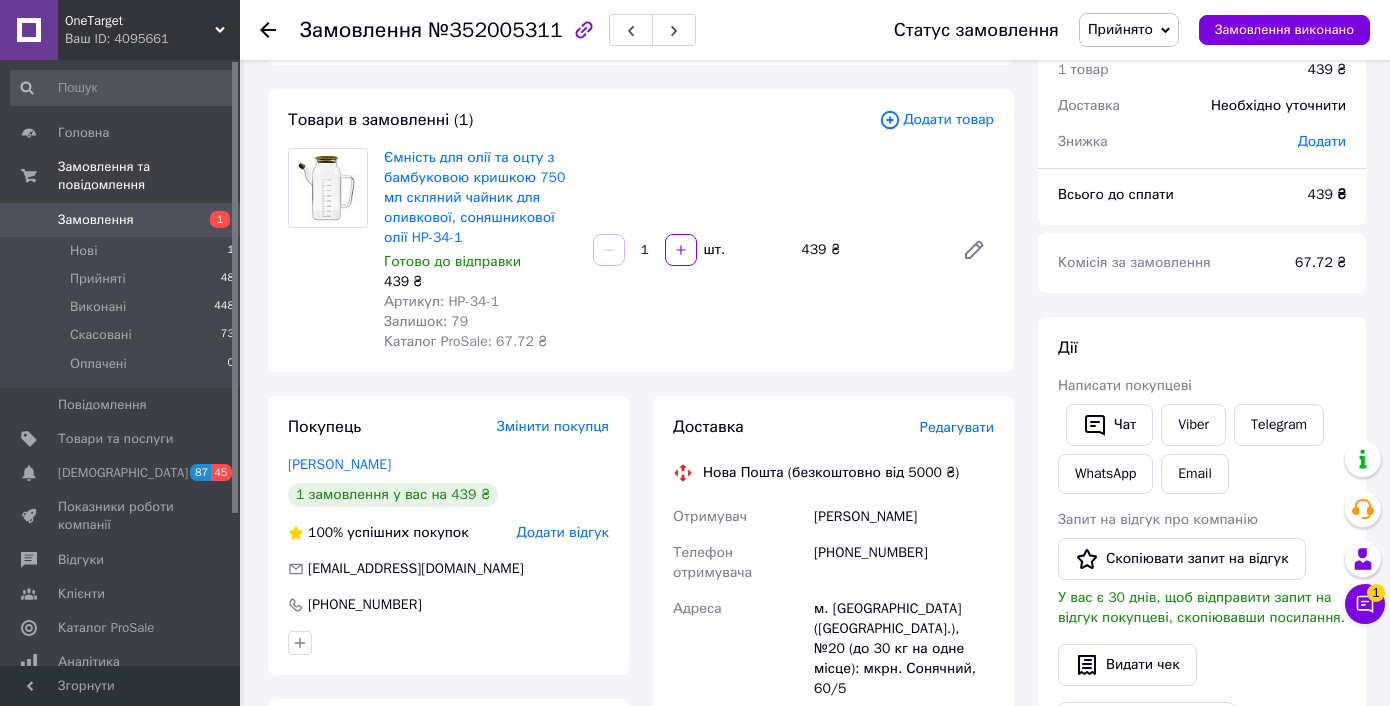 click on "Гончар Роман" at bounding box center [904, 517] 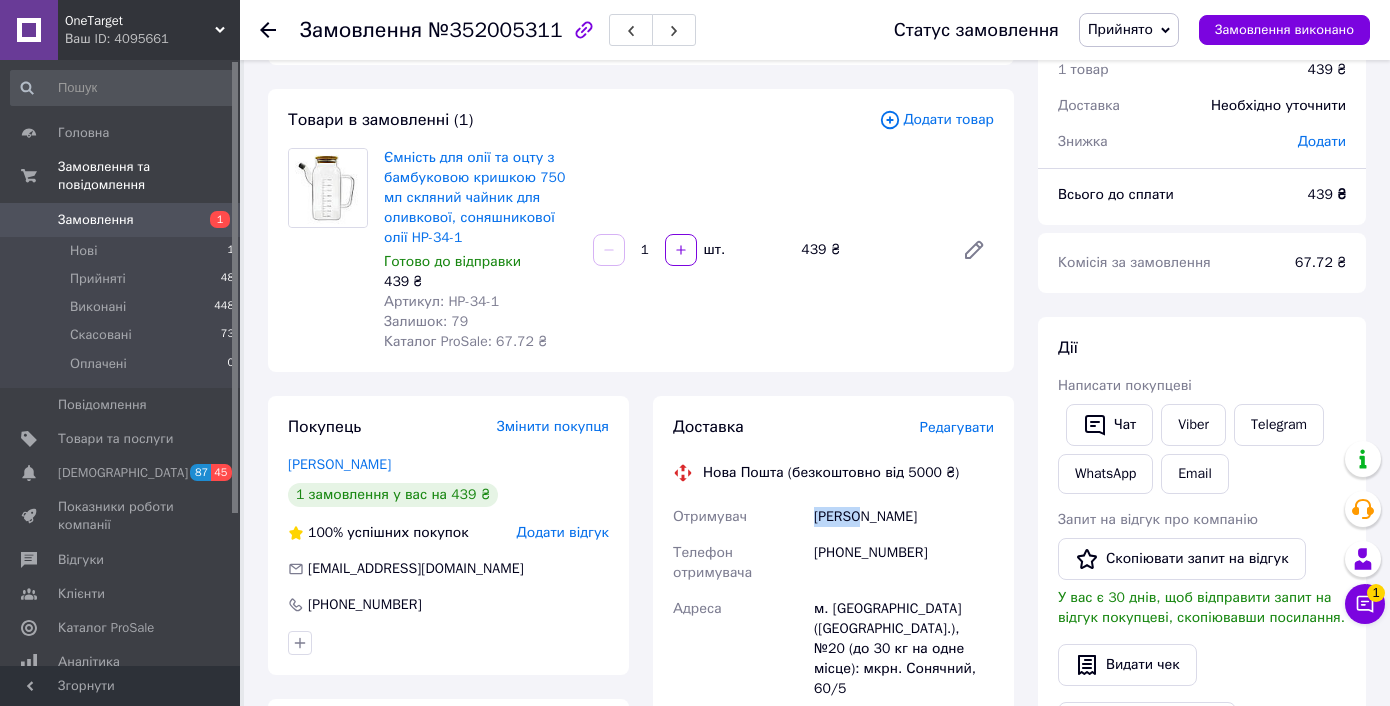 click on "Гончар Роман" at bounding box center [904, 517] 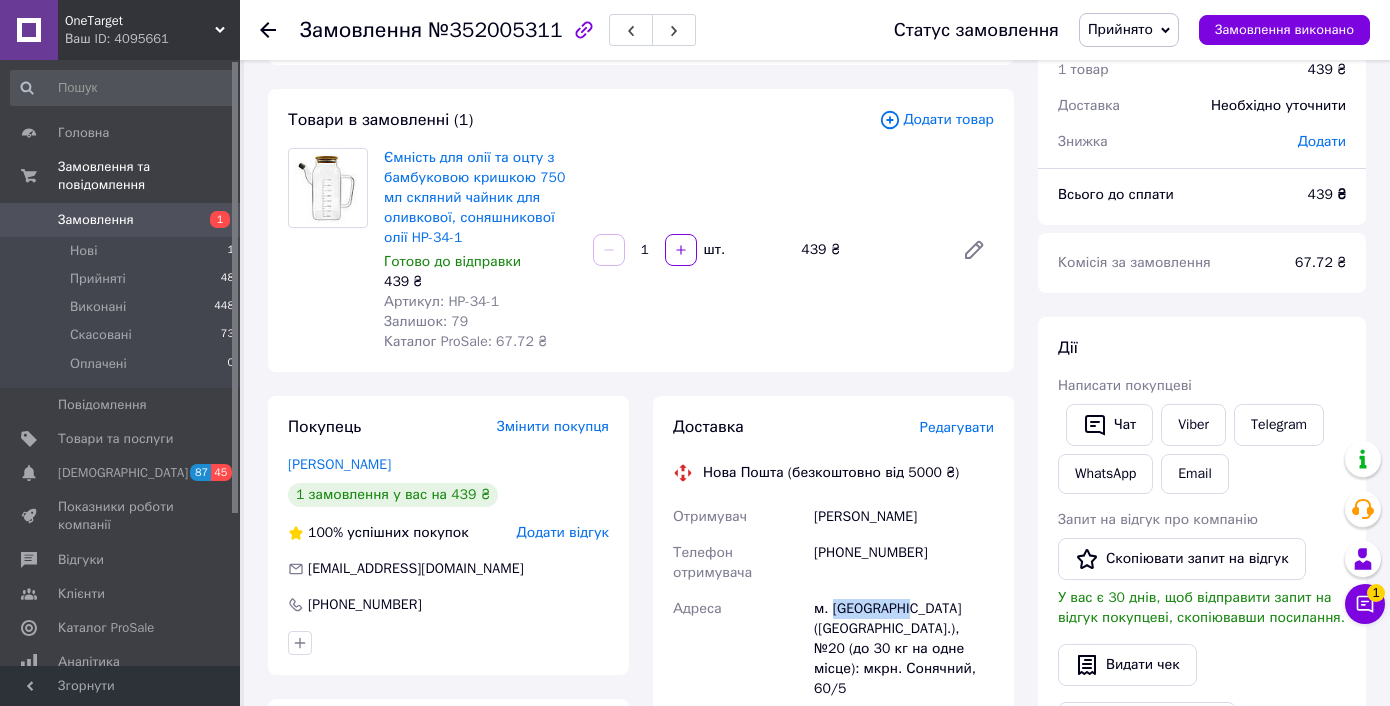 drag, startPoint x: 832, startPoint y: 608, endPoint x: 961, endPoint y: 618, distance: 129.38702 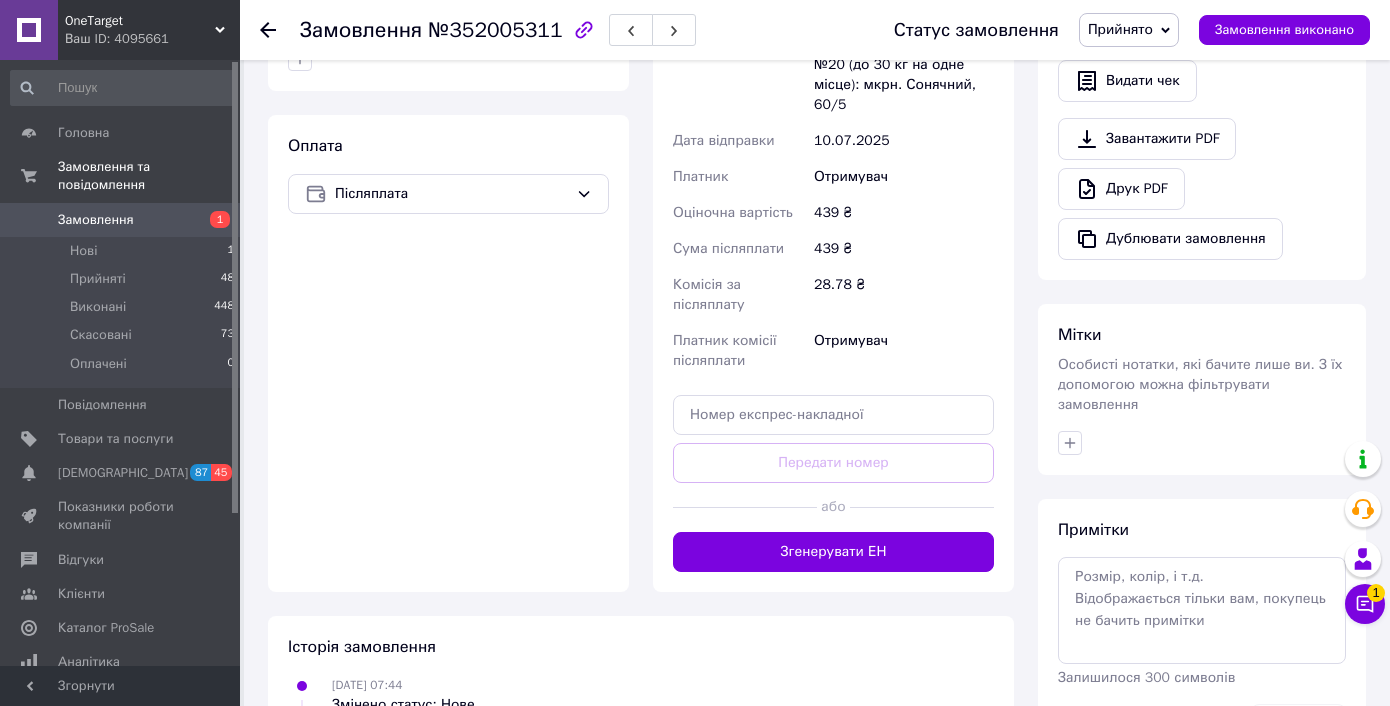 scroll, scrollTop: 676, scrollLeft: 0, axis: vertical 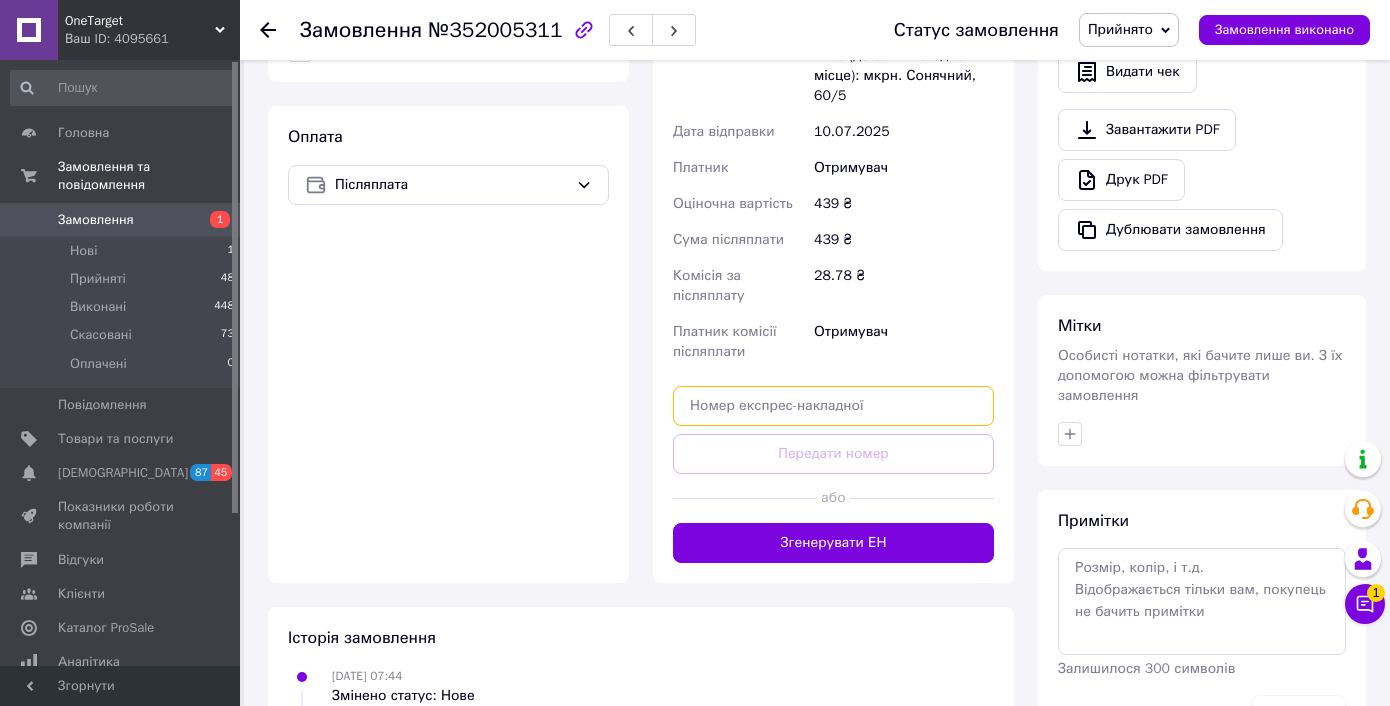 click at bounding box center [833, 406] 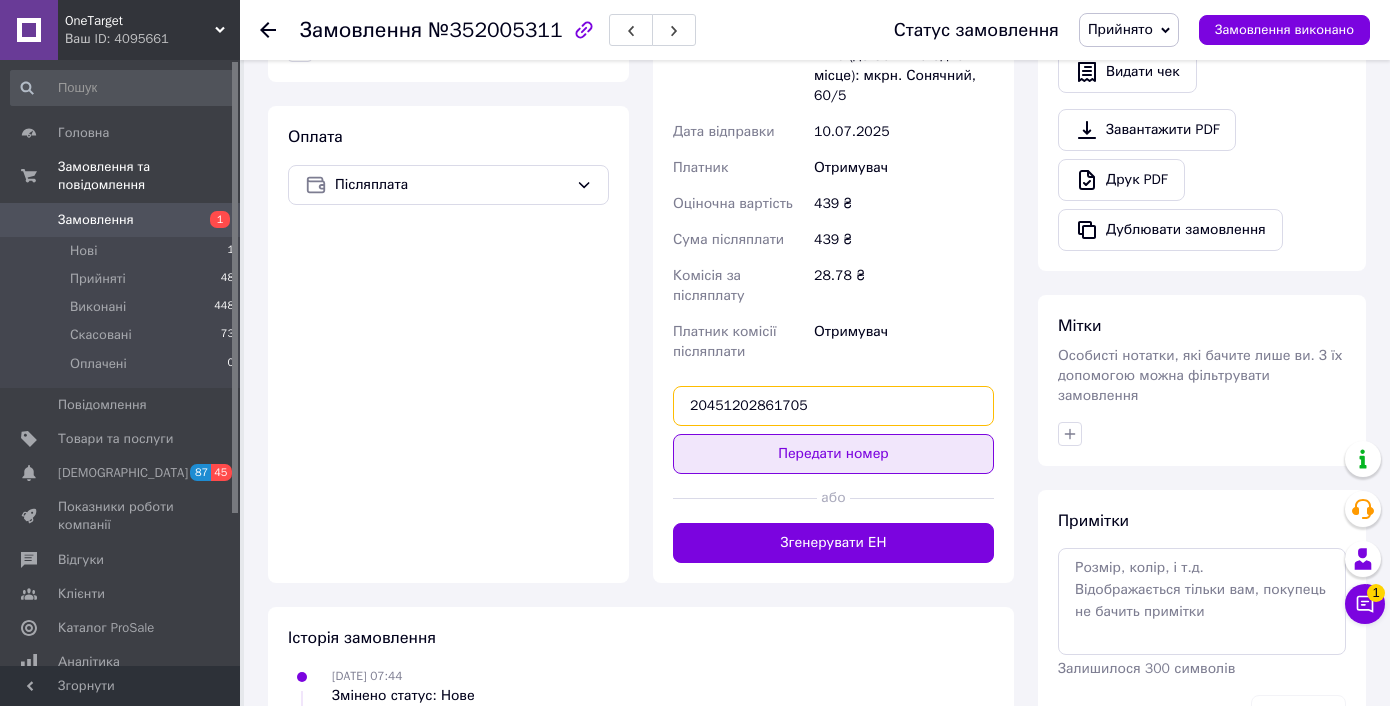 type on "20451202861705" 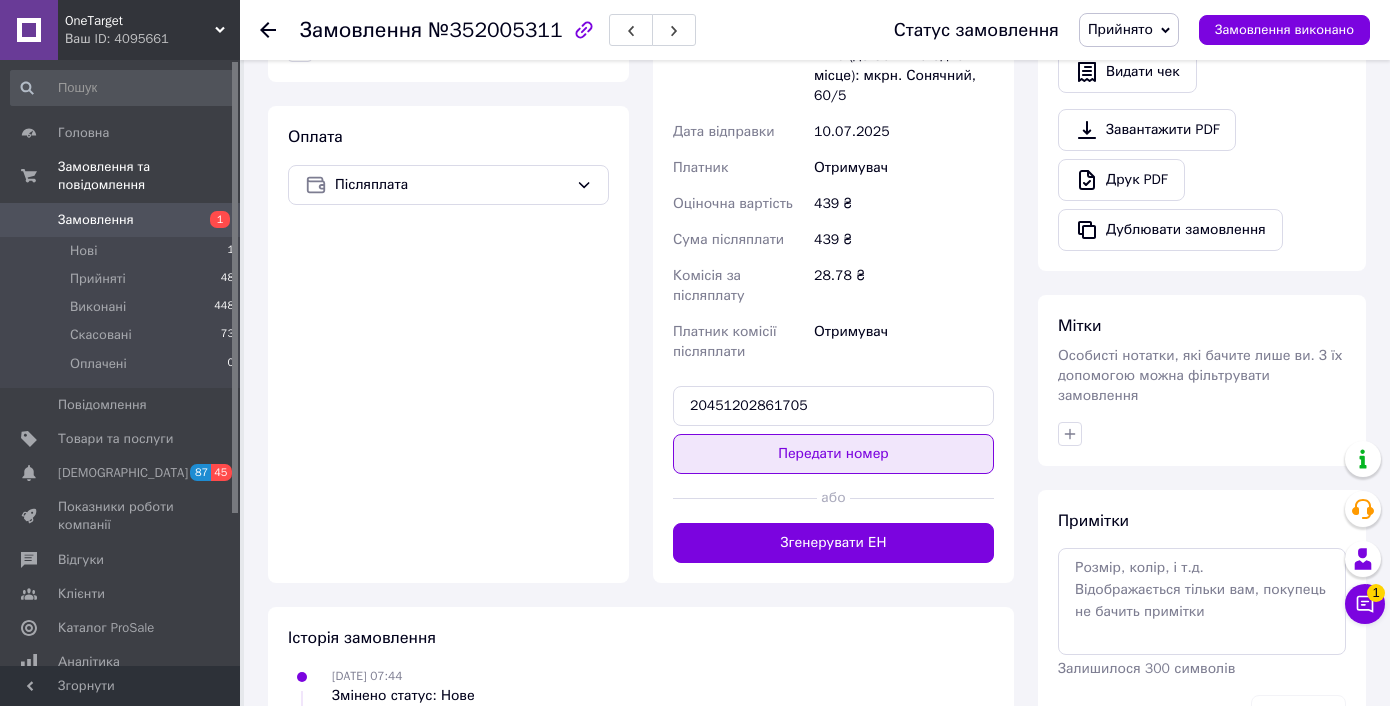 click on "Передати номер" at bounding box center [833, 454] 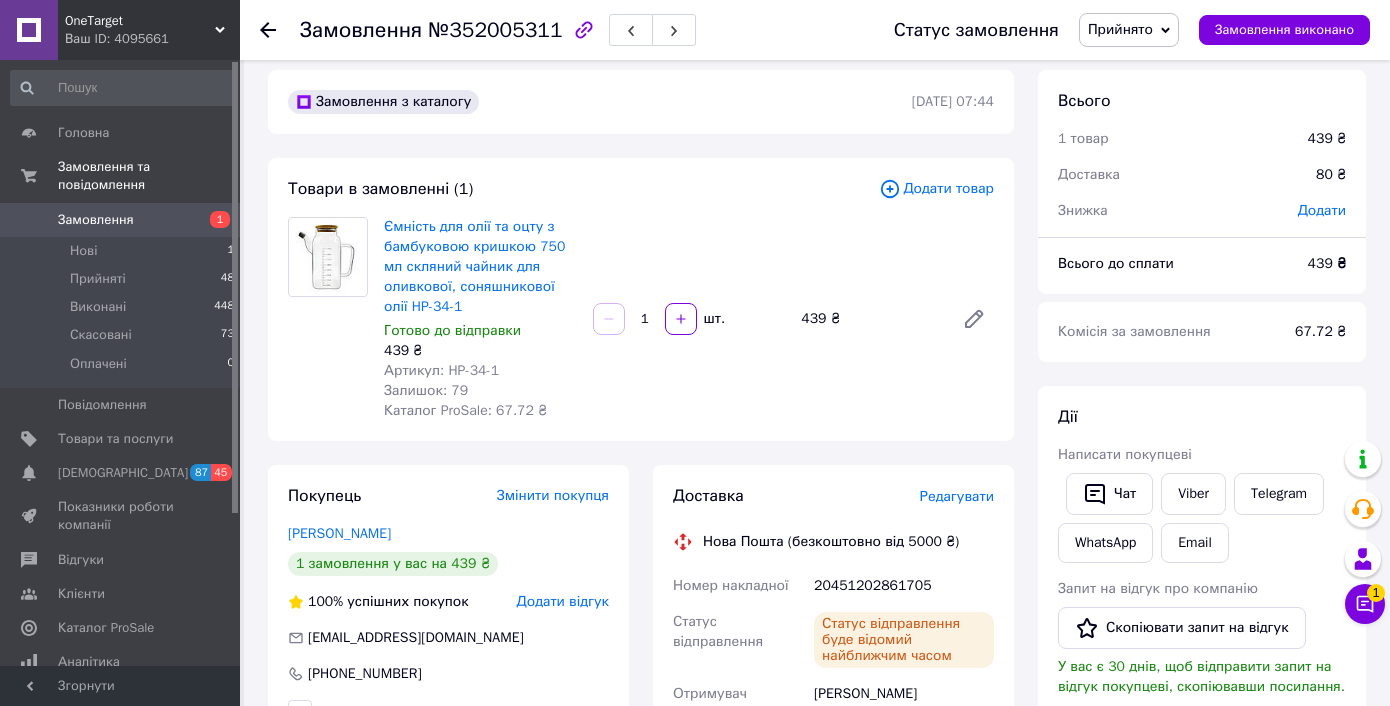 scroll, scrollTop: 0, scrollLeft: 0, axis: both 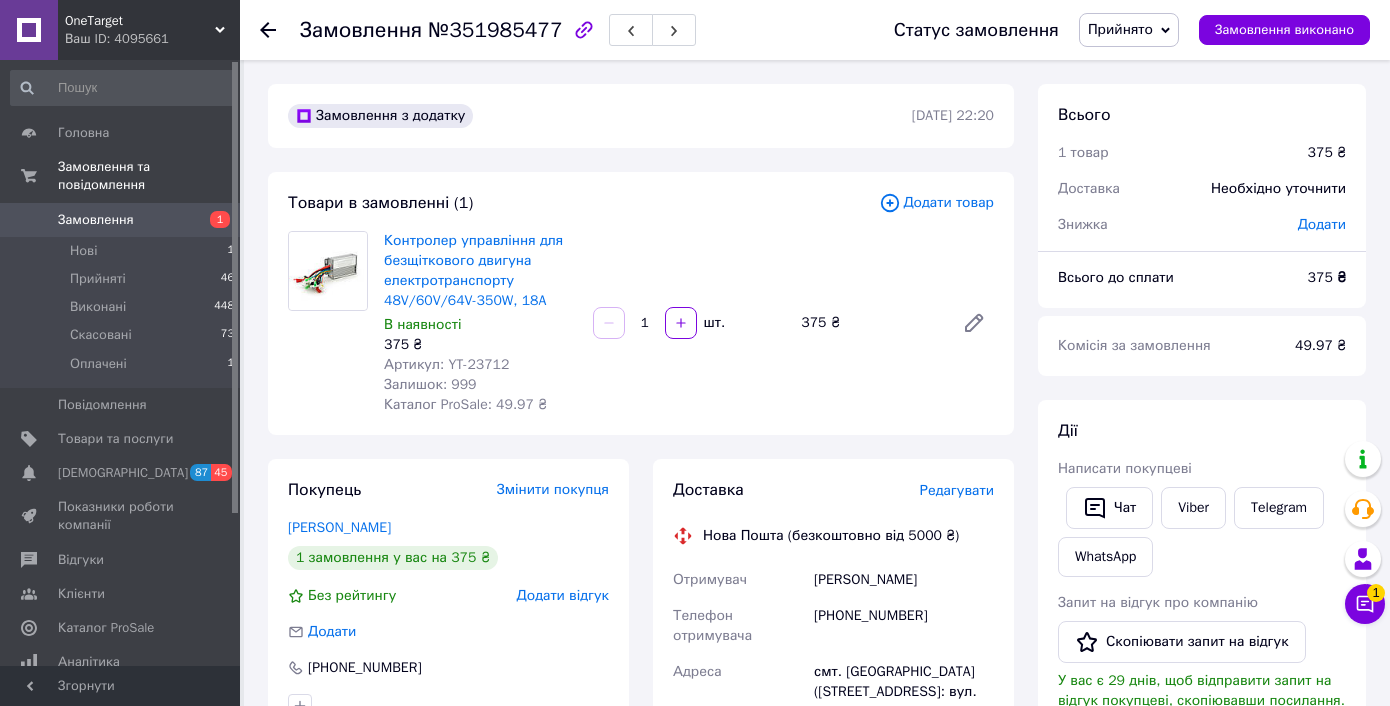click on "Артикул: YT-23712" at bounding box center [446, 364] 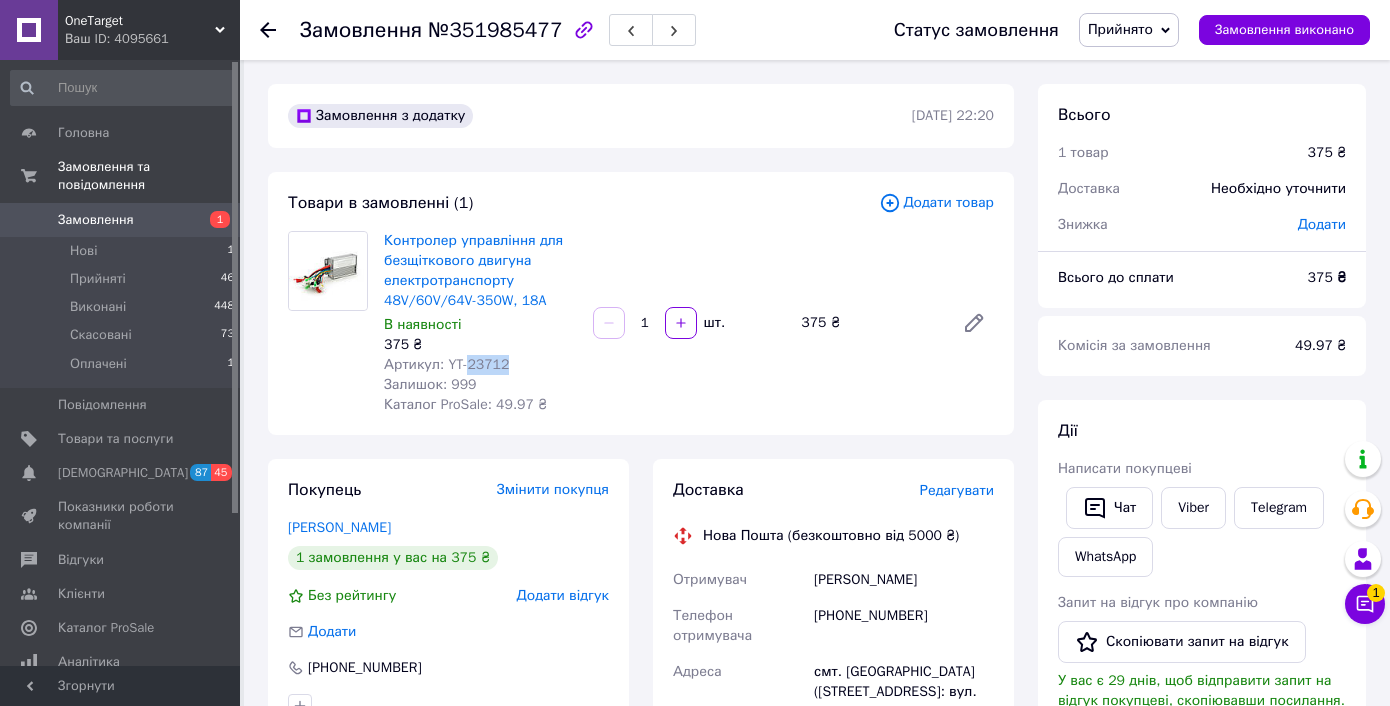 copy on "23712" 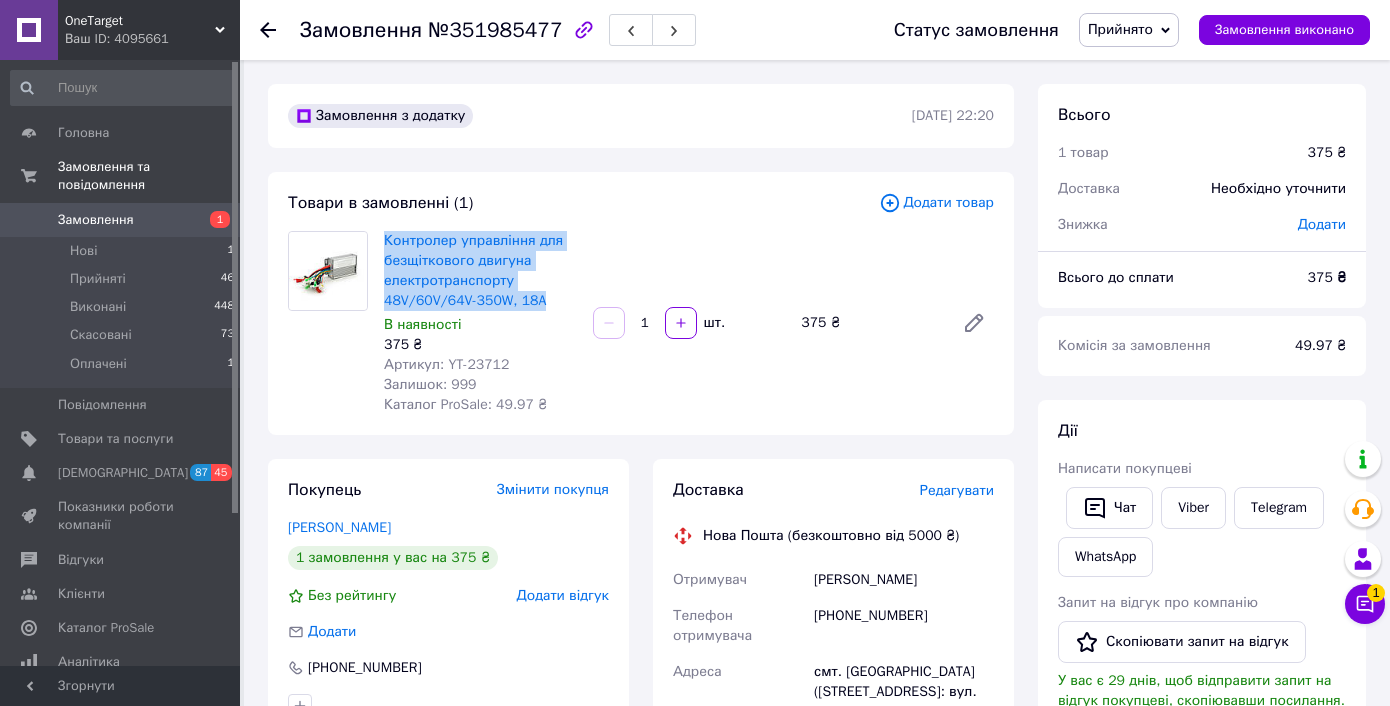 drag, startPoint x: 559, startPoint y: 301, endPoint x: 382, endPoint y: 232, distance: 189.97368 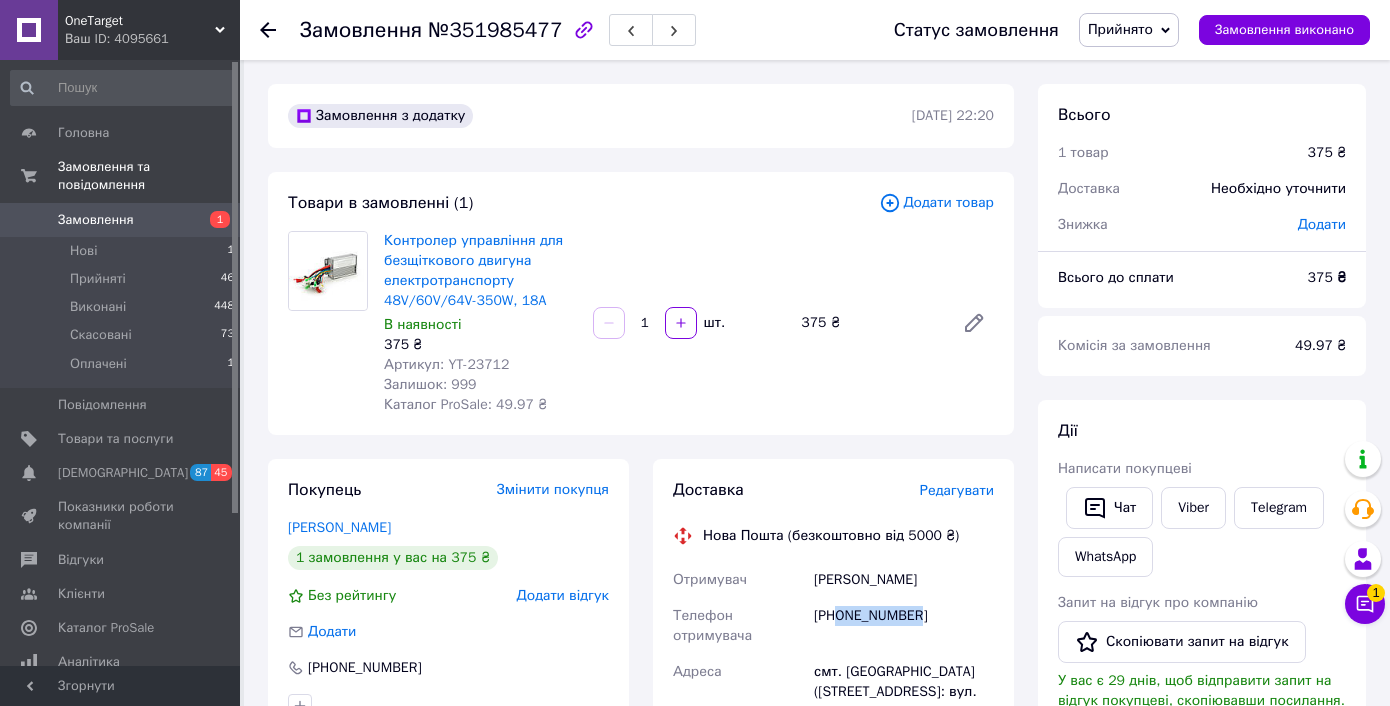 drag, startPoint x: 884, startPoint y: 617, endPoint x: 948, endPoint y: 618, distance: 64.00781 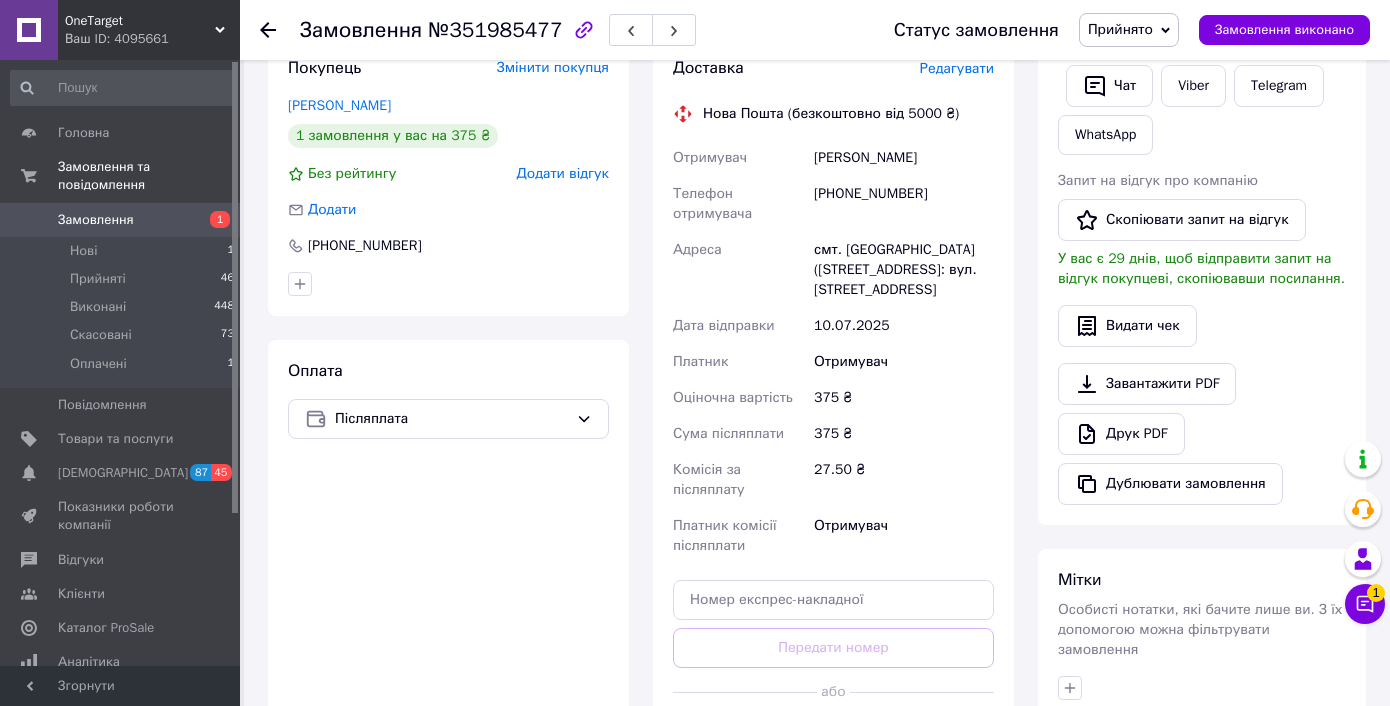 click on "Будний Михайло" at bounding box center [904, 158] 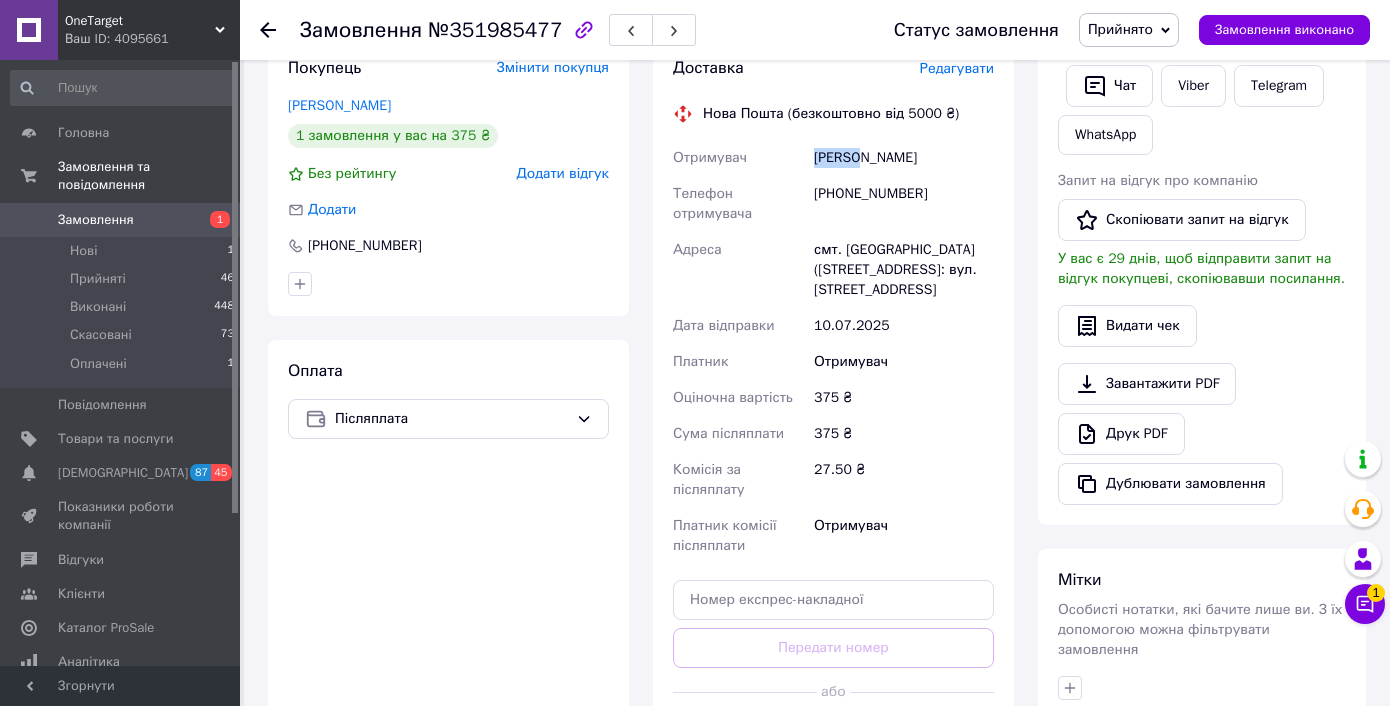 click on "Будний Михайло" at bounding box center (904, 158) 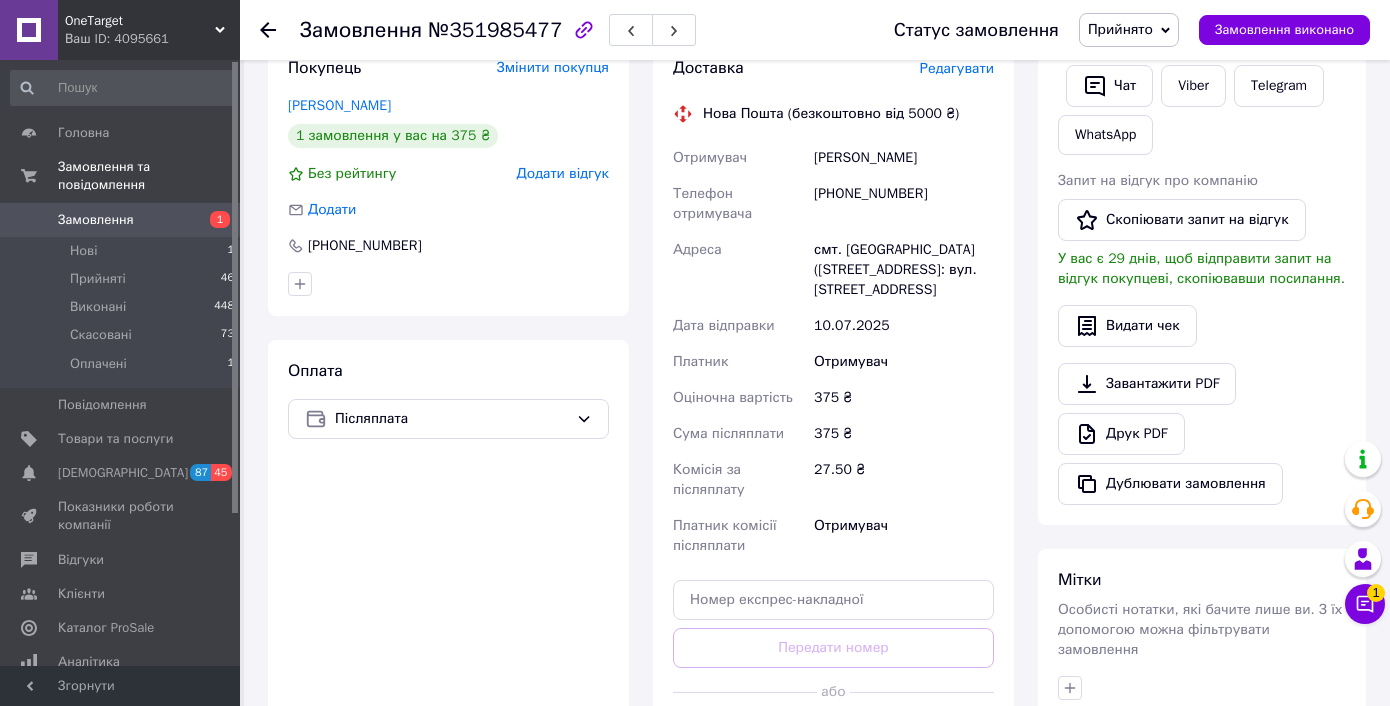 click on "смт. Піщанка (Вінницька обл.), №1: вул. Центральна, 73" at bounding box center (904, 270) 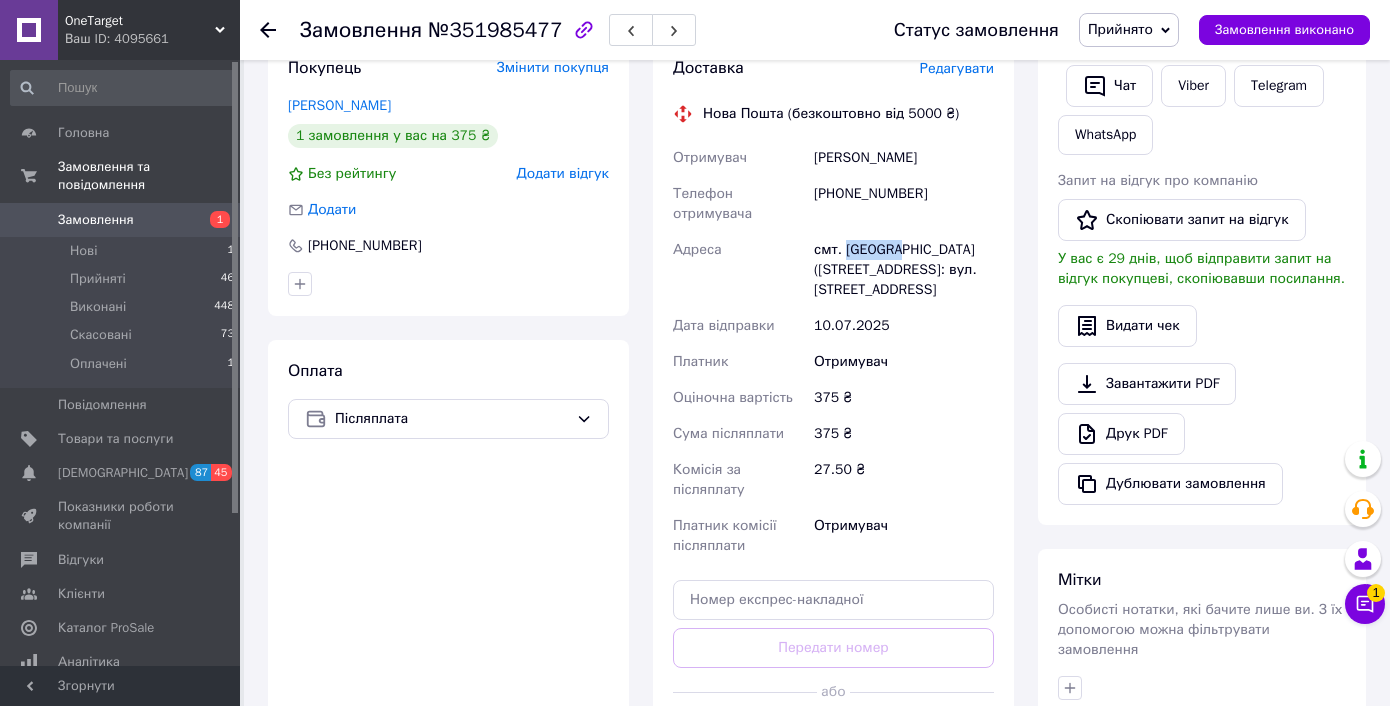 click on "смт. Піщанка (Вінницька обл.), №1: вул. Центральна, 73" at bounding box center (904, 270) 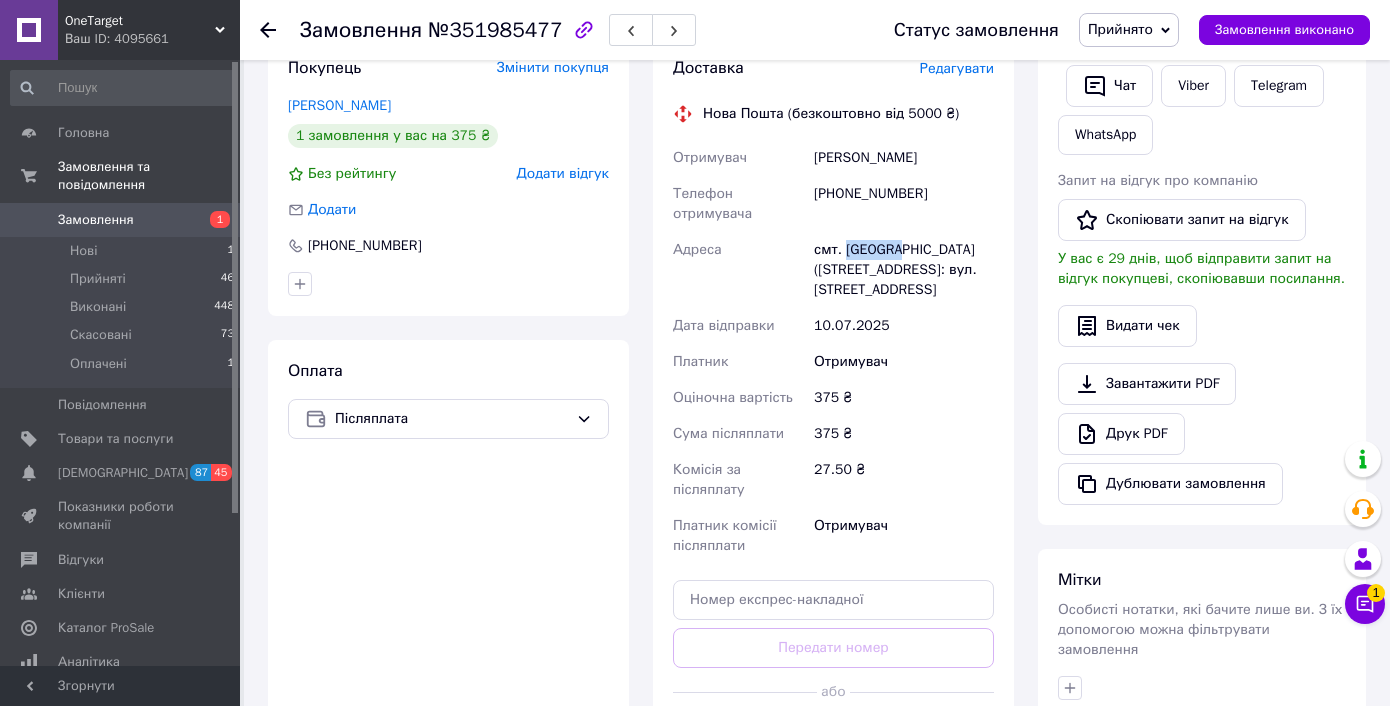 copy on "Піщанка" 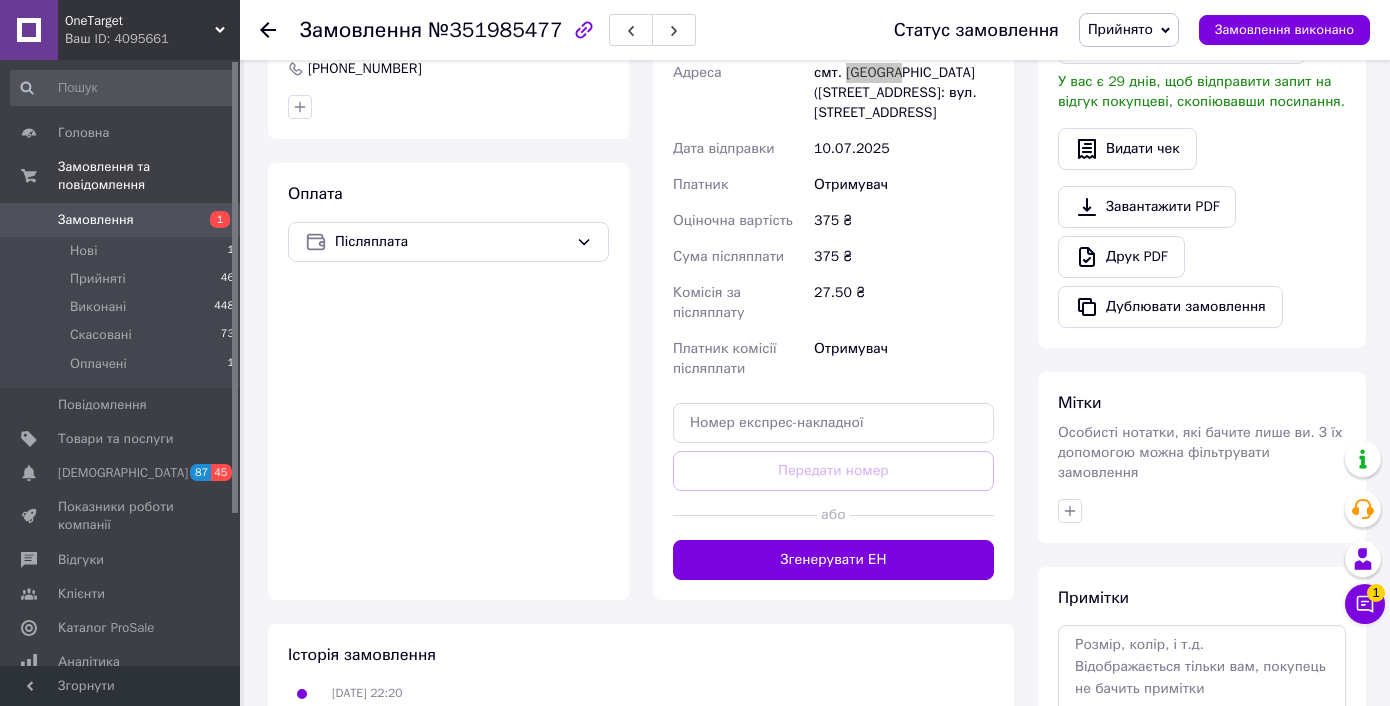 scroll, scrollTop: 701, scrollLeft: 0, axis: vertical 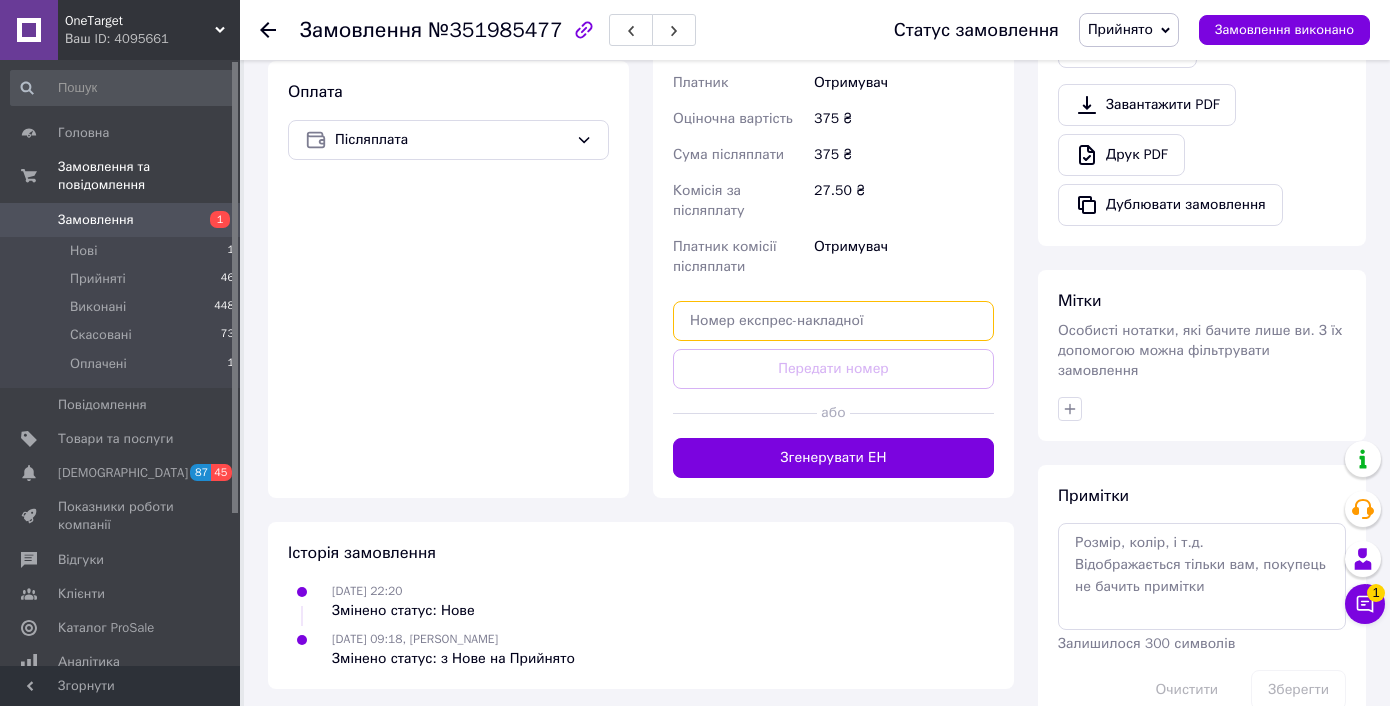 click at bounding box center [833, 321] 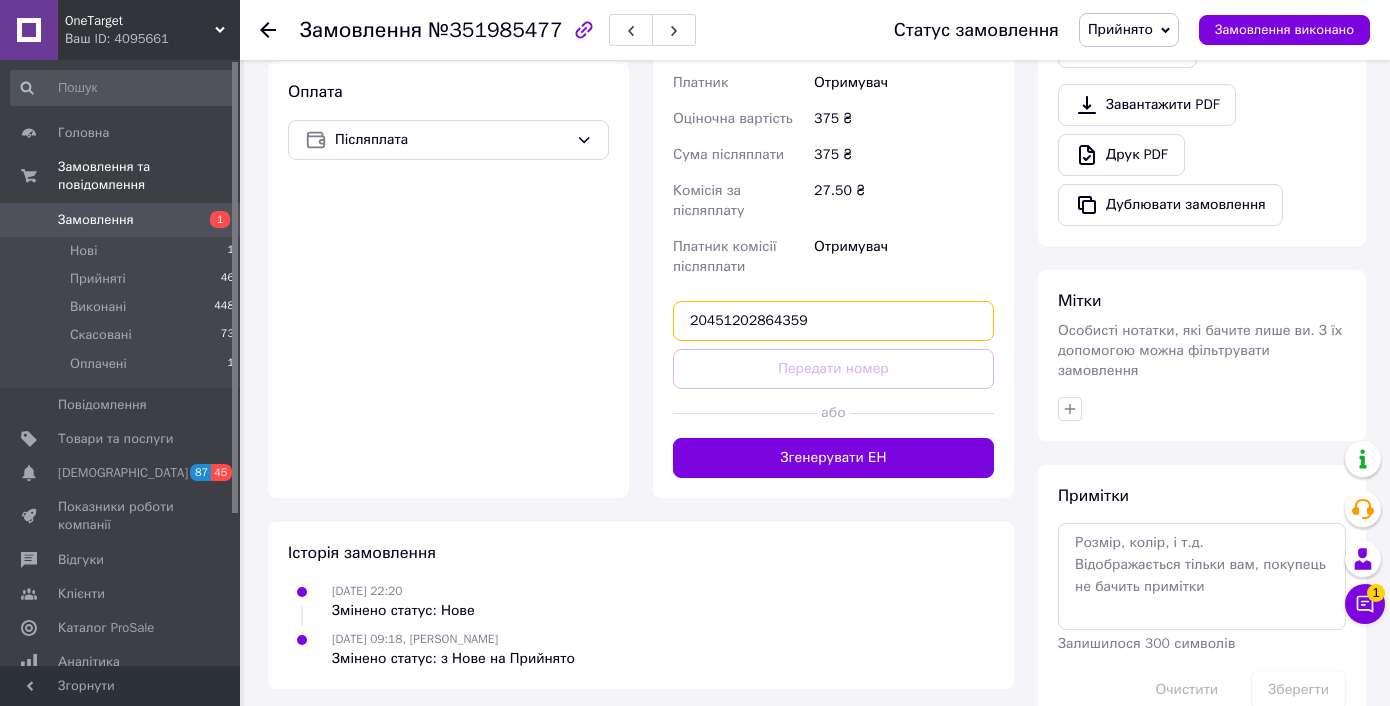 type on "20451202864359" 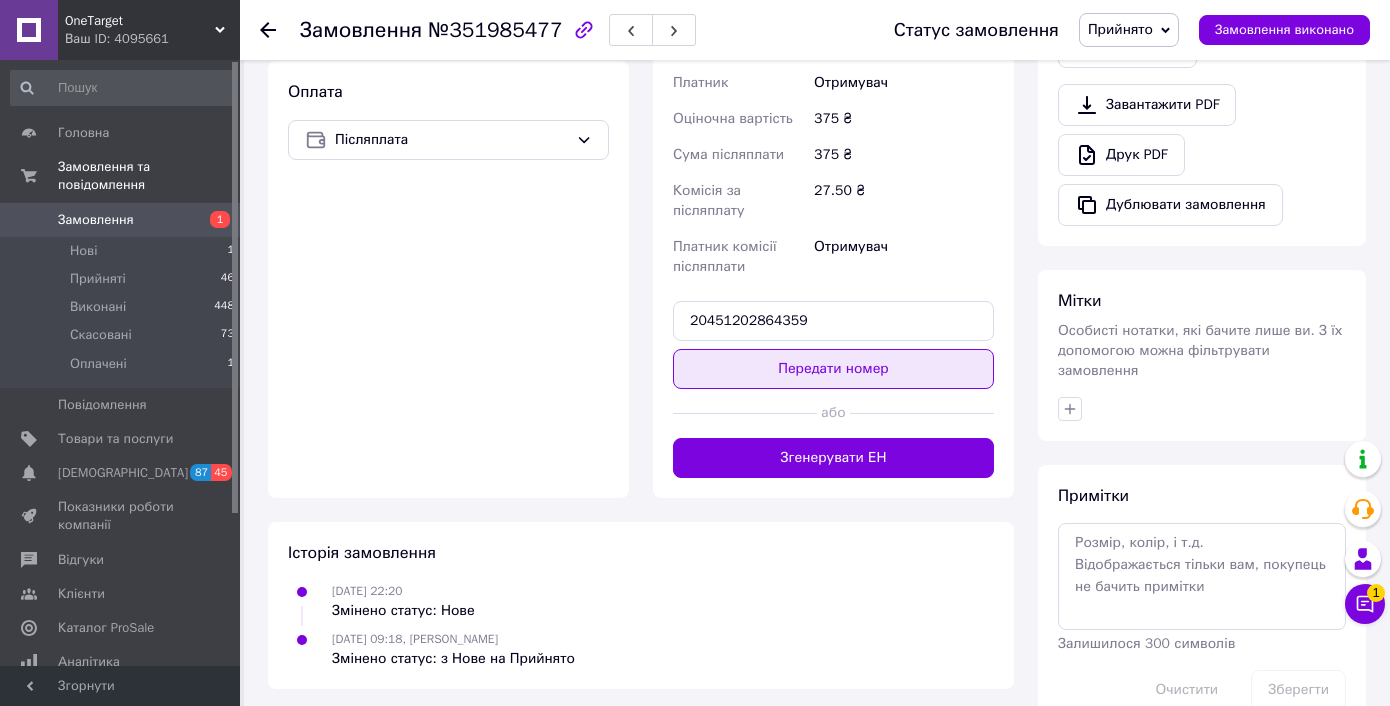 click on "Передати номер" at bounding box center [833, 369] 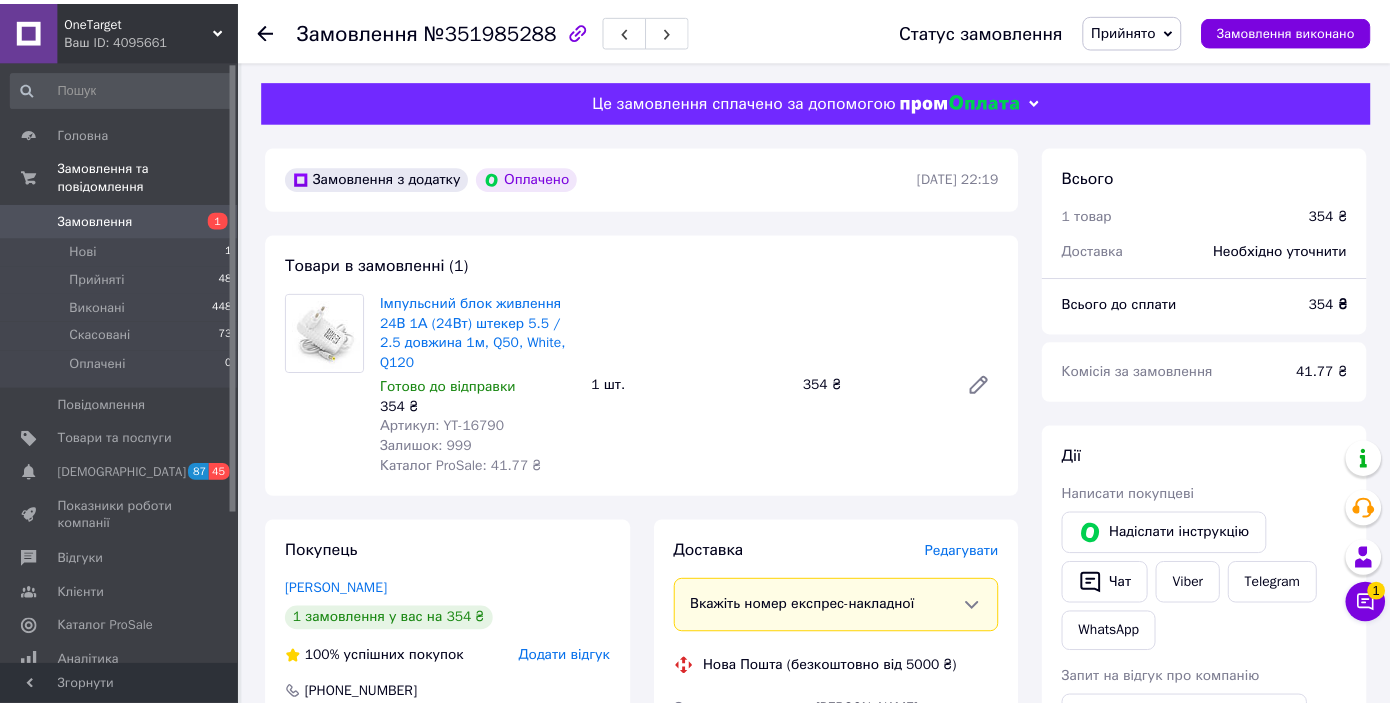scroll, scrollTop: 0, scrollLeft: 0, axis: both 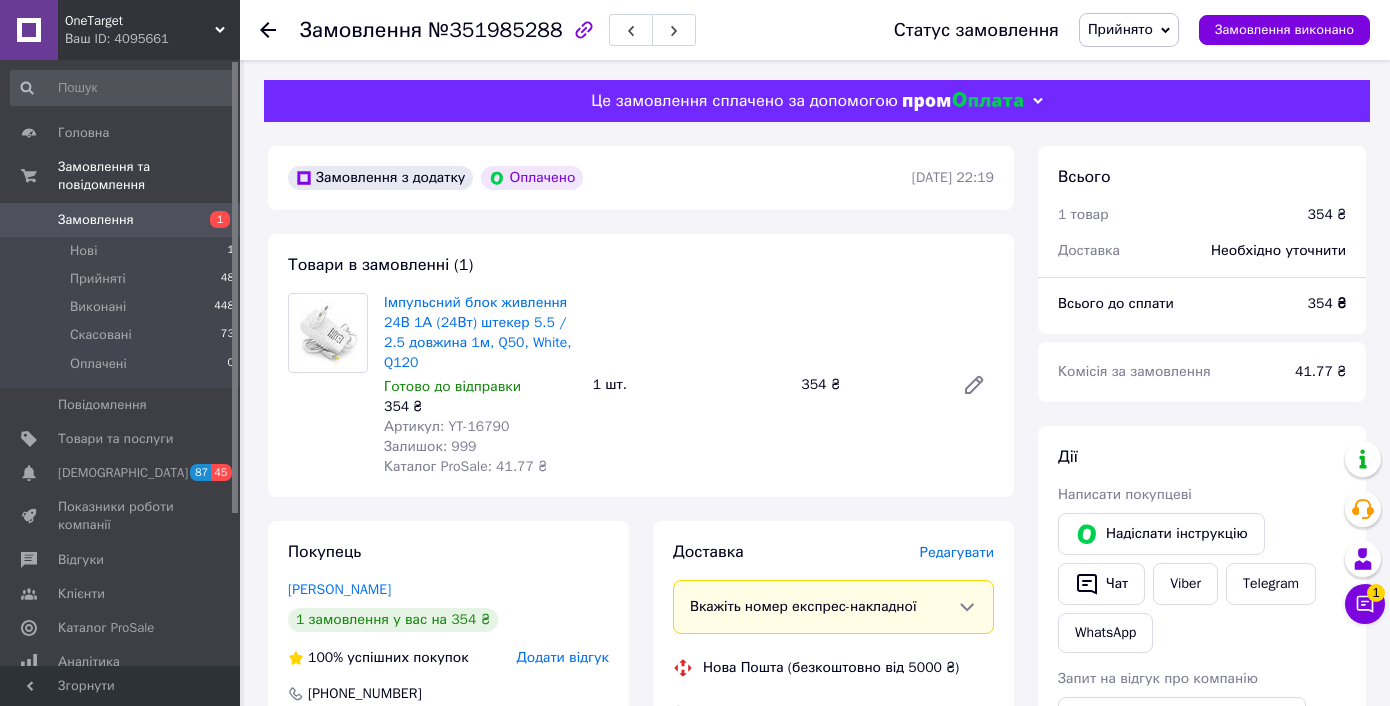 click on "Артикул: YT-16790" at bounding box center [446, 426] 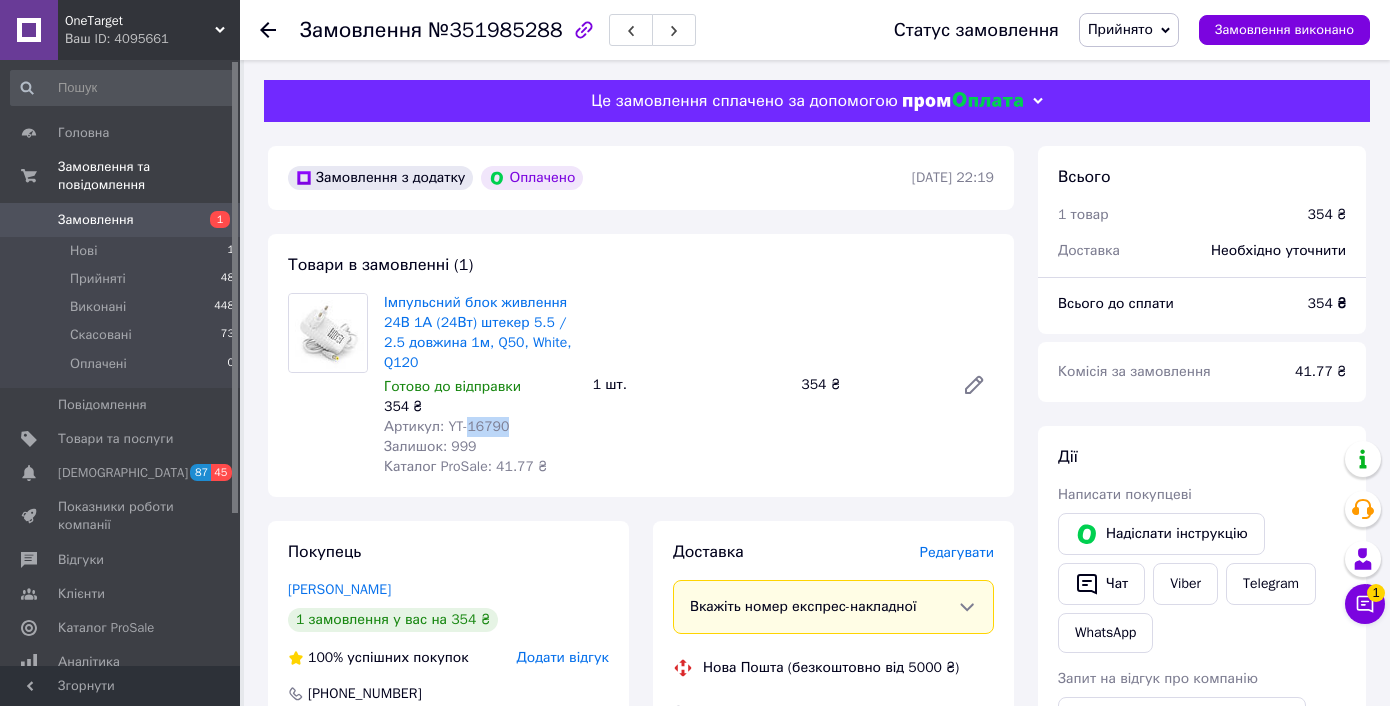 click on "Артикул: YT-16790" at bounding box center [446, 426] 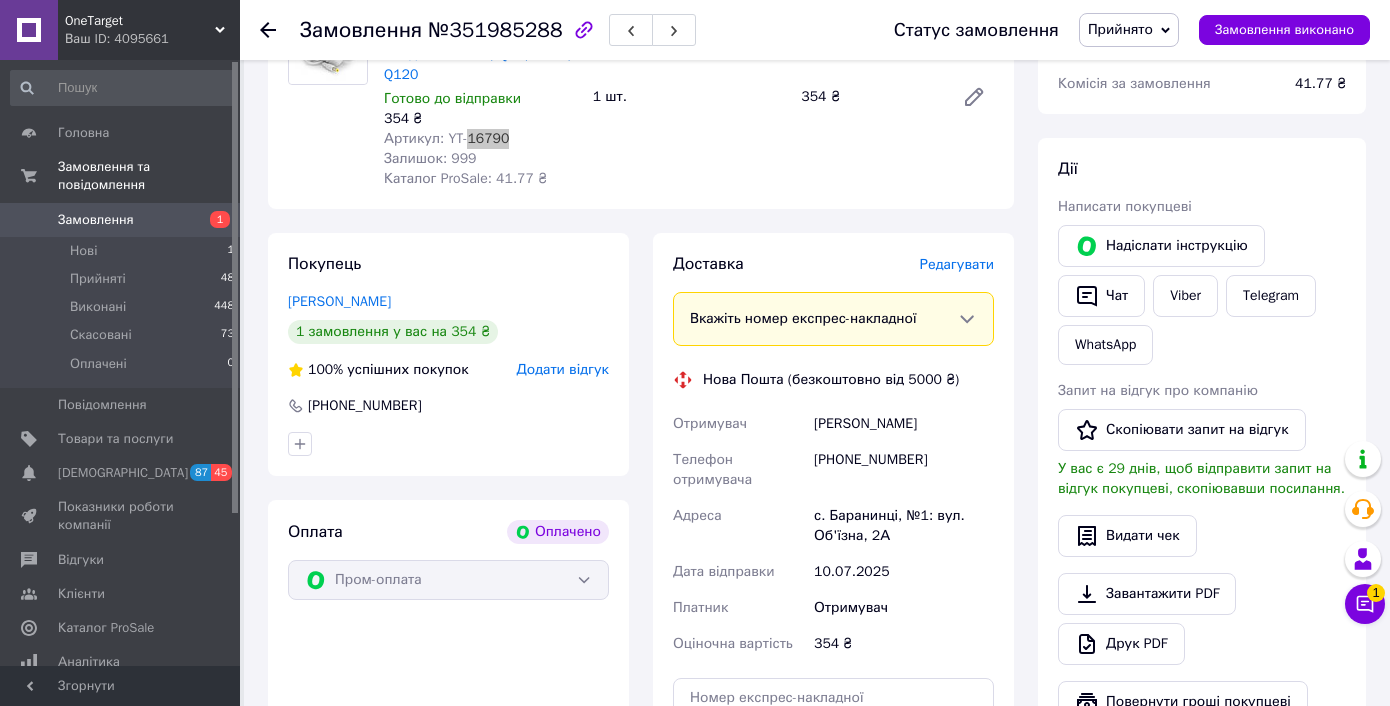 scroll, scrollTop: 833, scrollLeft: 0, axis: vertical 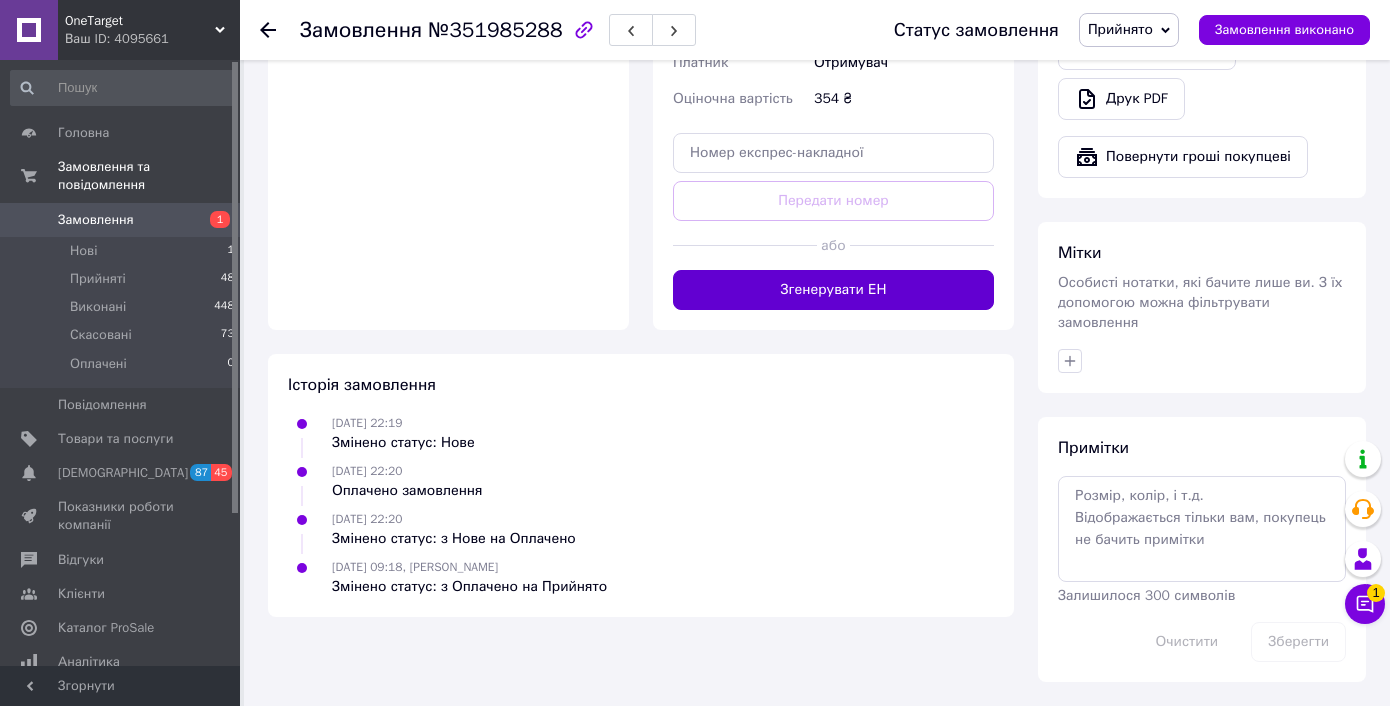 click on "Згенерувати ЕН" at bounding box center [833, 290] 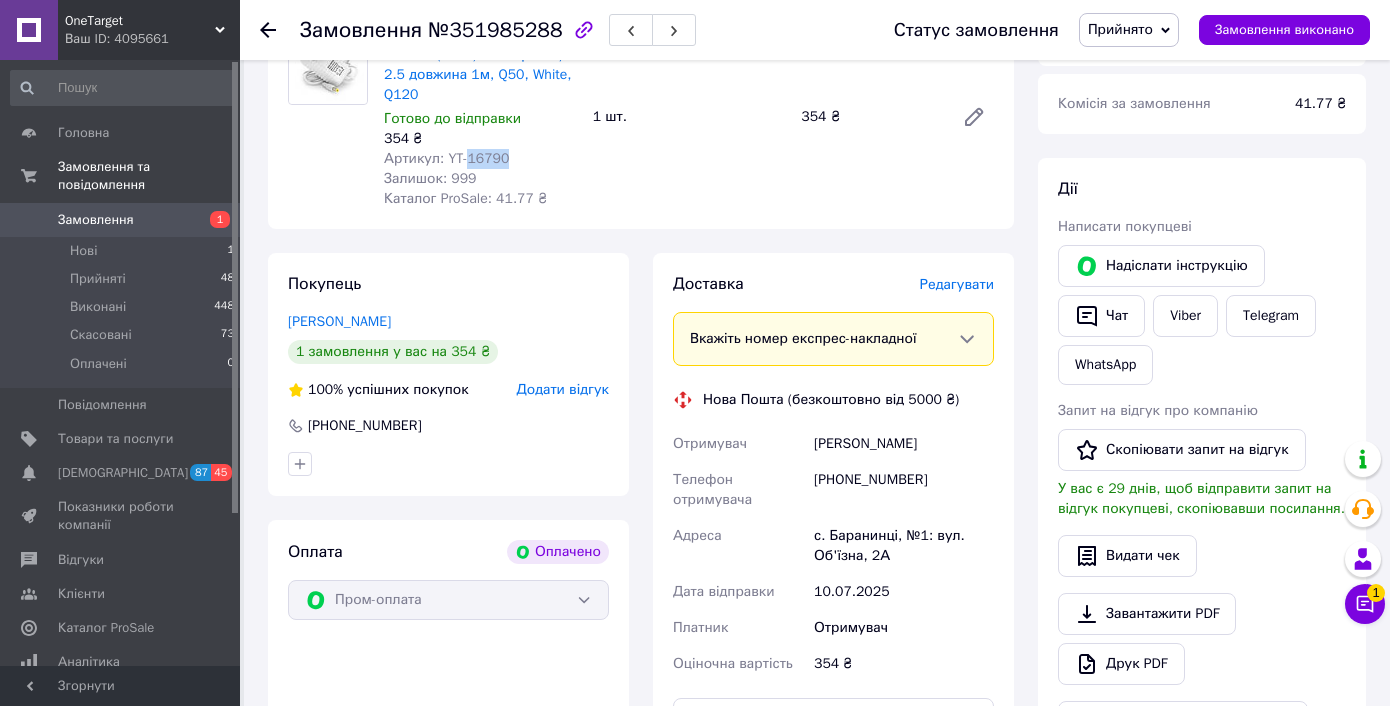 scroll, scrollTop: 157, scrollLeft: 0, axis: vertical 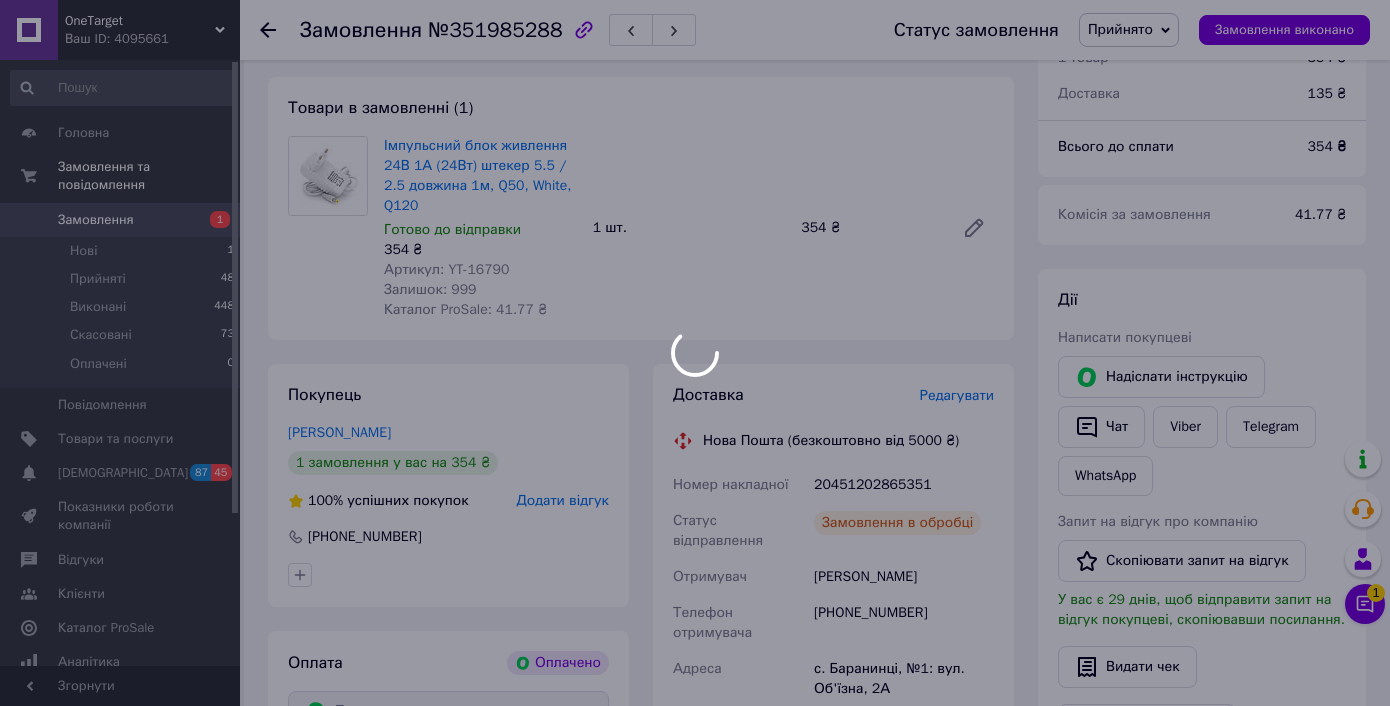 click at bounding box center (695, 353) 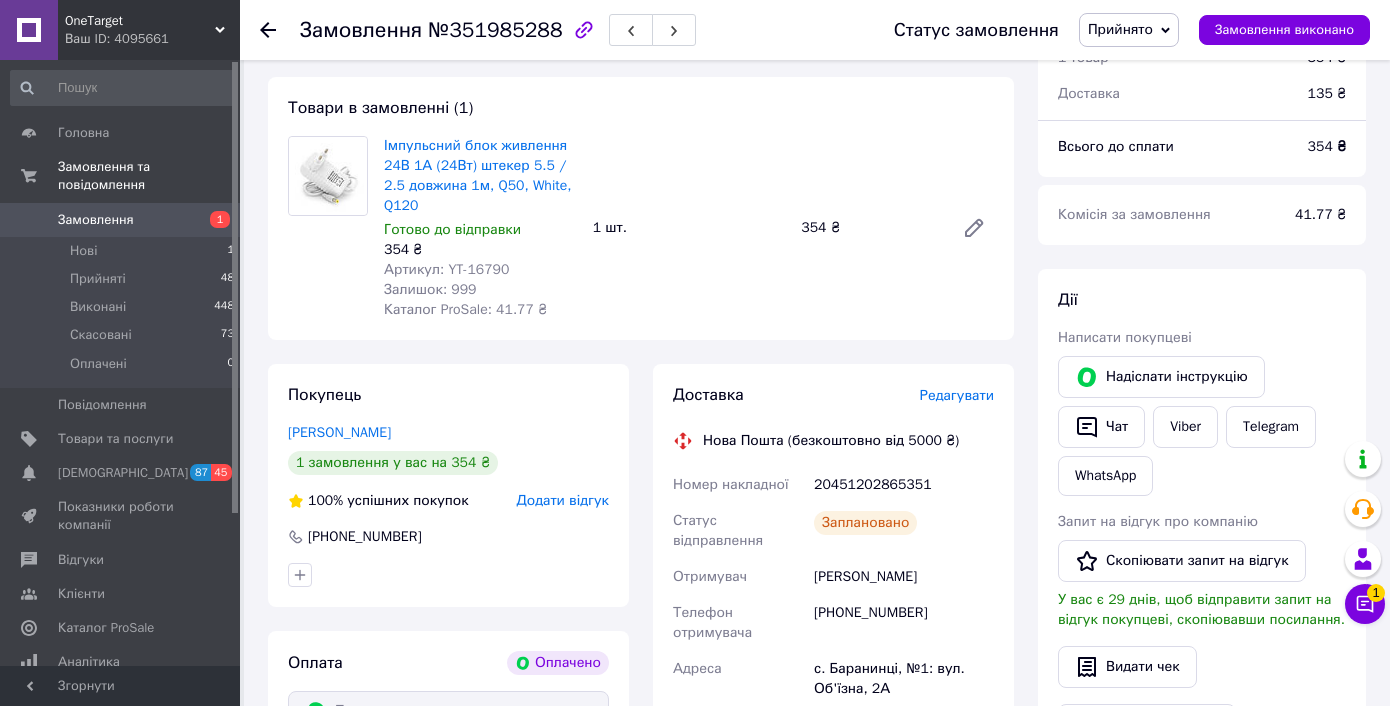 click on "20451202865351" at bounding box center [904, 485] 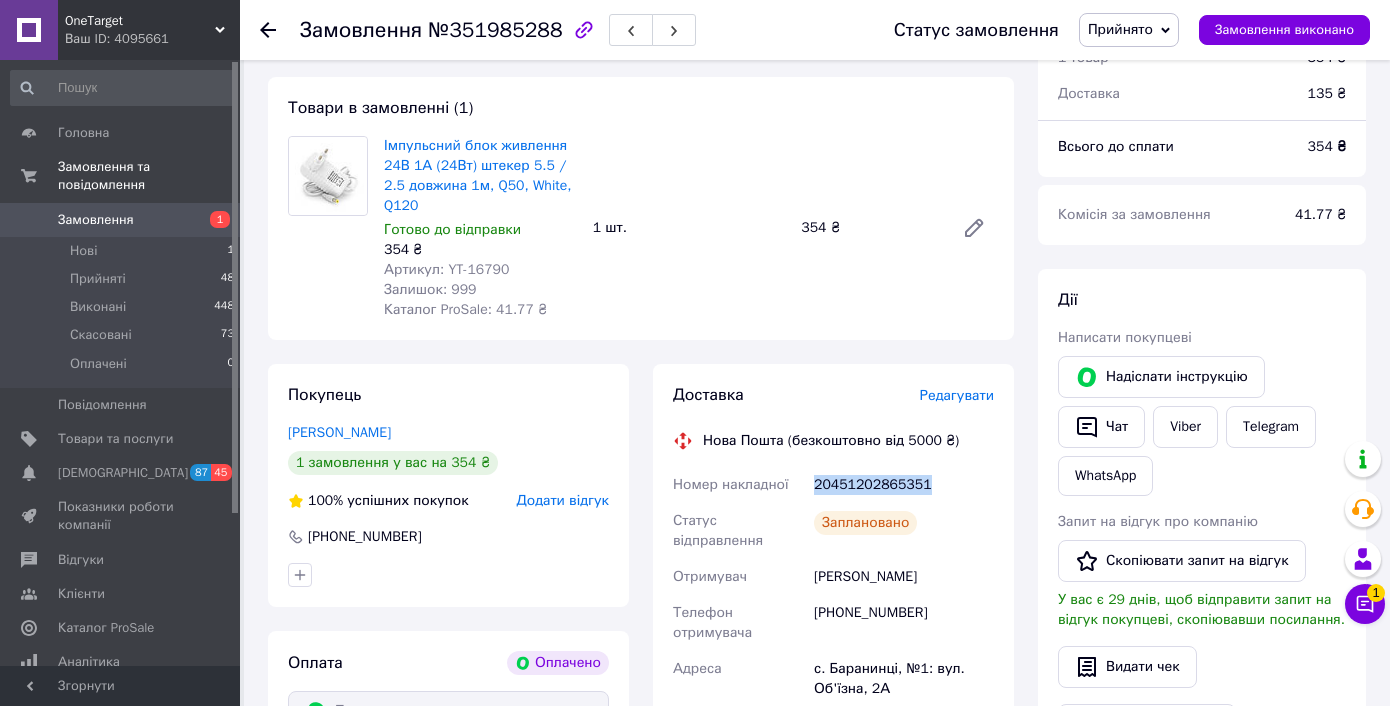 click on "20451202865351" at bounding box center [904, 485] 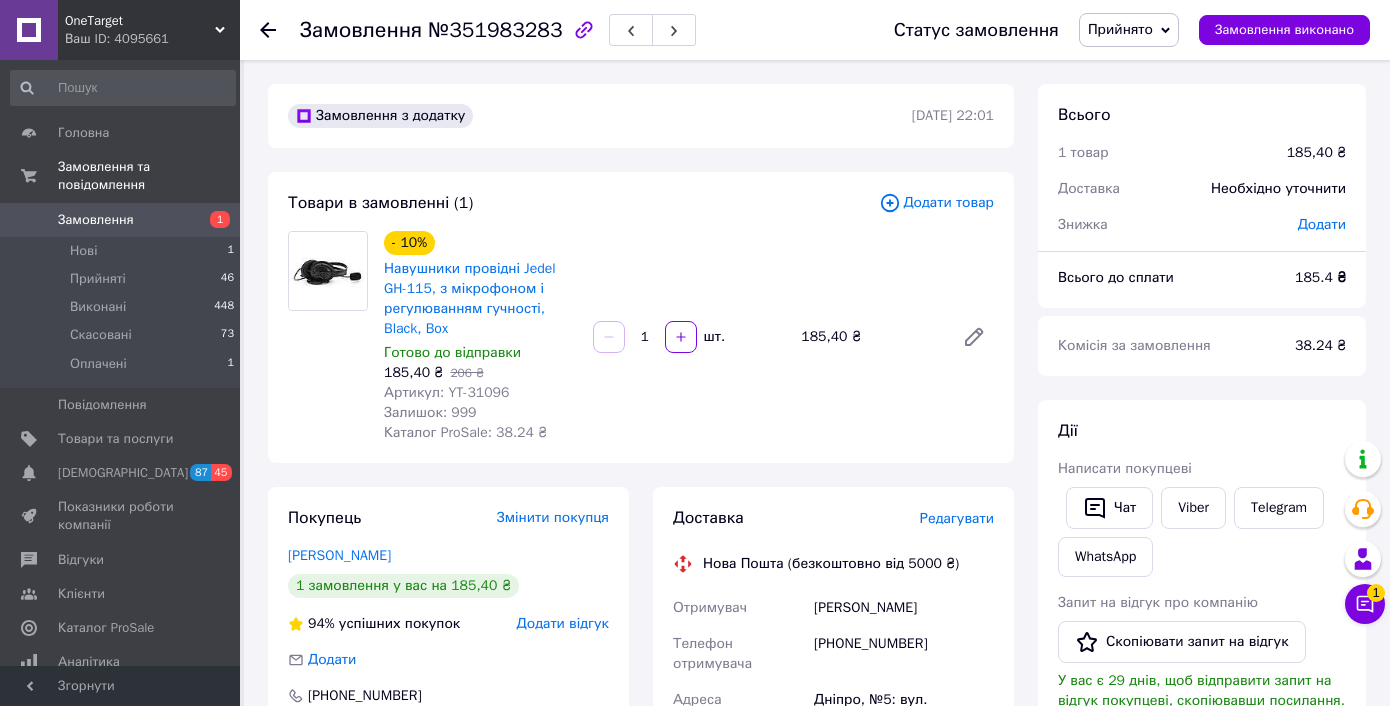 scroll, scrollTop: 0, scrollLeft: 0, axis: both 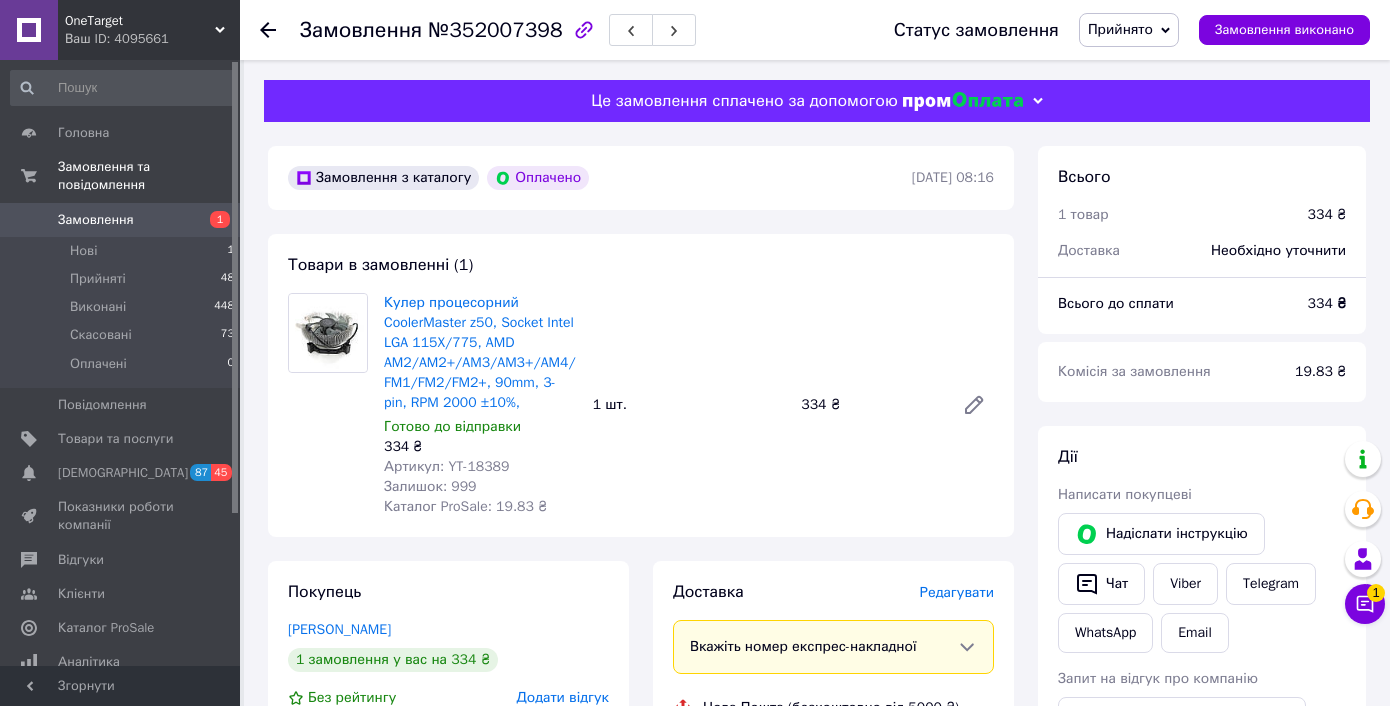 click on "Артикул: YT-18389" at bounding box center [446, 466] 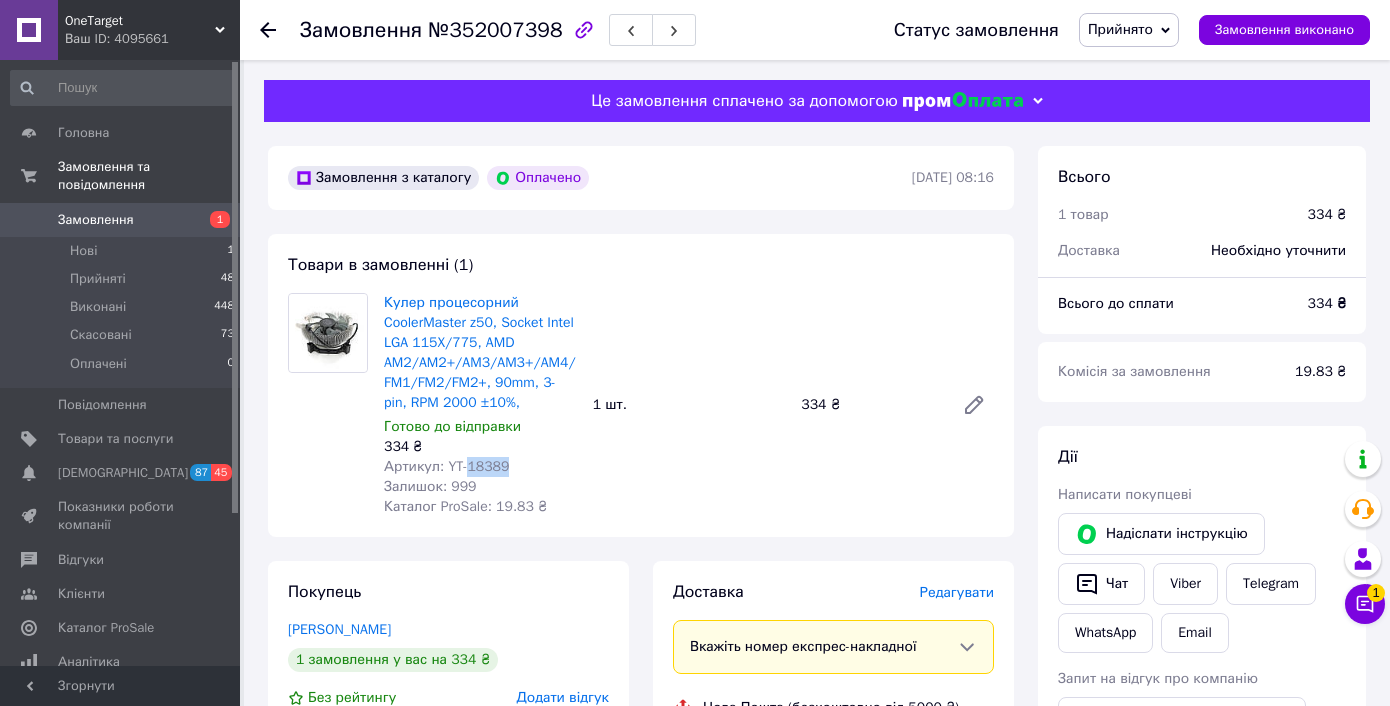 click on "Артикул: YT-18389" at bounding box center (446, 466) 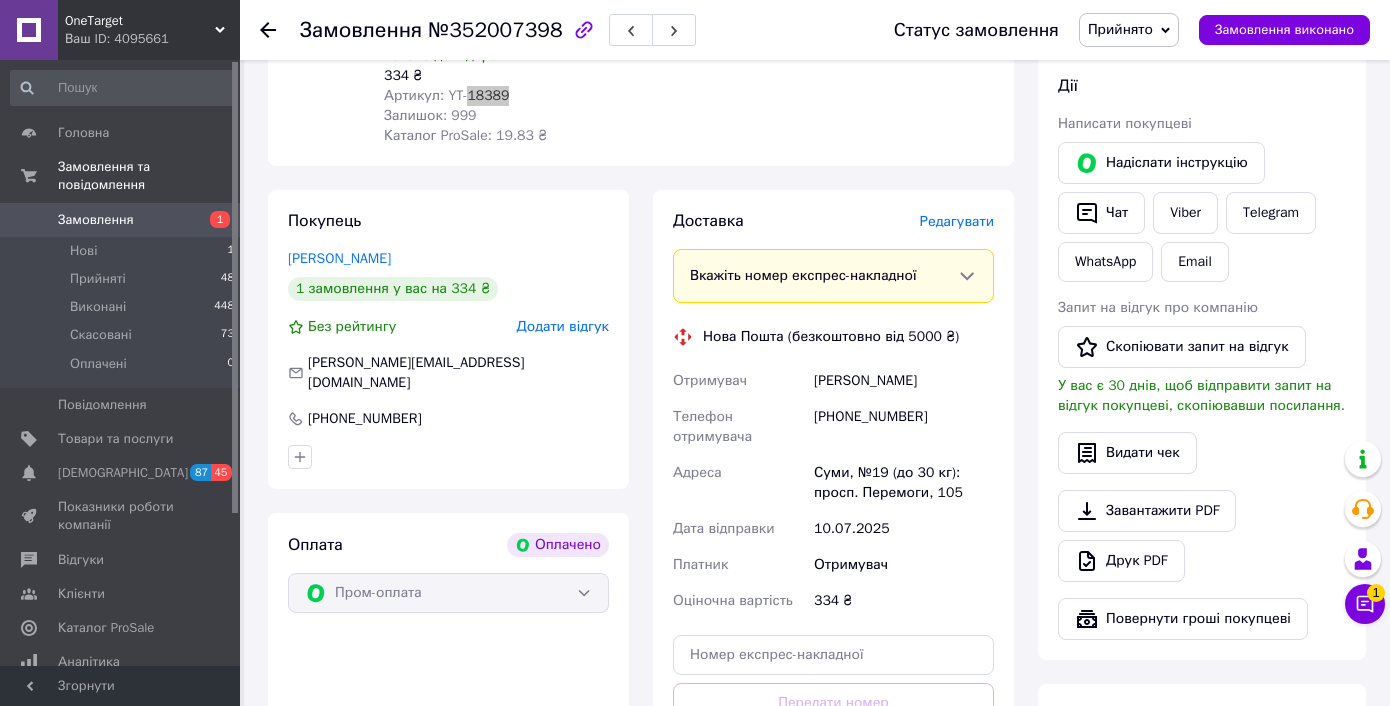 scroll, scrollTop: 648, scrollLeft: 0, axis: vertical 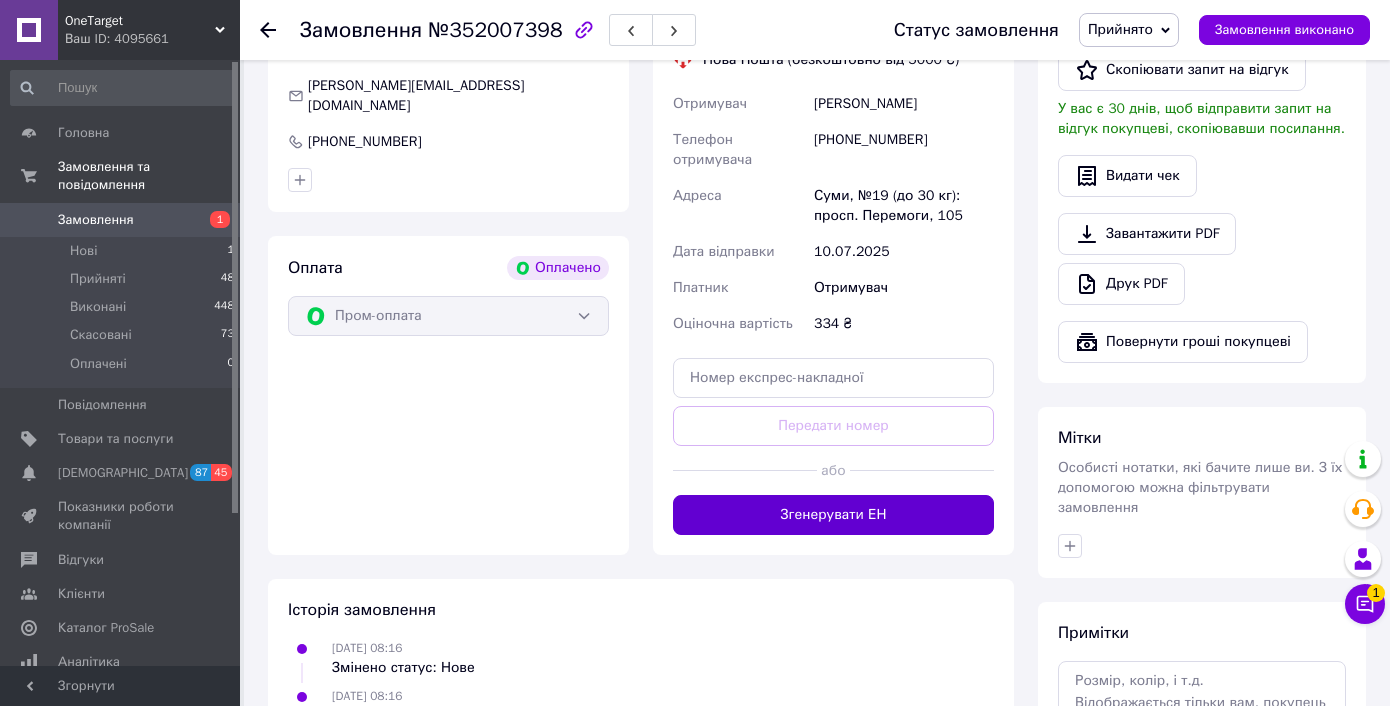 click on "Згенерувати ЕН" at bounding box center (833, 515) 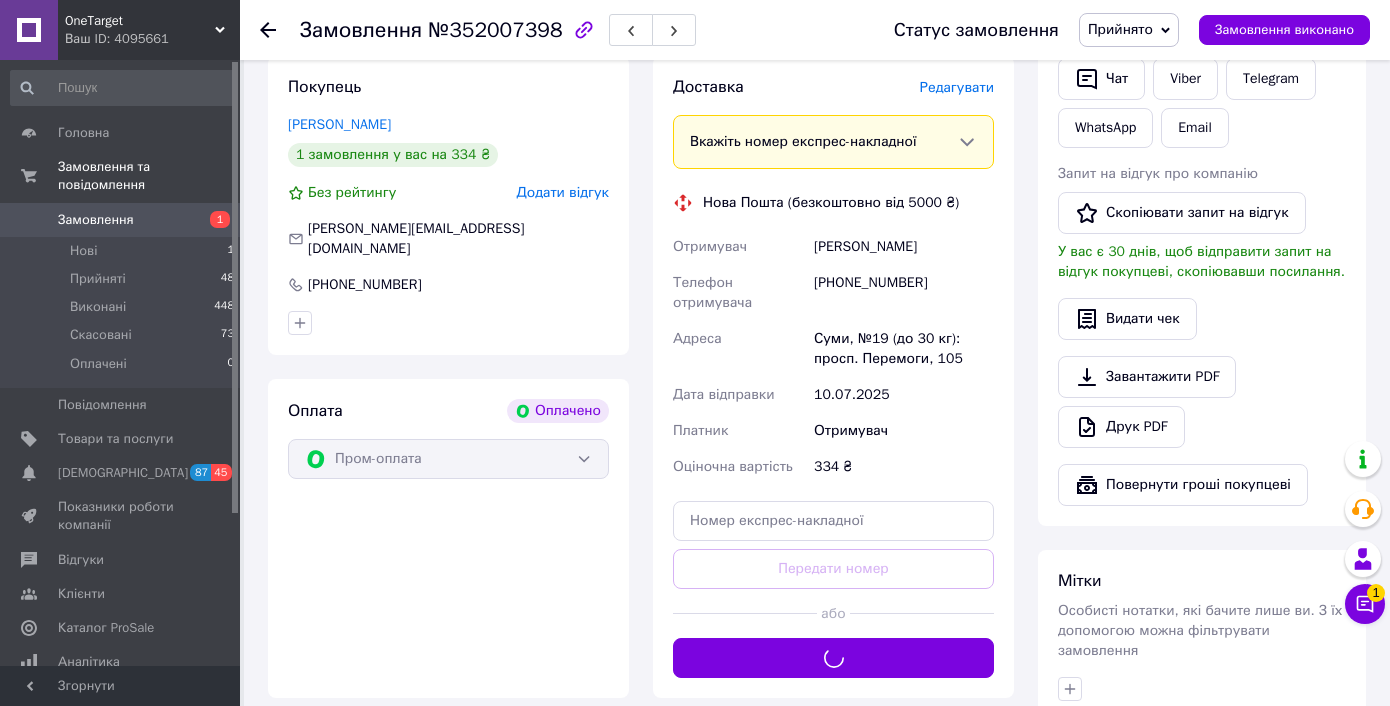 scroll, scrollTop: 443, scrollLeft: 0, axis: vertical 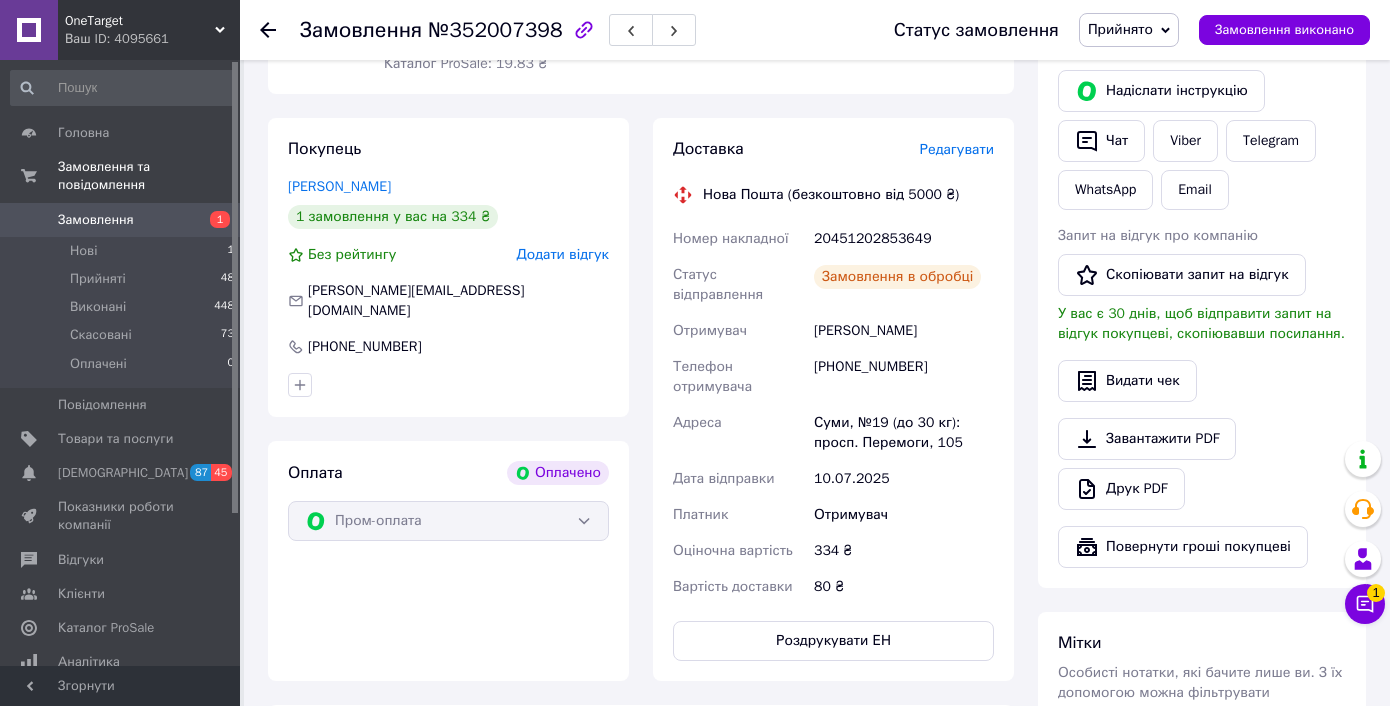 click on "20451202853649" at bounding box center [904, 239] 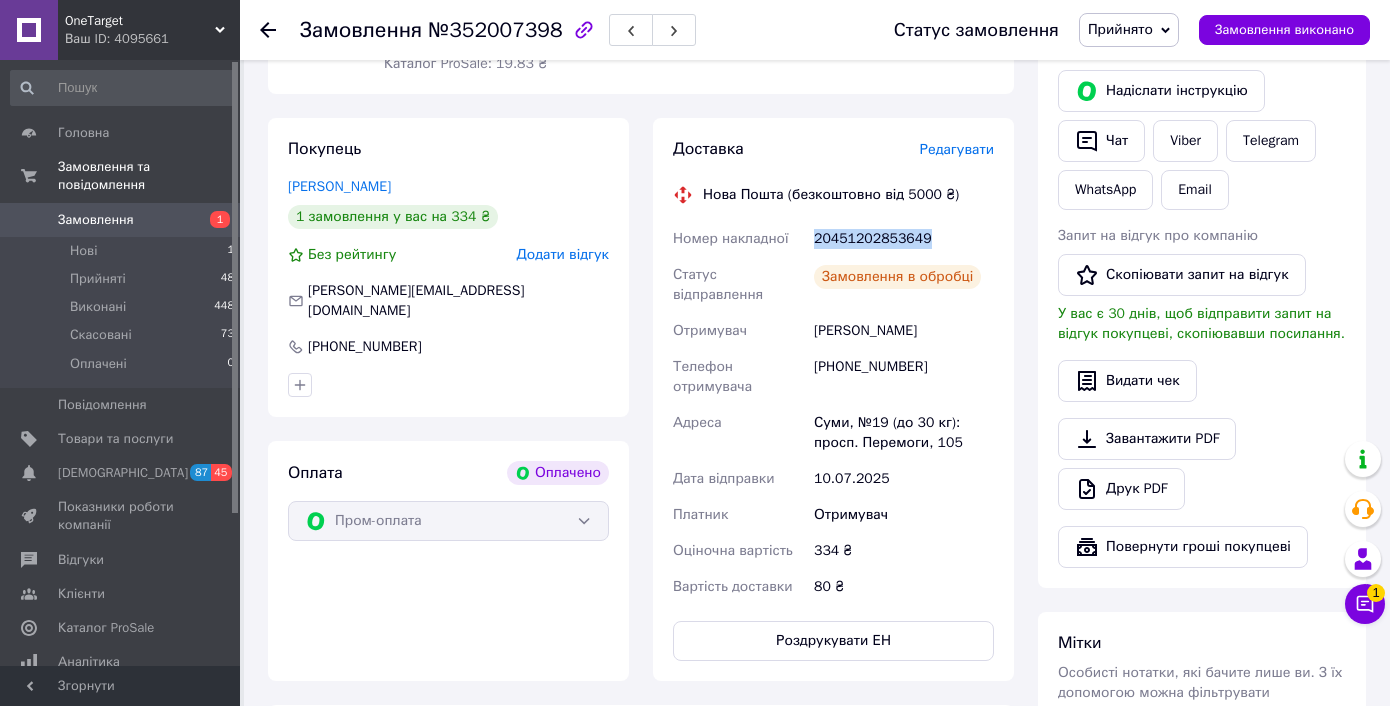 click on "20451202853649" at bounding box center [904, 239] 